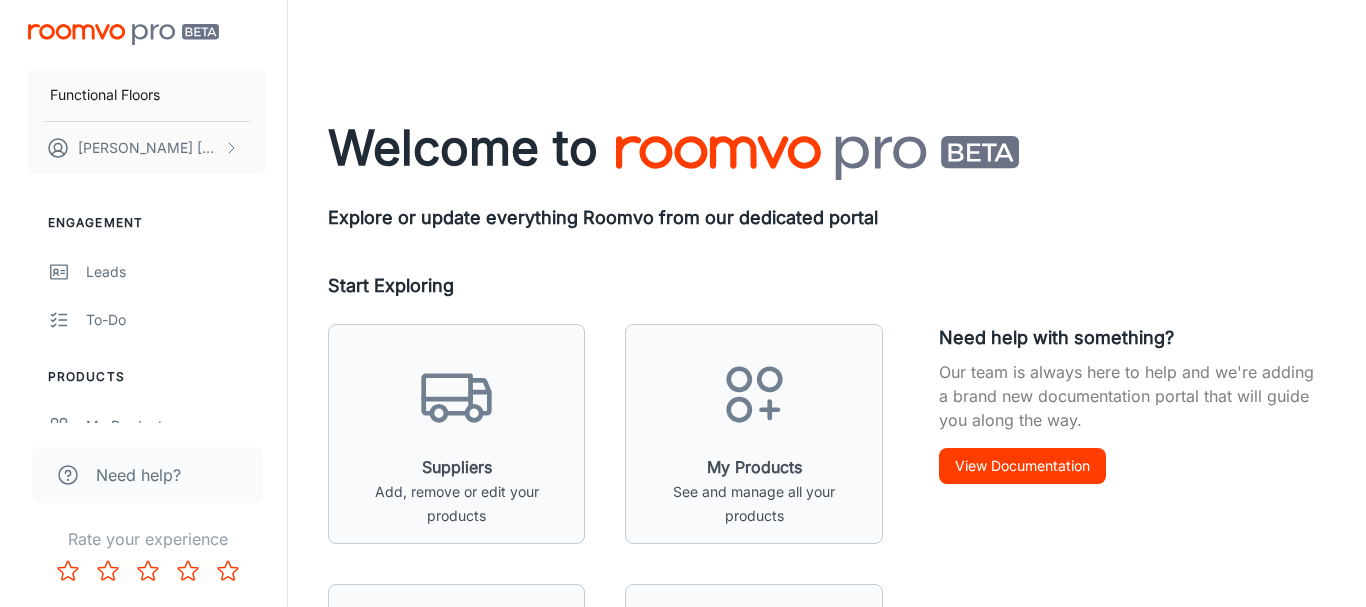scroll, scrollTop: 0, scrollLeft: 0, axis: both 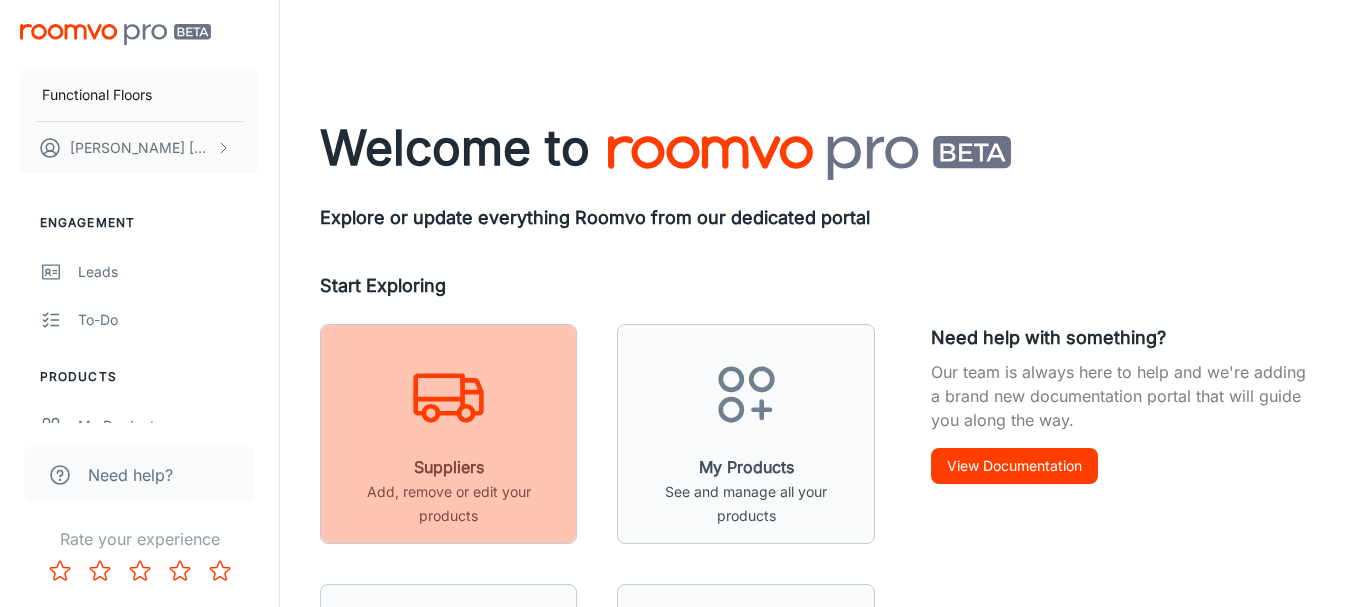 click on "Suppliers Add, remove or edit your products" at bounding box center [448, 442] 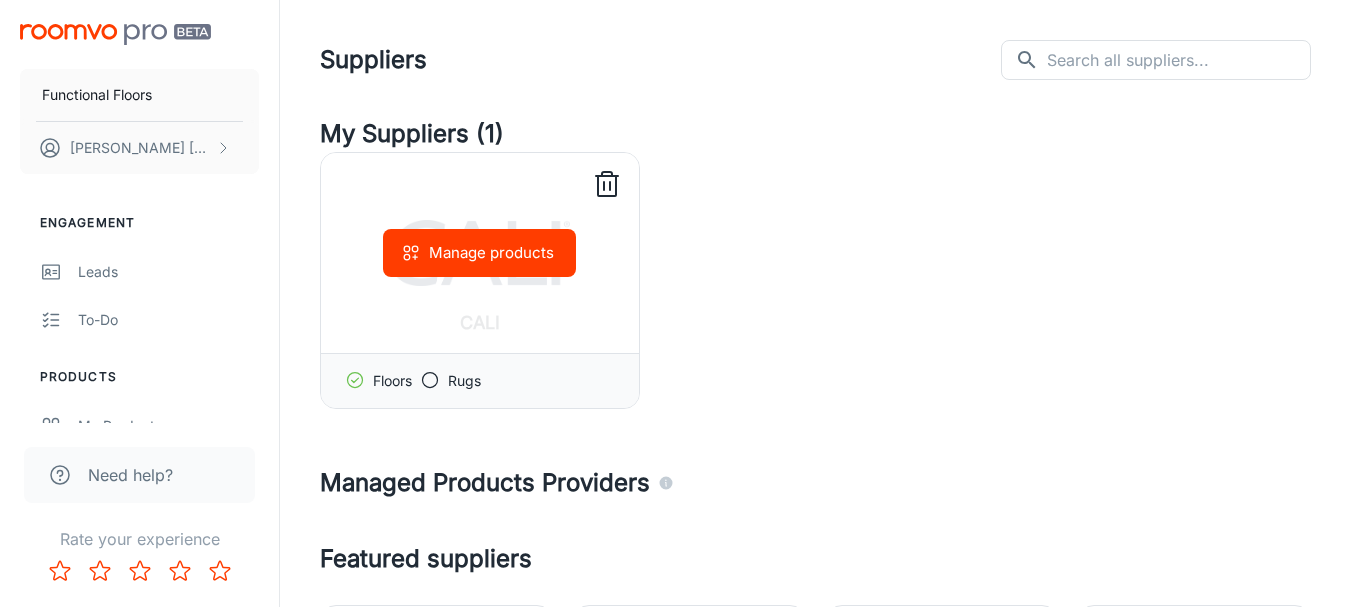 click on "Manage products" at bounding box center [479, 253] 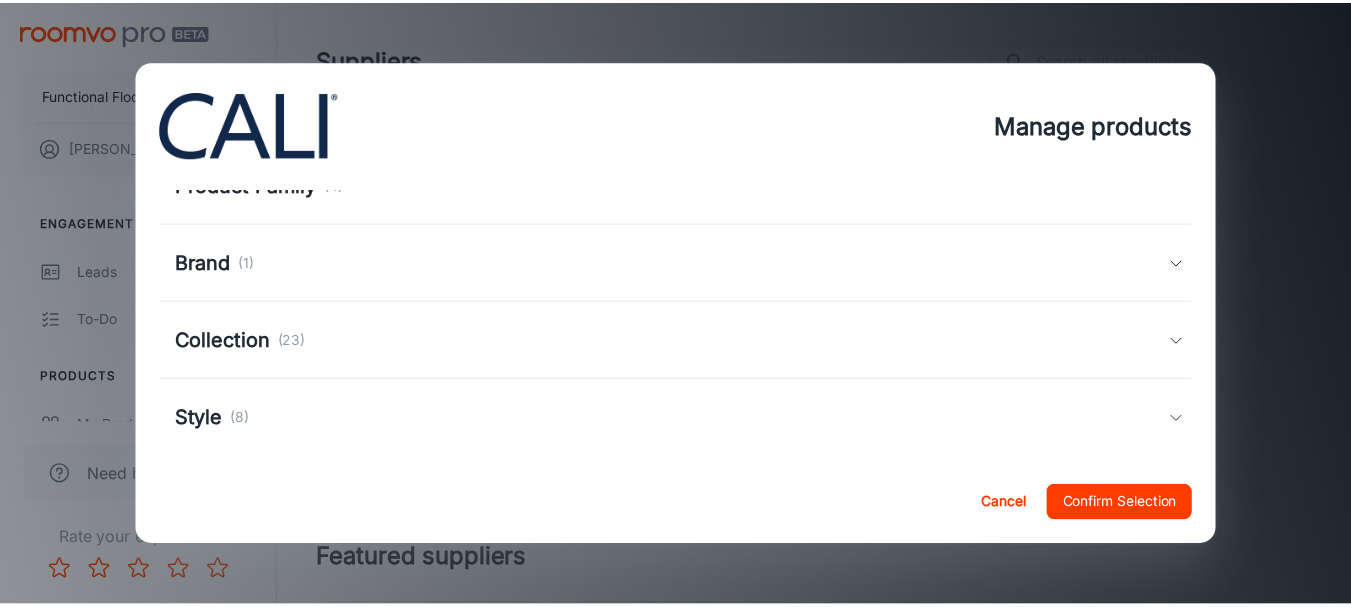 scroll, scrollTop: 218, scrollLeft: 0, axis: vertical 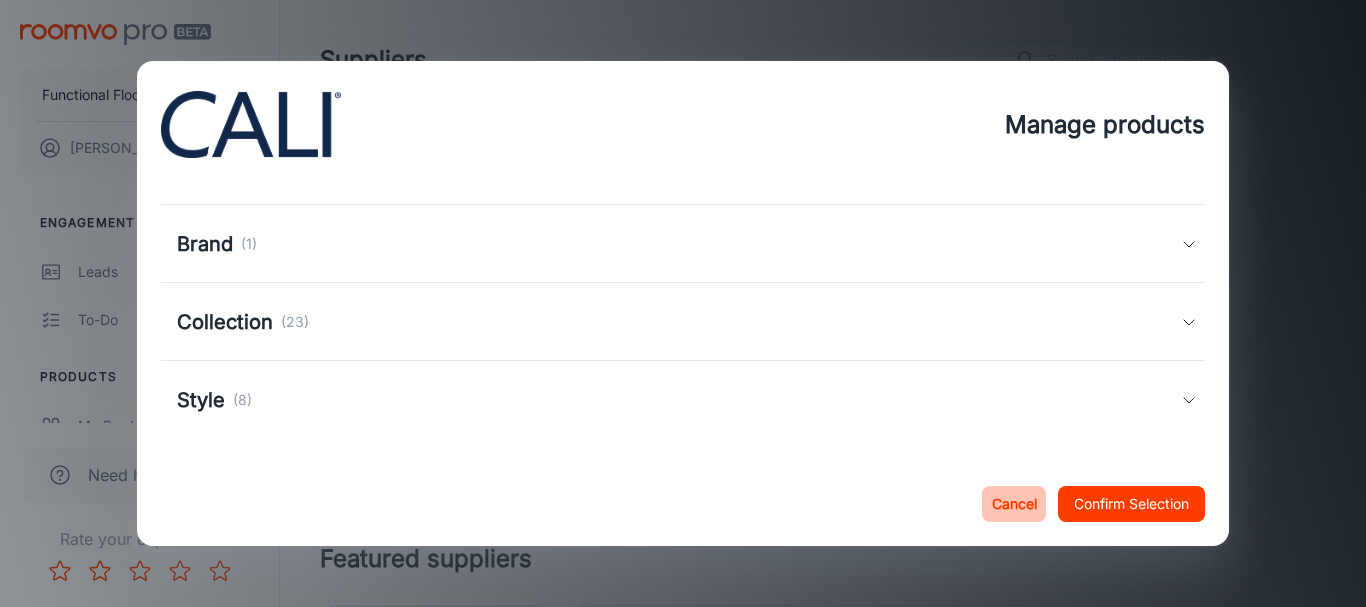 click on "Cancel" at bounding box center (1014, 504) 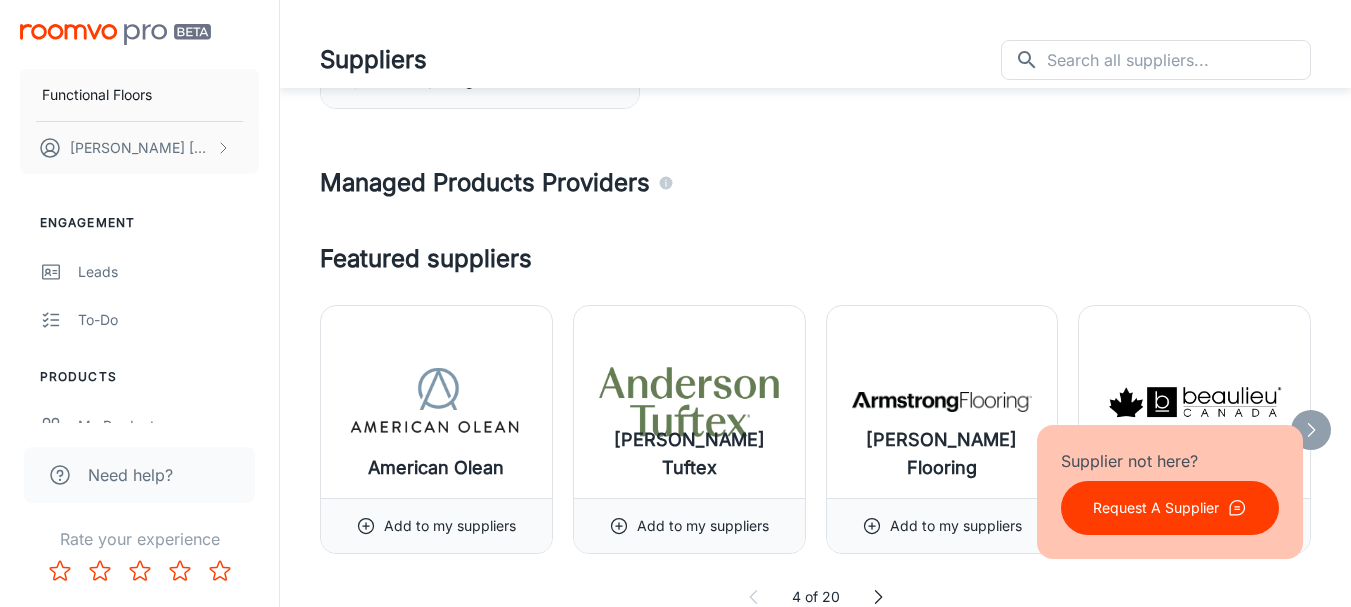 scroll, scrollTop: 400, scrollLeft: 0, axis: vertical 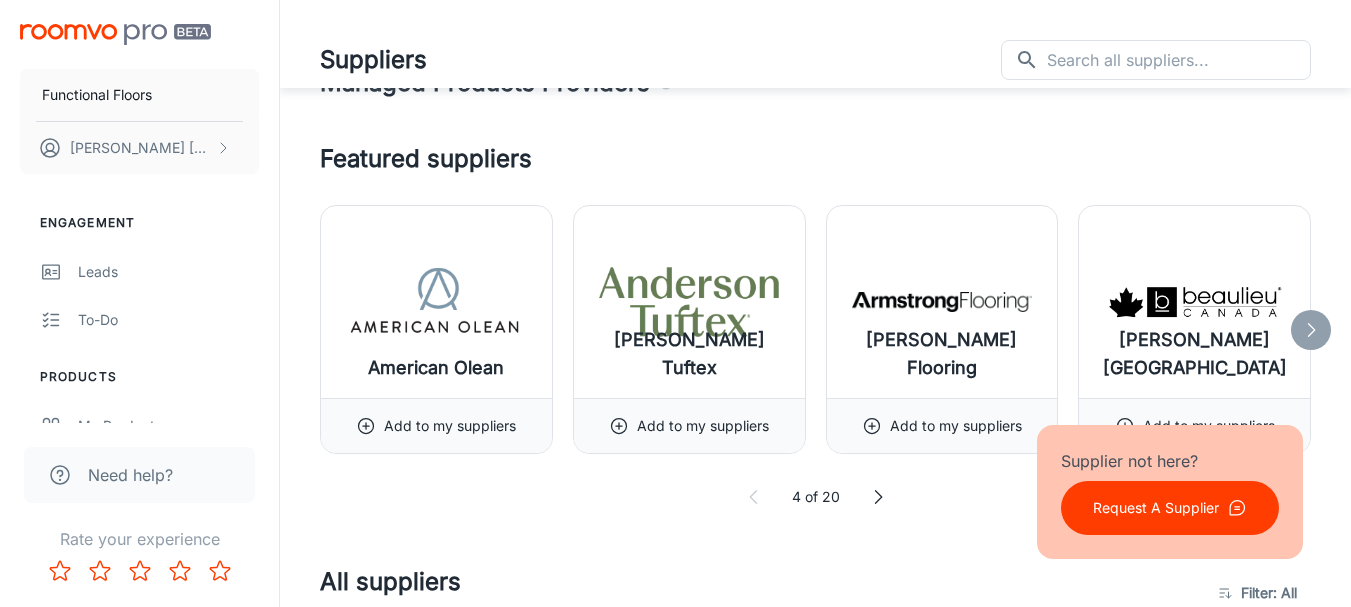 click at bounding box center (1311, 330) 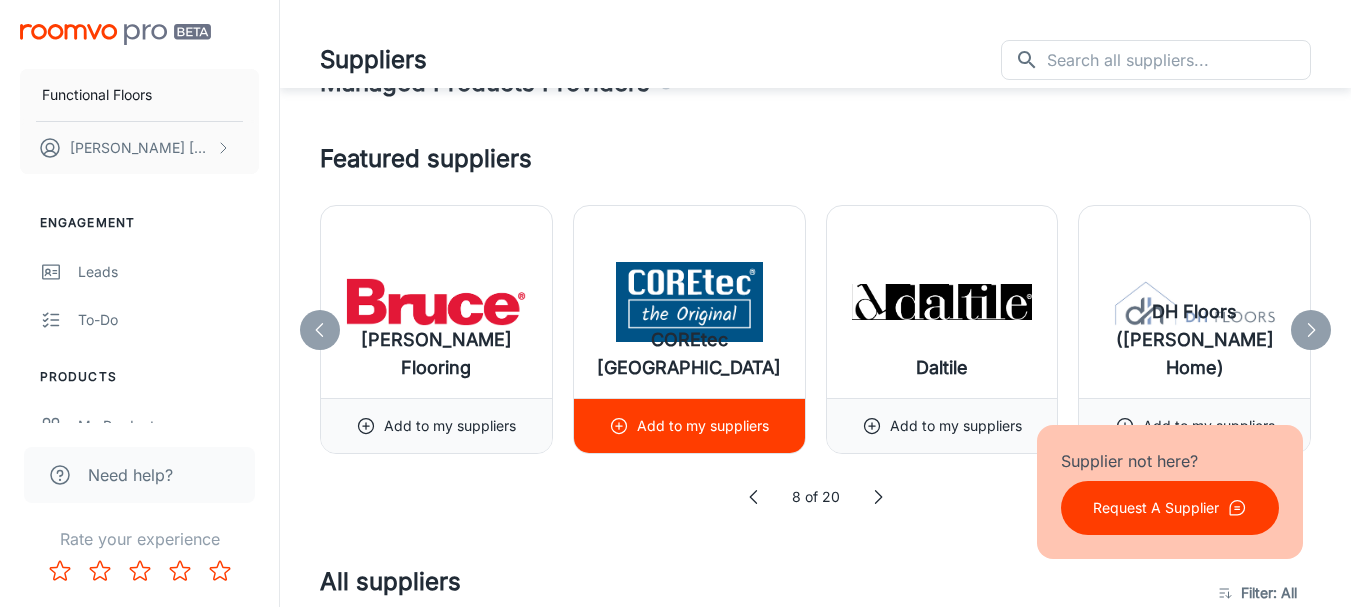 click on "Add to my suppliers" at bounding box center [689, 426] 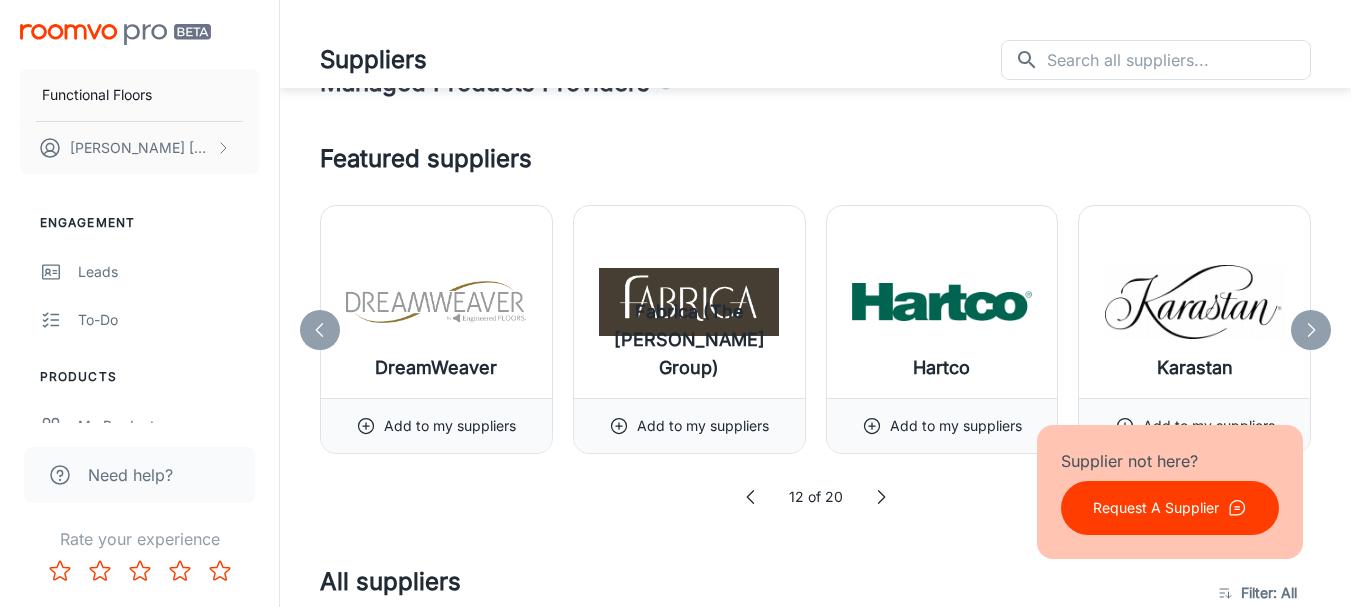 click at bounding box center (1311, 330) 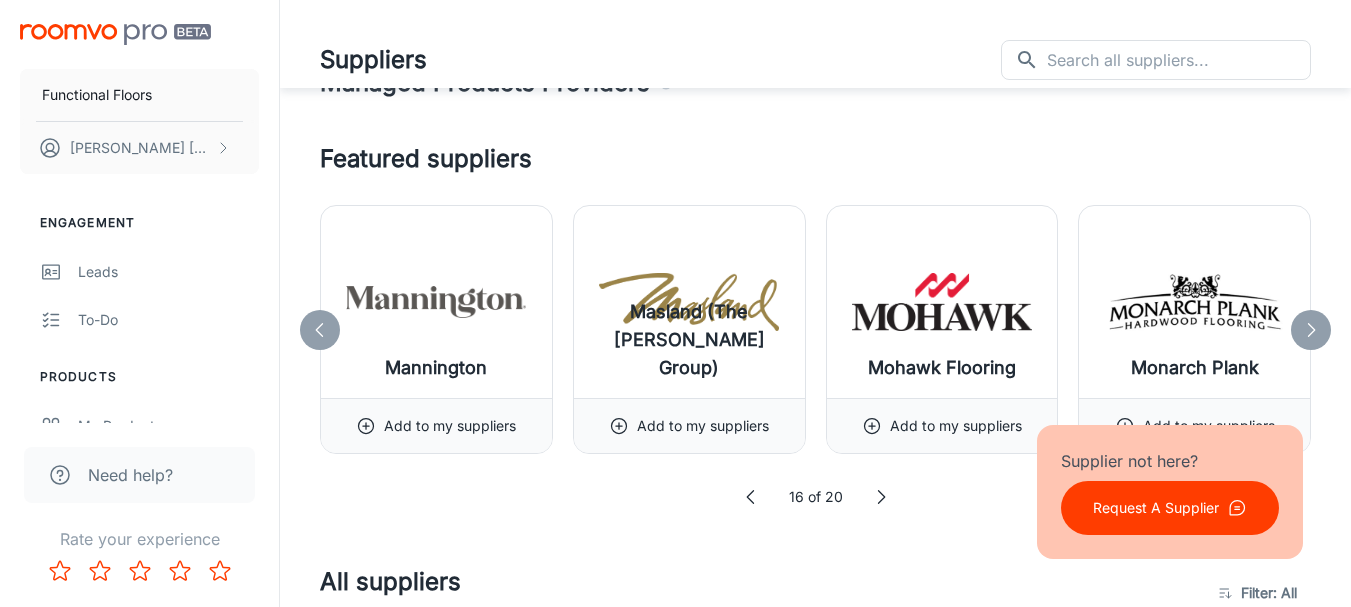 click 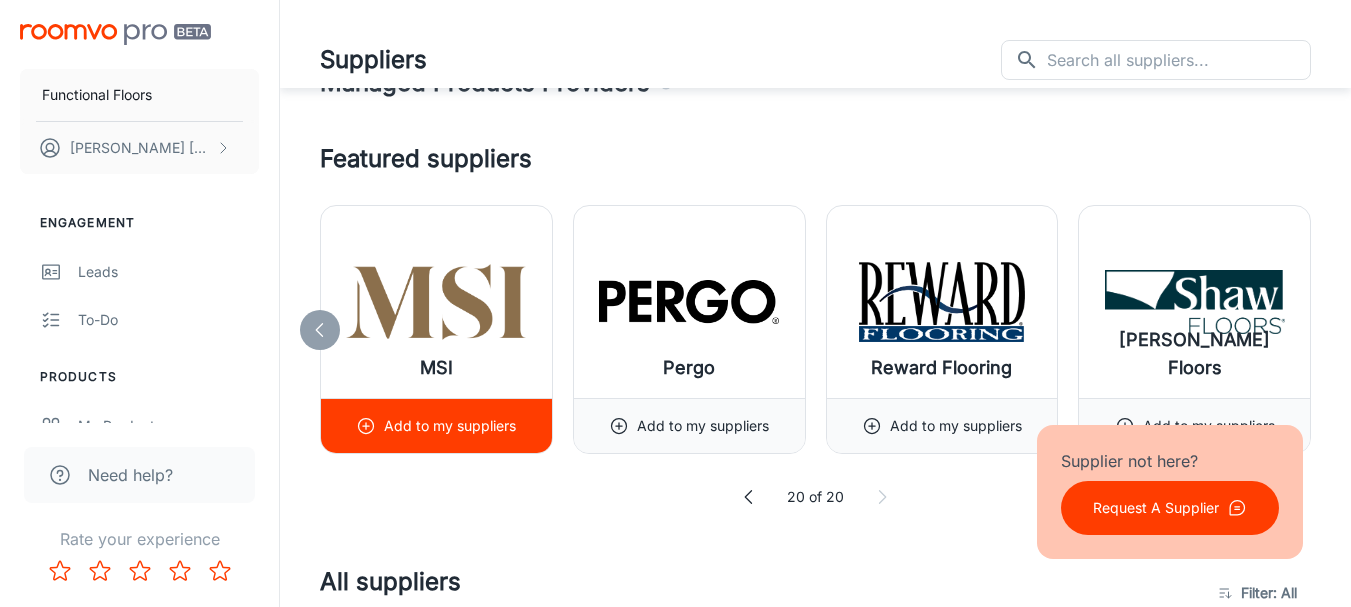 click on "Add to my suppliers" at bounding box center [450, 426] 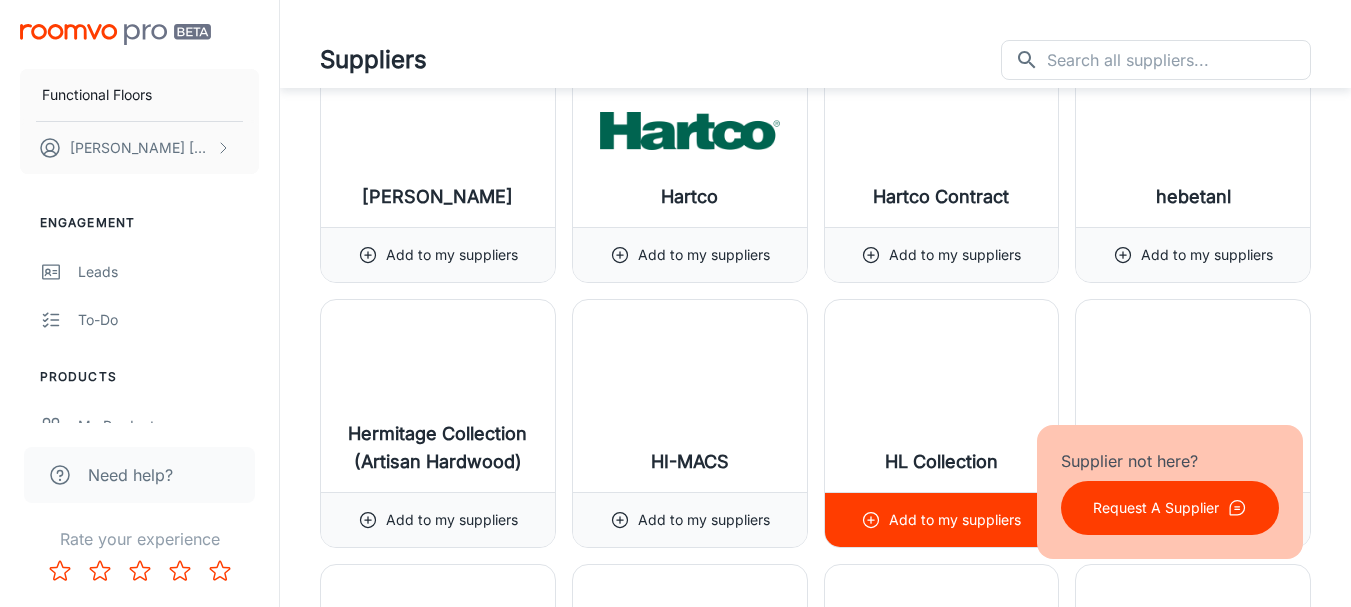scroll, scrollTop: 11346, scrollLeft: 0, axis: vertical 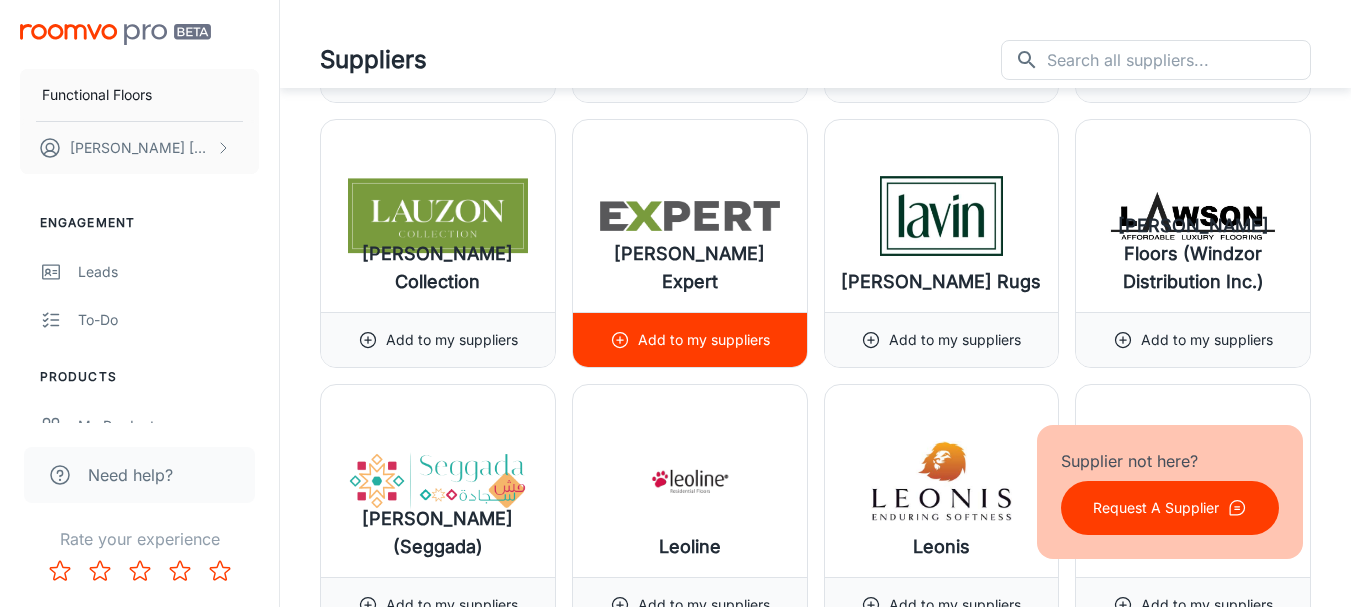 click on "Add to my suppliers" at bounding box center (704, 340) 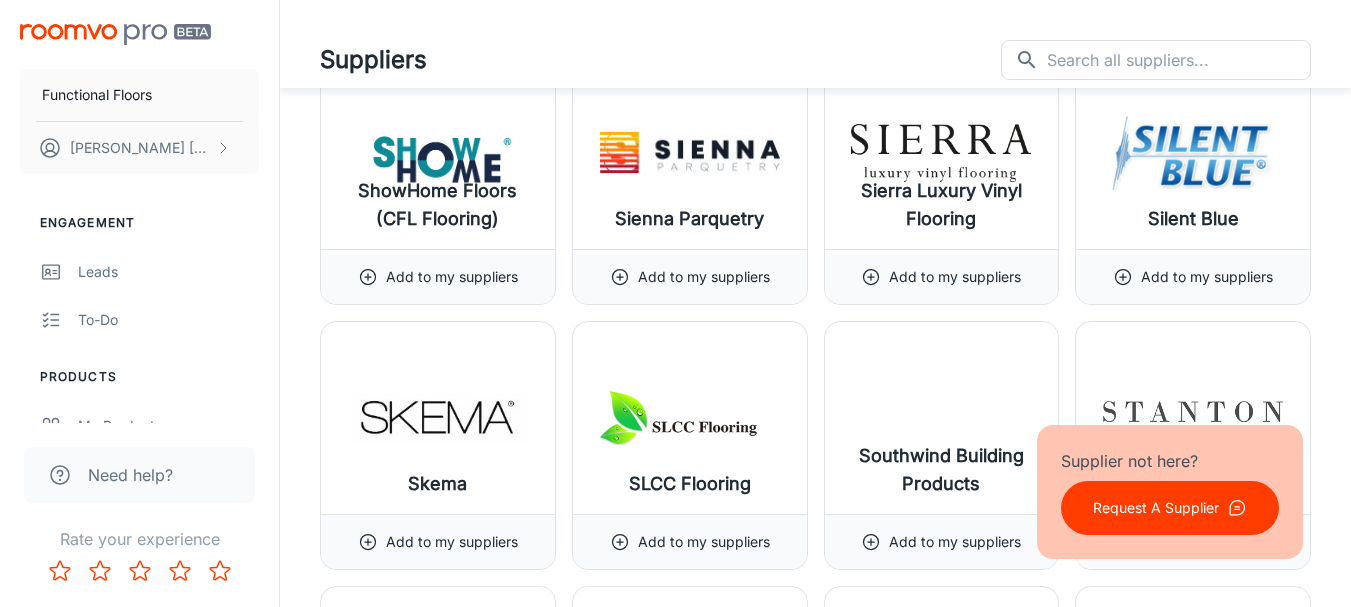 scroll, scrollTop: 20404, scrollLeft: 0, axis: vertical 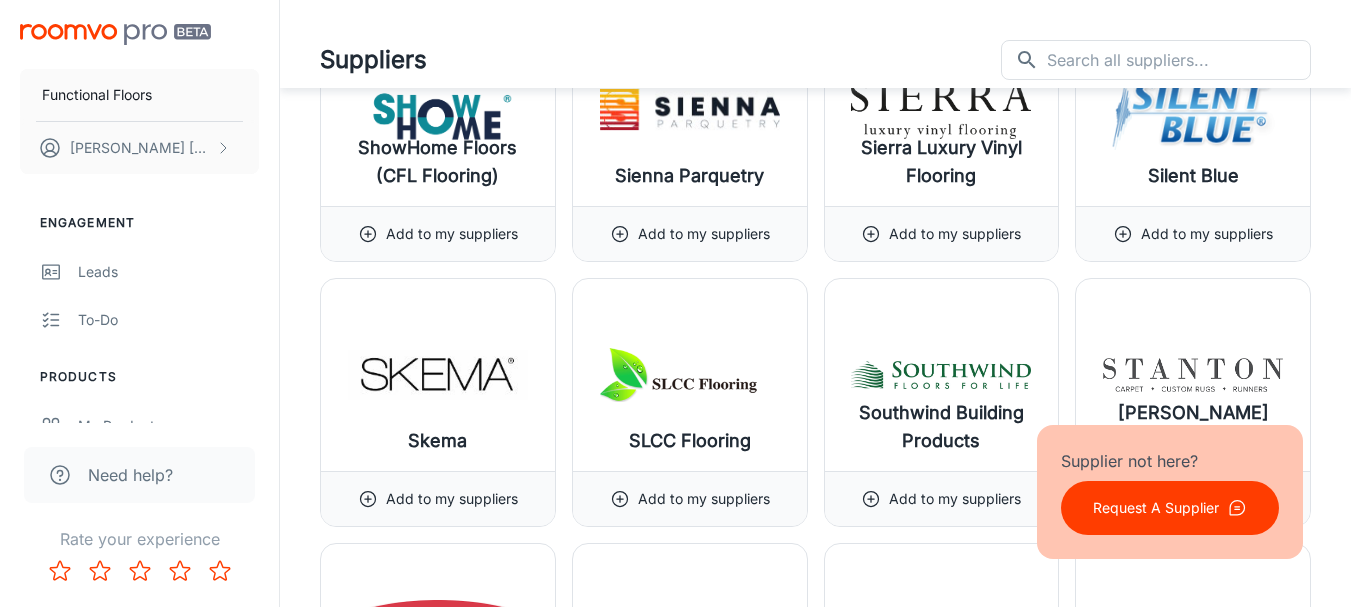 click on "Request A Supplier" at bounding box center [1156, 508] 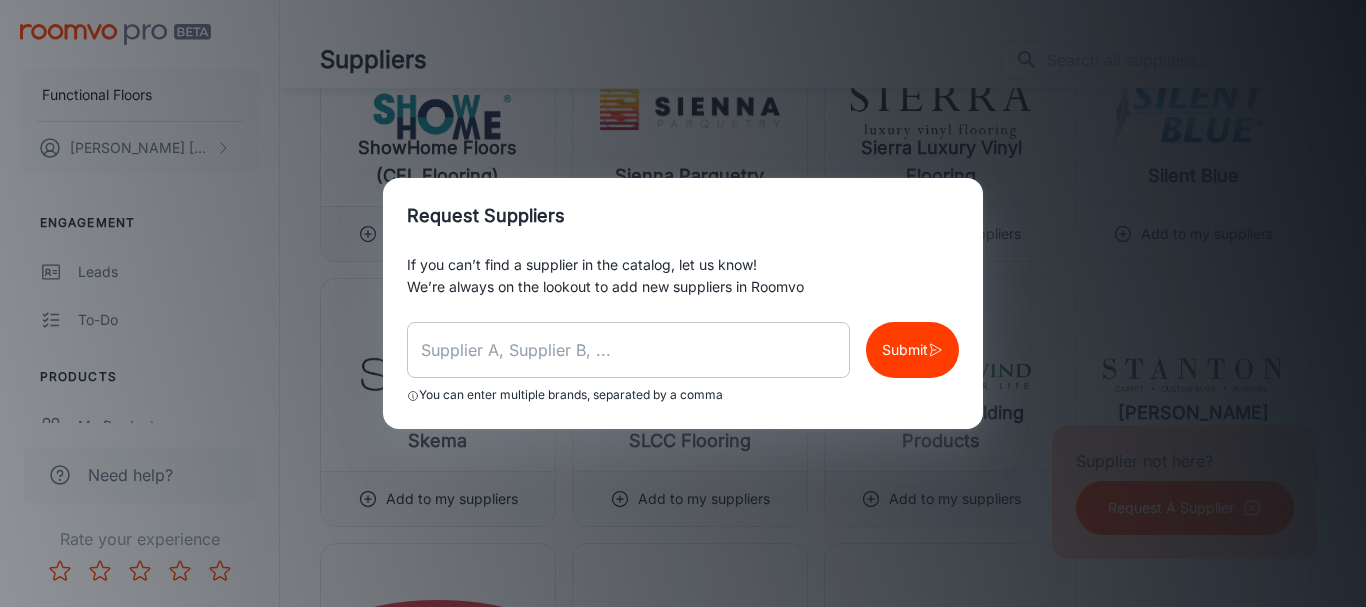click at bounding box center [628, 350] 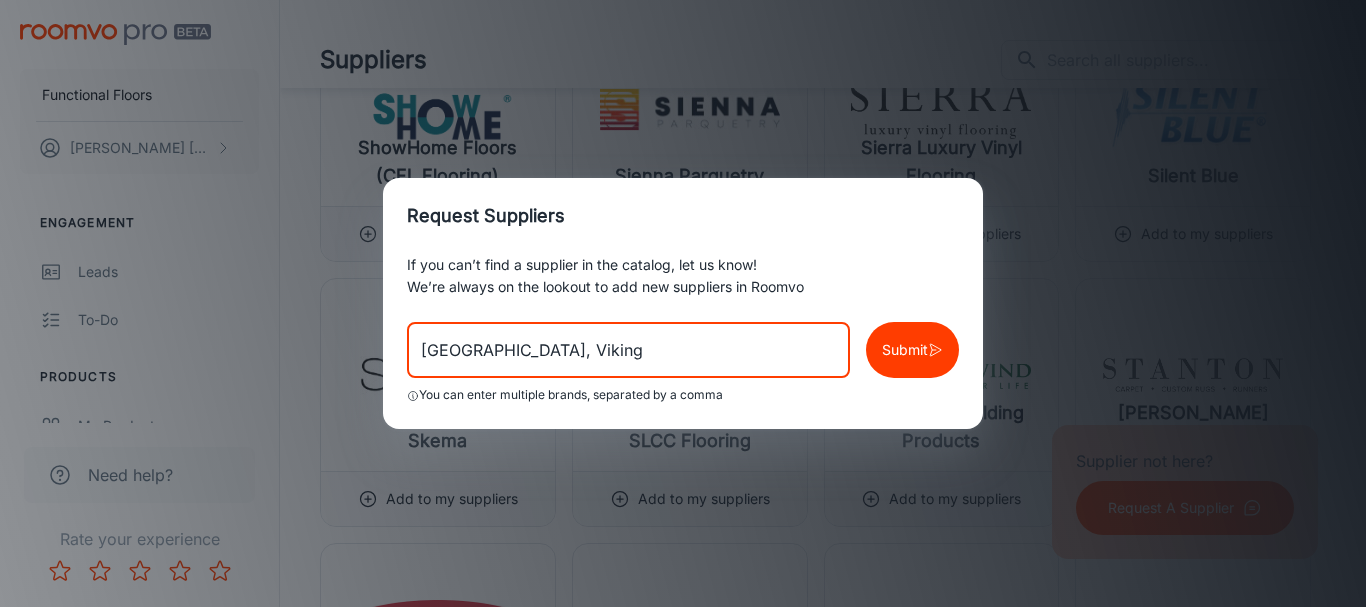 type on "[GEOGRAPHIC_DATA], Viking" 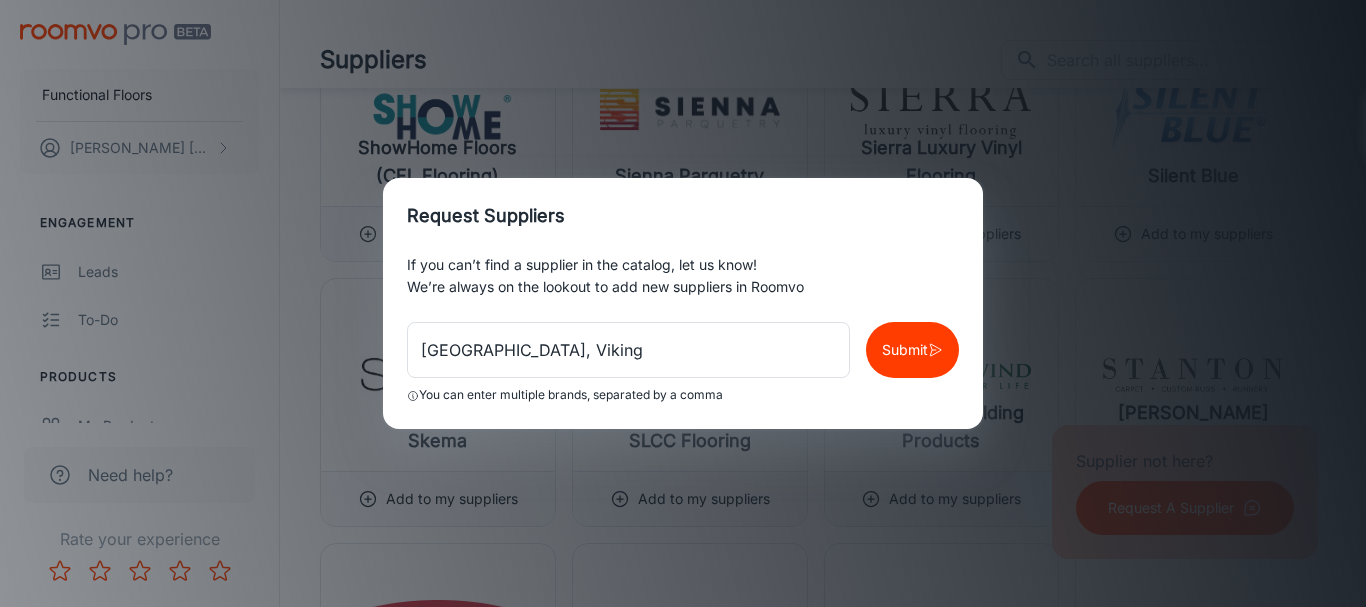 click on "Request Suppliers If you can’t find a supplier in the catalog, let us know! We’re always on the lookout to add new suppliers in Roomvo [GEOGRAPHIC_DATA], Viking ​ Submit You can enter multiple brands, separated by a comma" at bounding box center (683, 303) 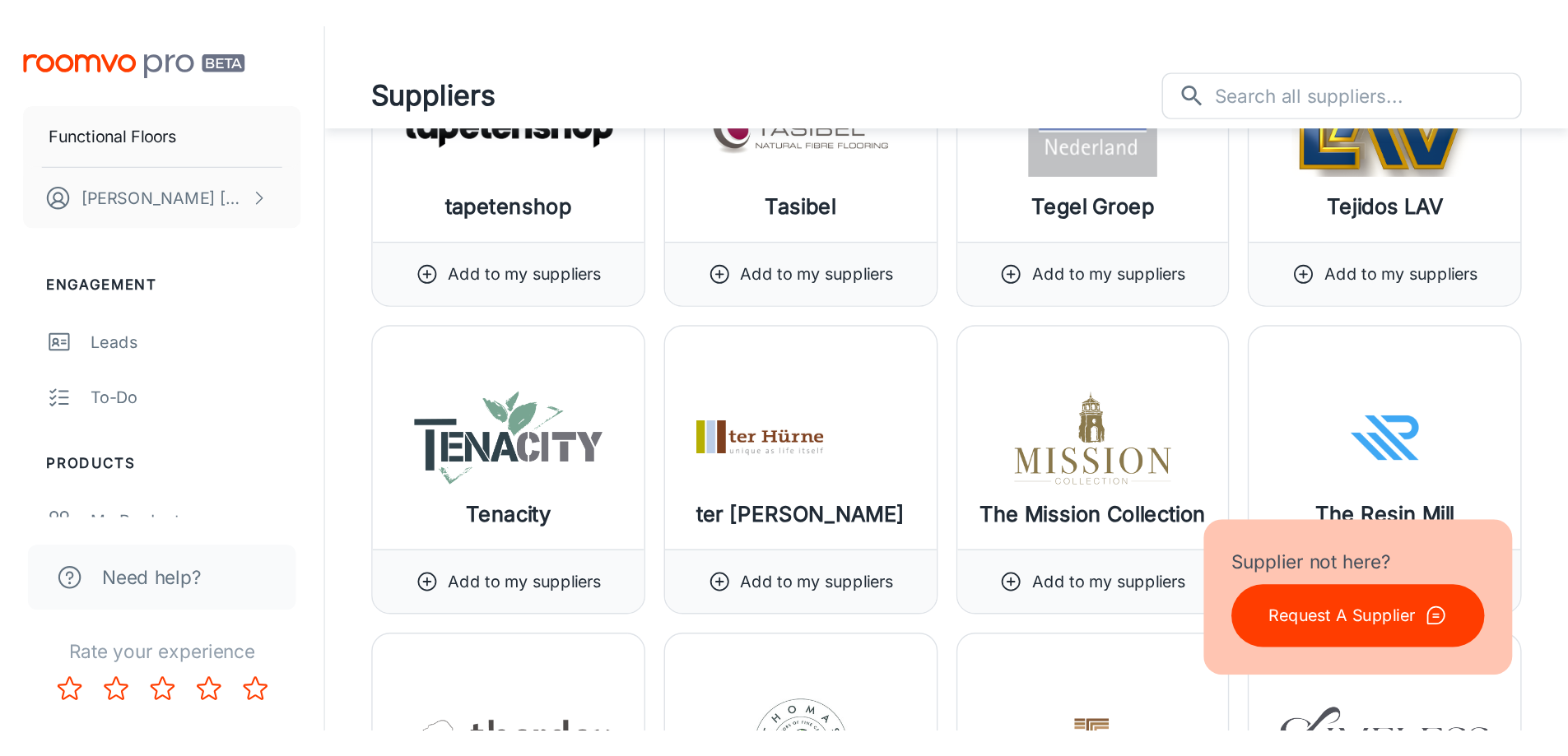 scroll, scrollTop: 17422, scrollLeft: 0, axis: vertical 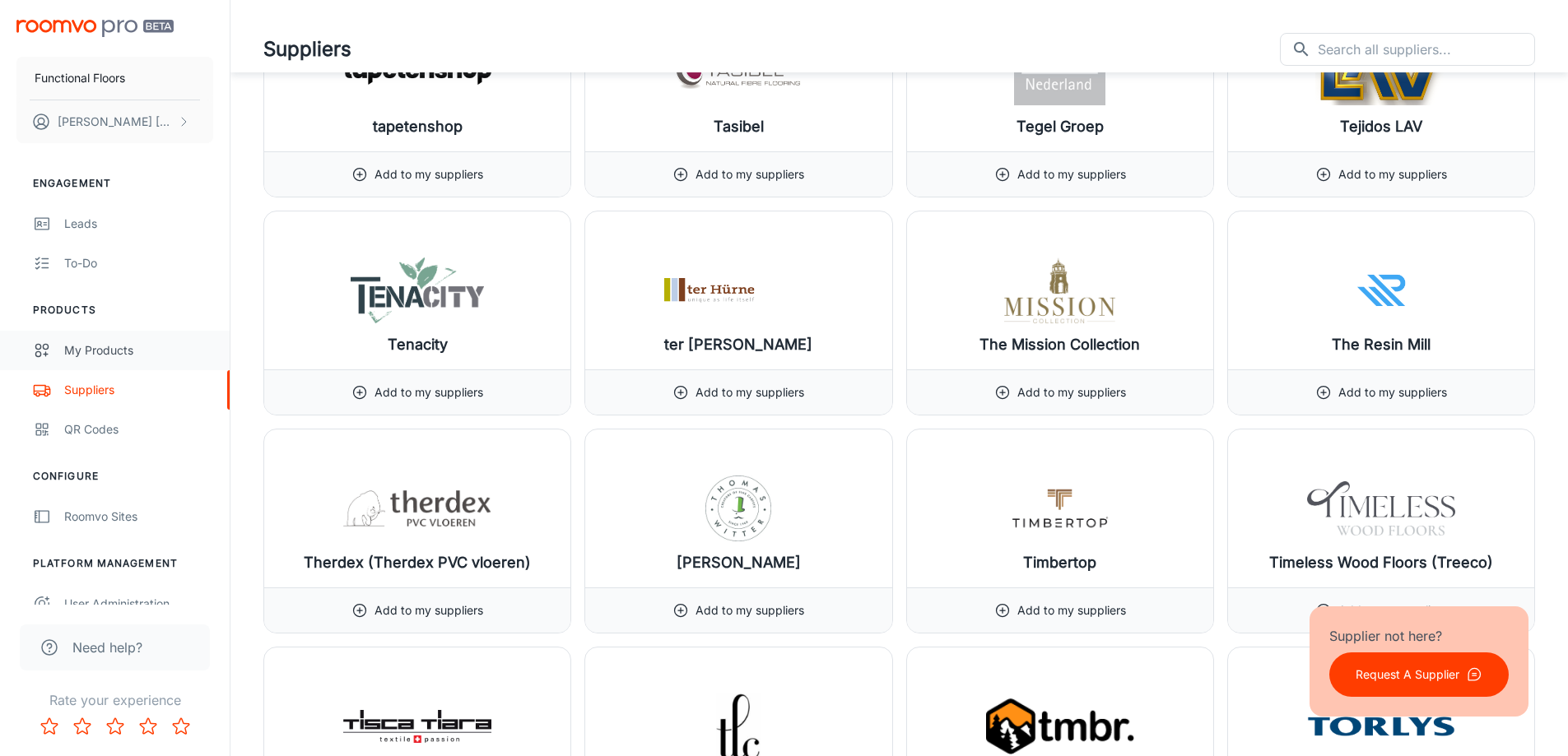 click on "My Products" at bounding box center [138, 350] 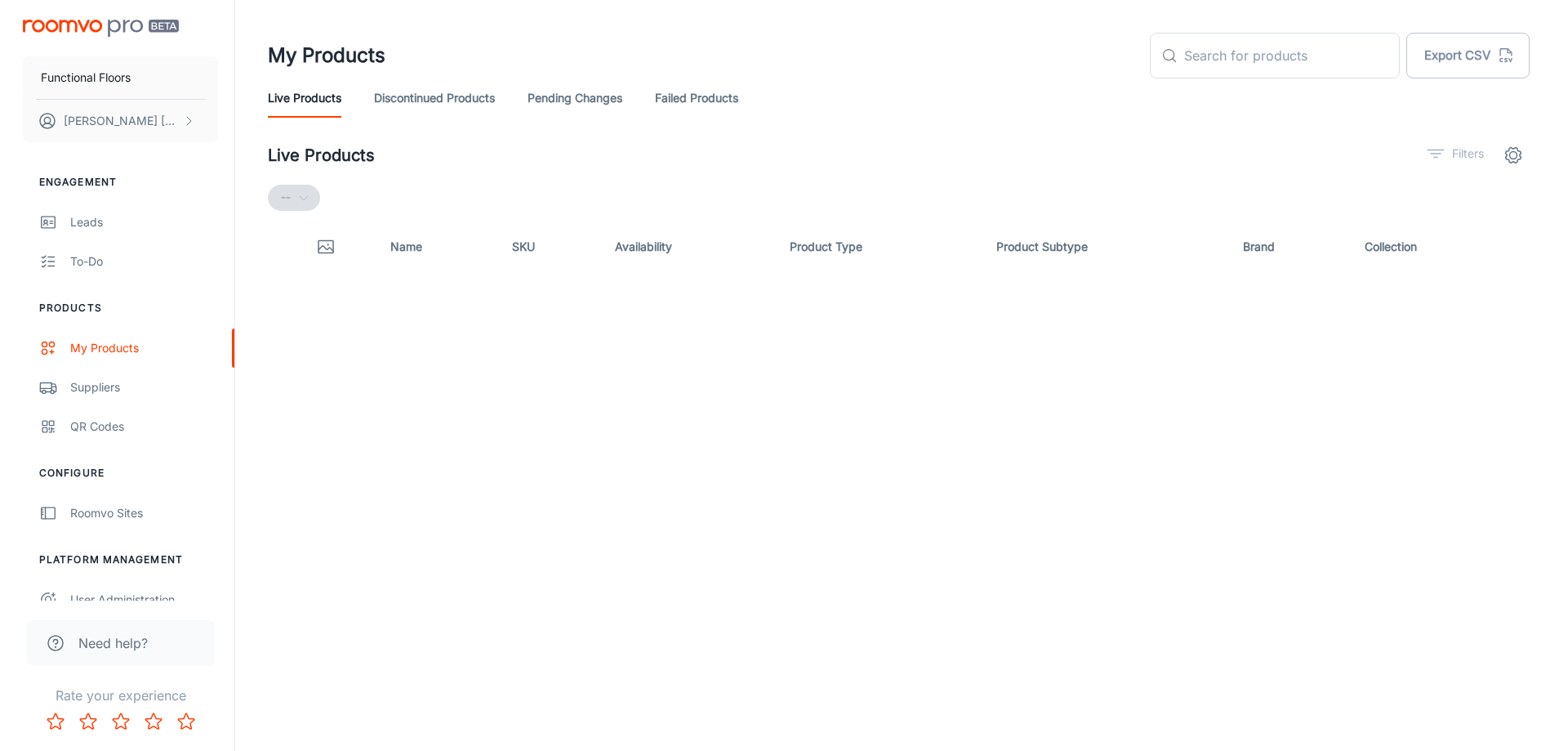 scroll, scrollTop: 0, scrollLeft: 0, axis: both 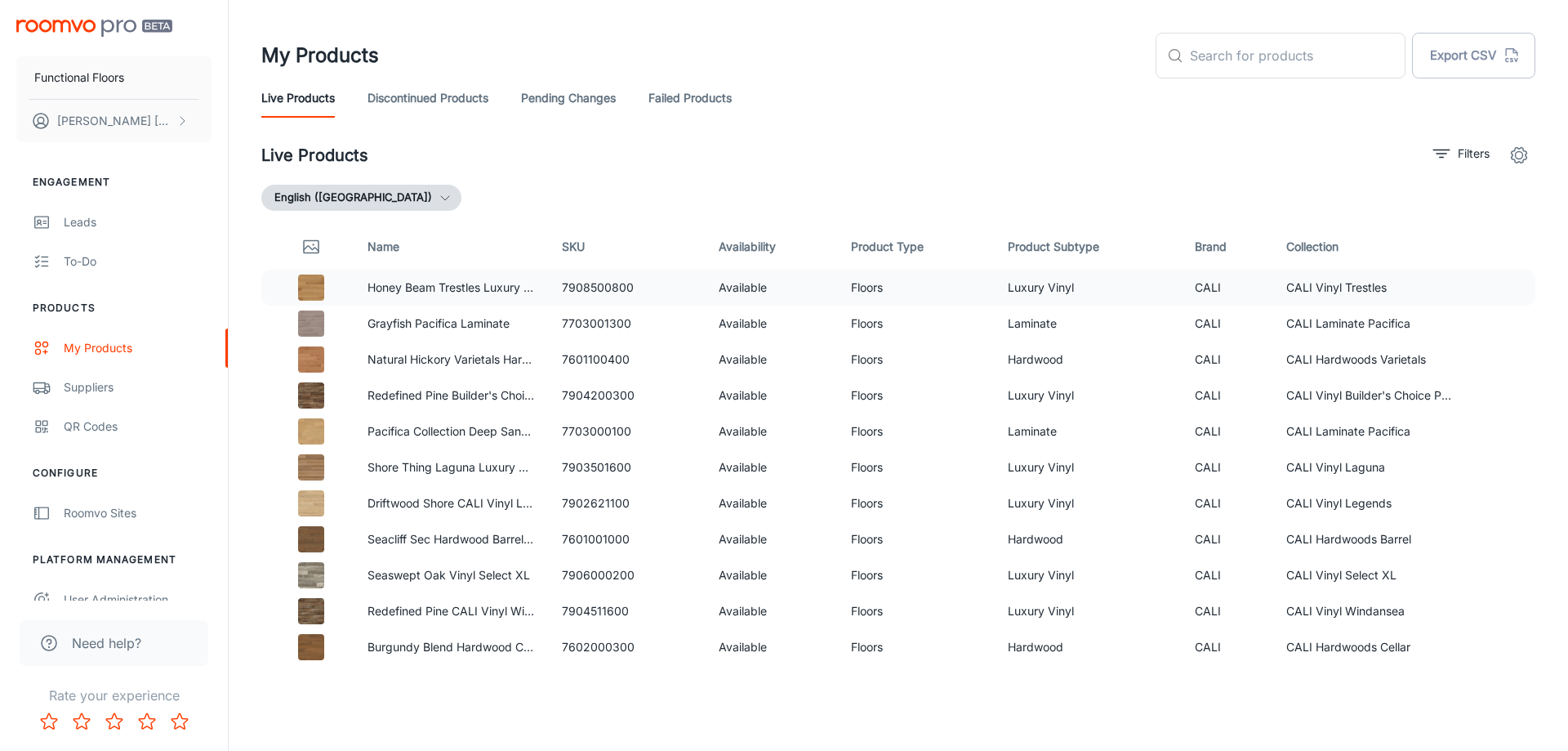click at bounding box center [311, 288] 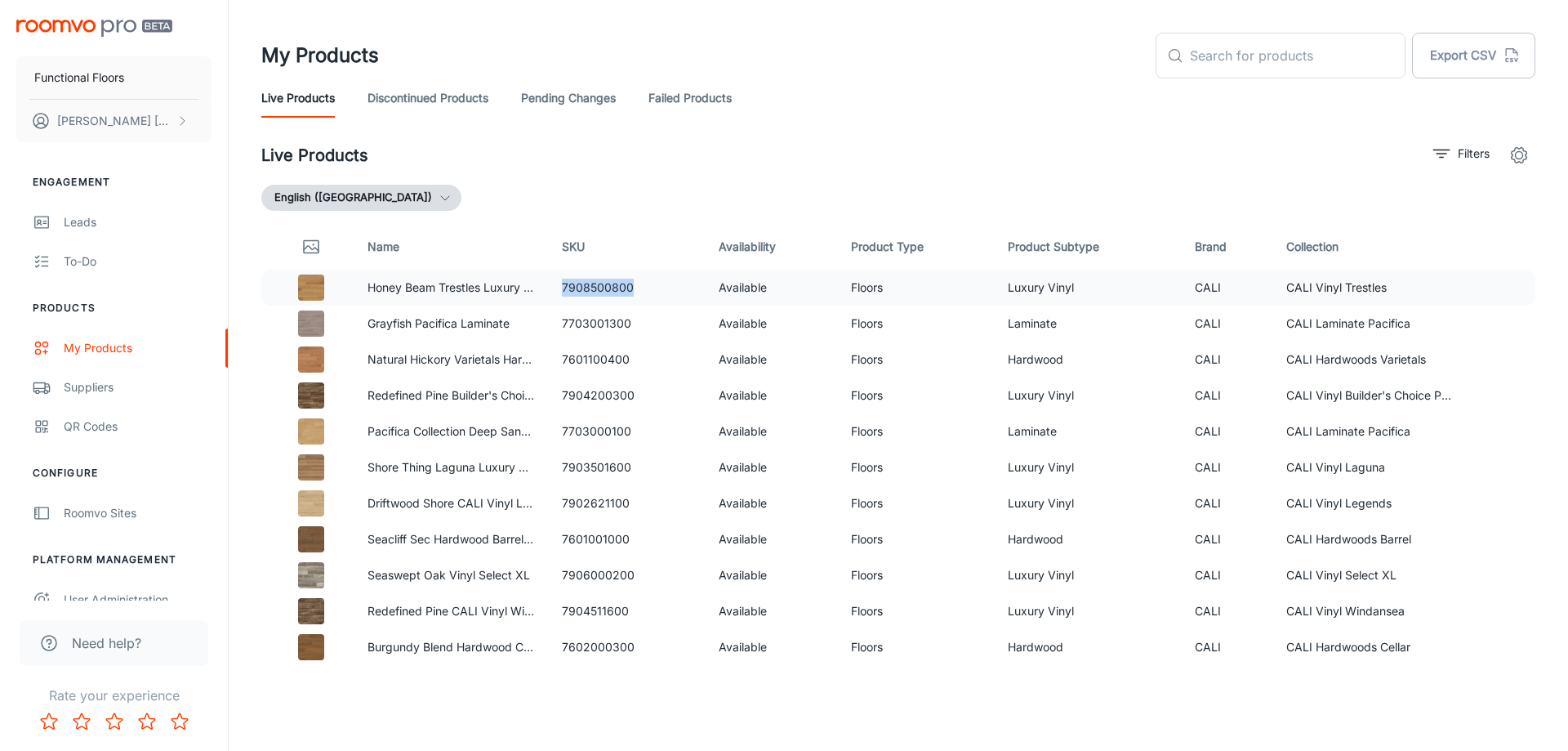 click on "7908500800" at bounding box center [627, 288] 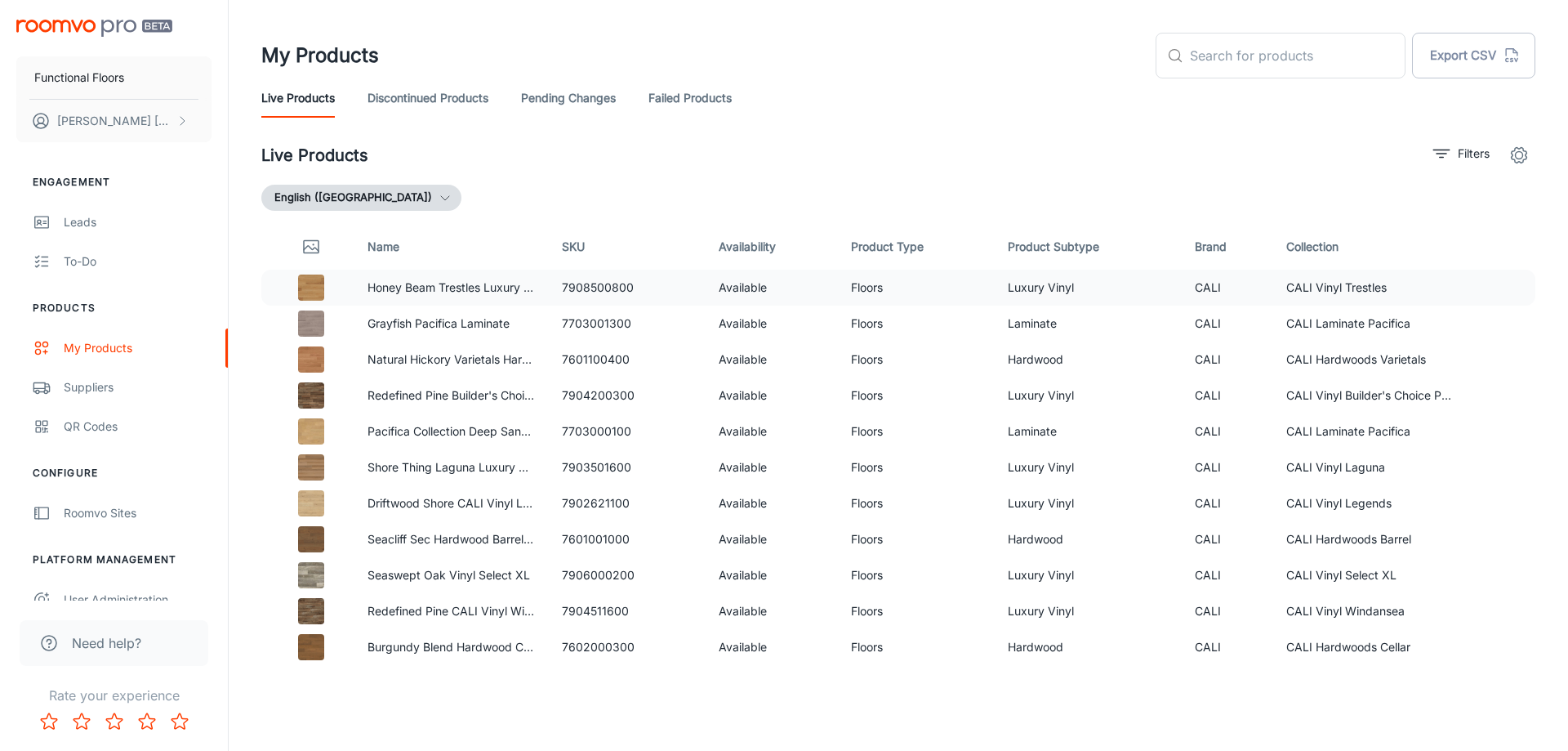 click on "Available" at bounding box center [772, 288] 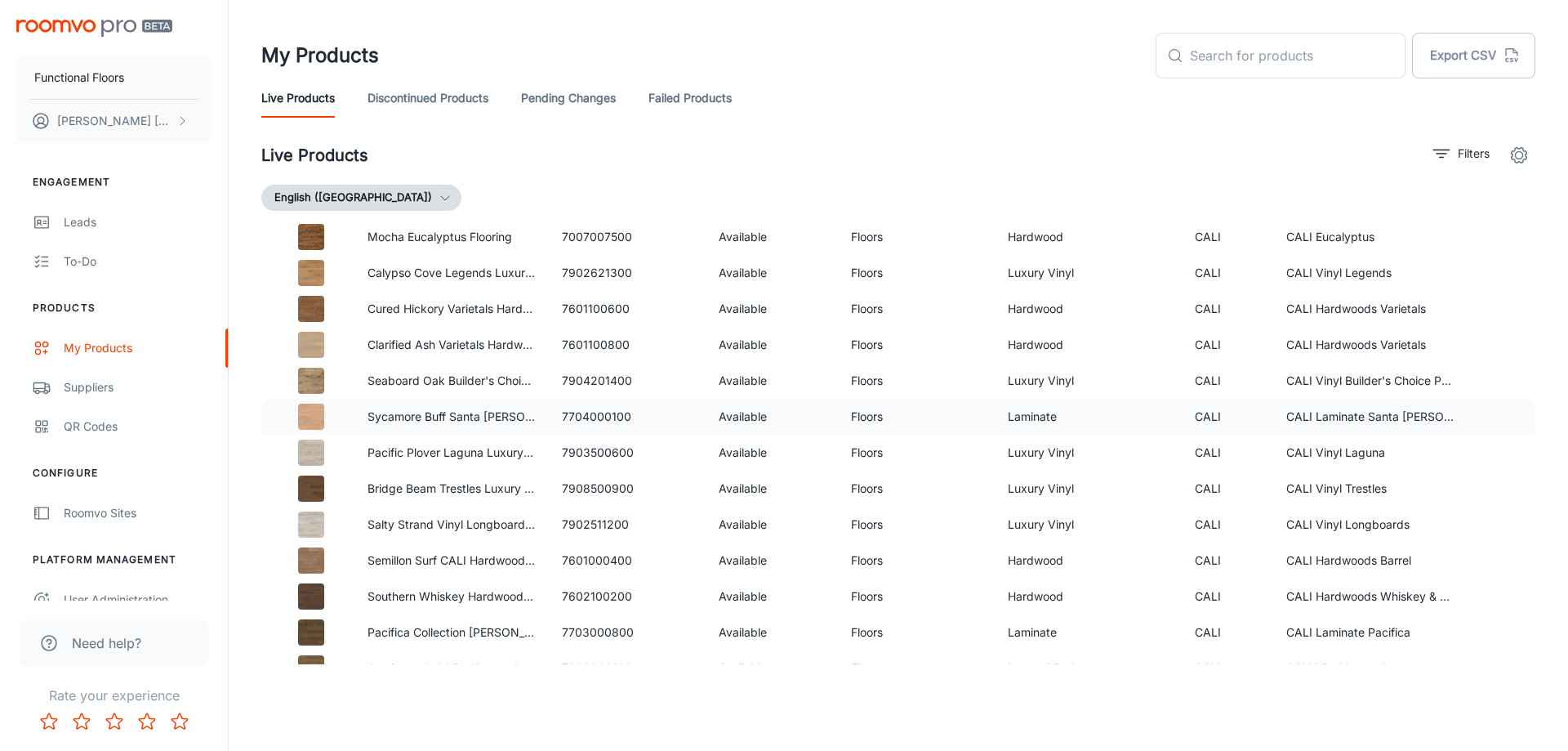 scroll, scrollTop: 1027, scrollLeft: 0, axis: vertical 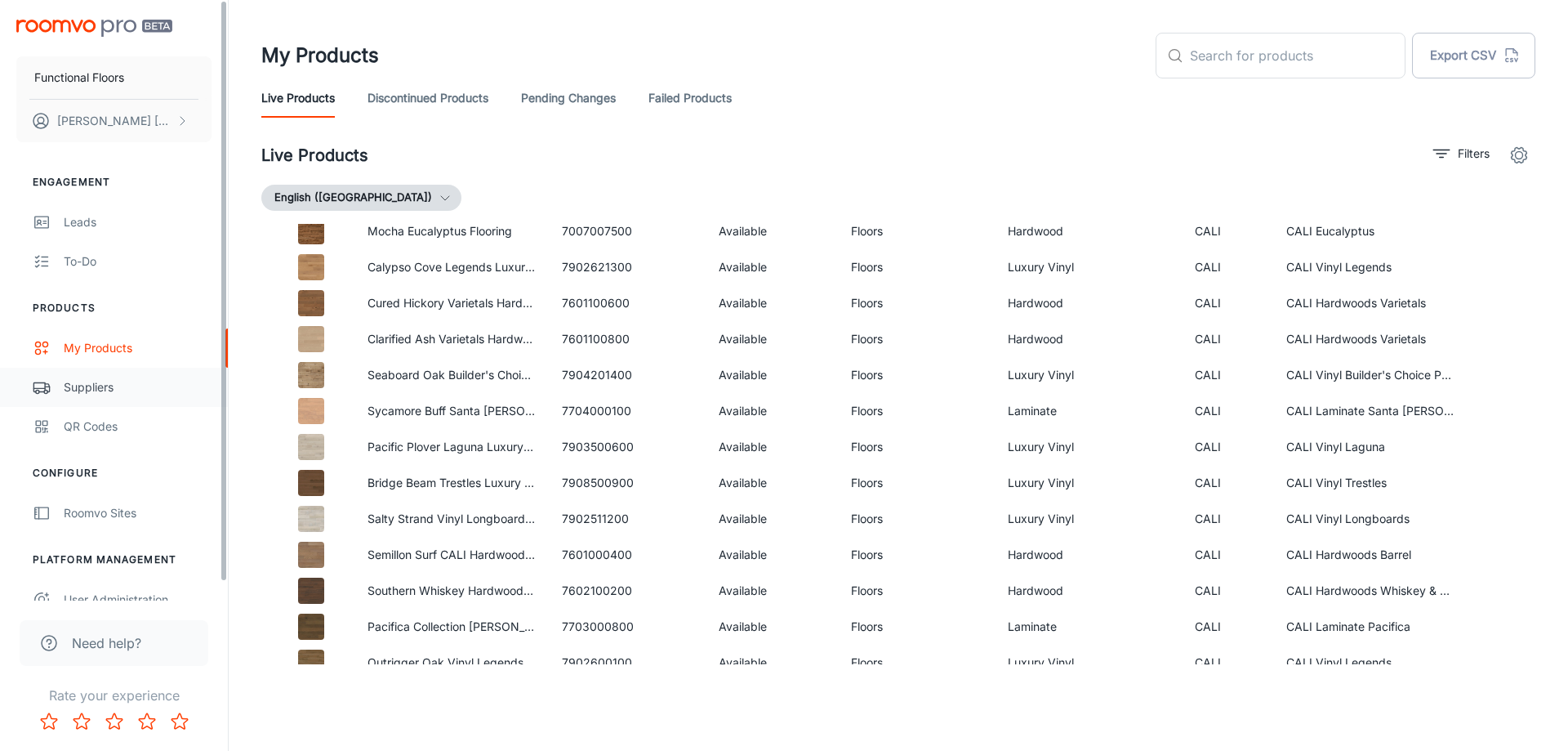 click on "Suppliers" at bounding box center [137, 387] 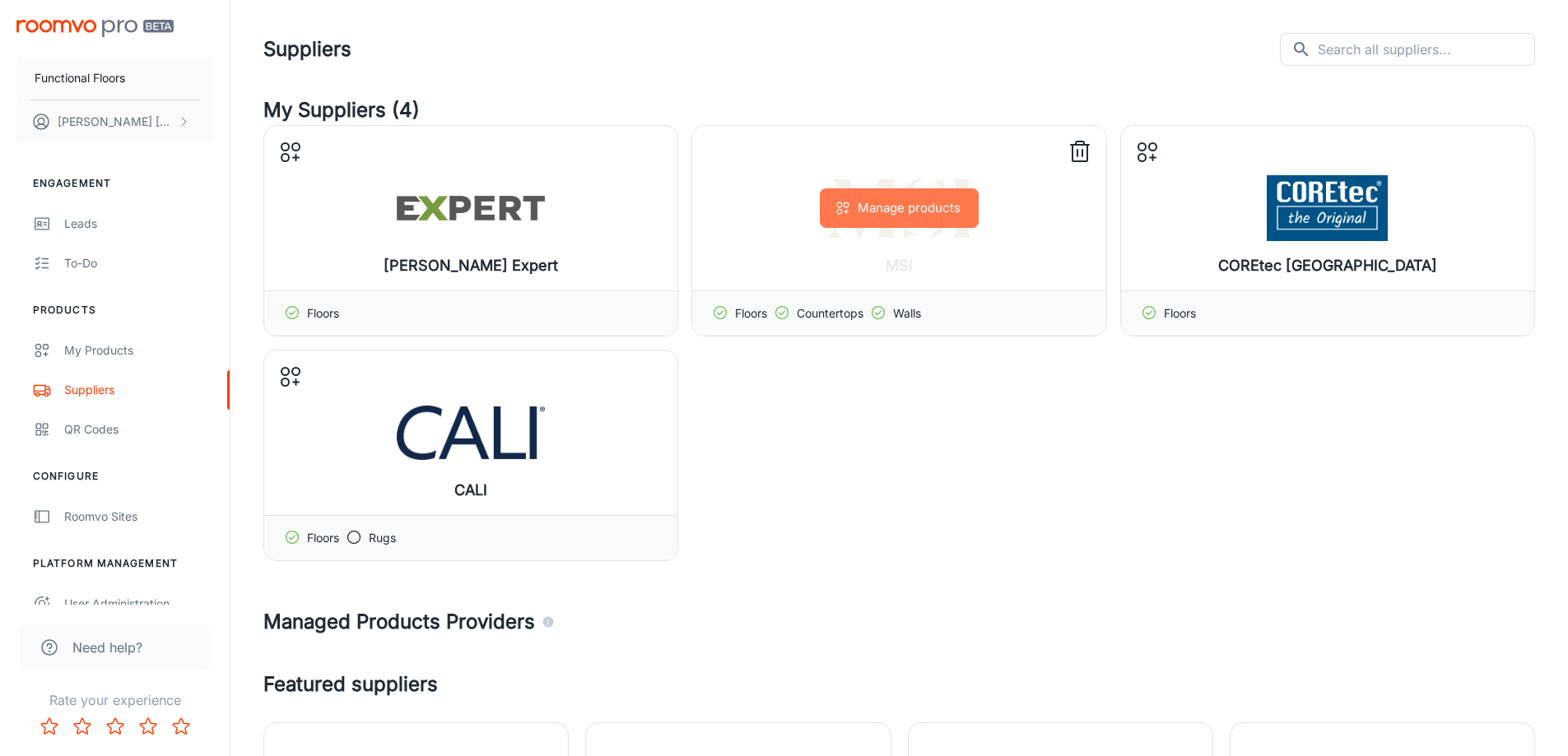 click on "Manage products" at bounding box center [899, 208] 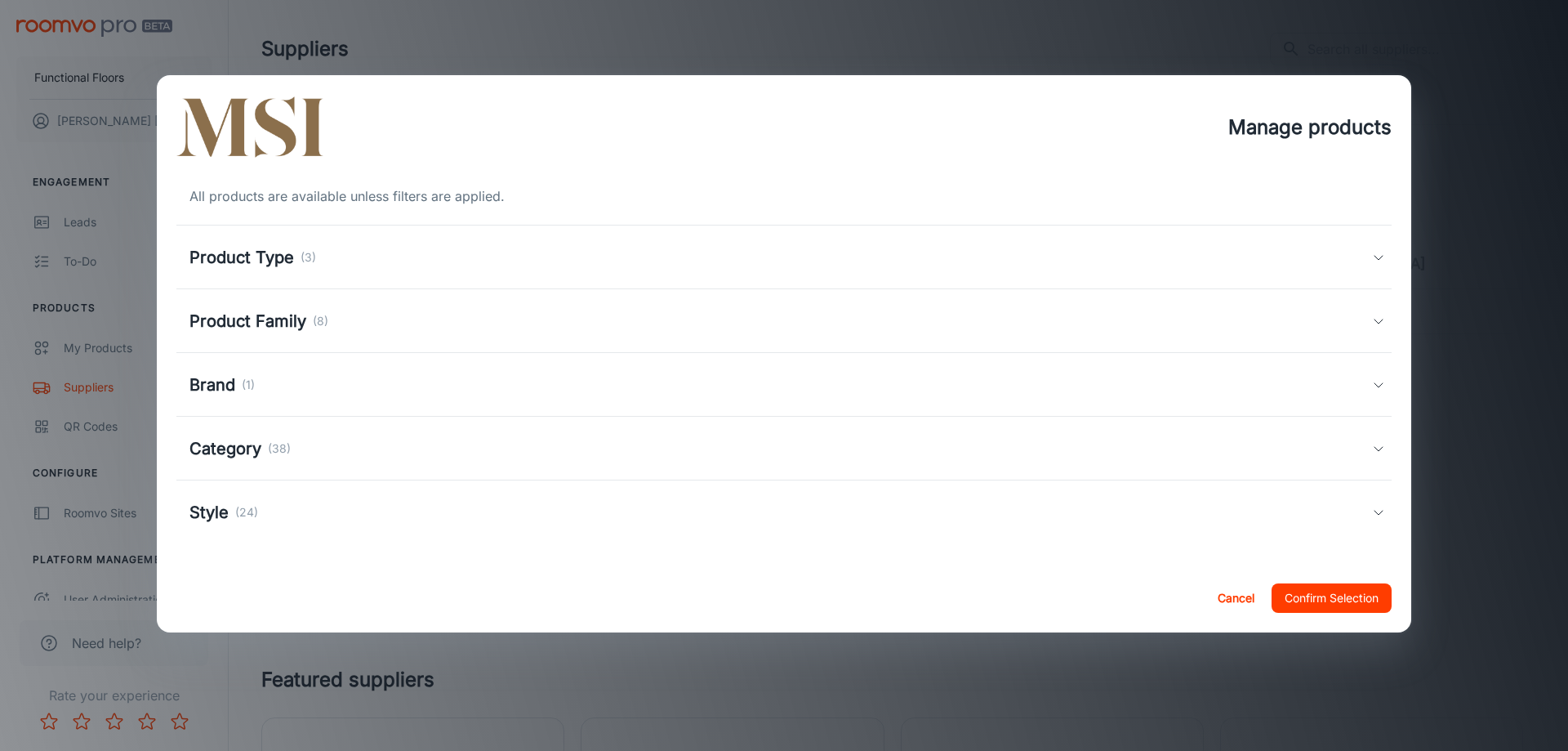 click on "Product Type (3)" at bounding box center (784, 257) 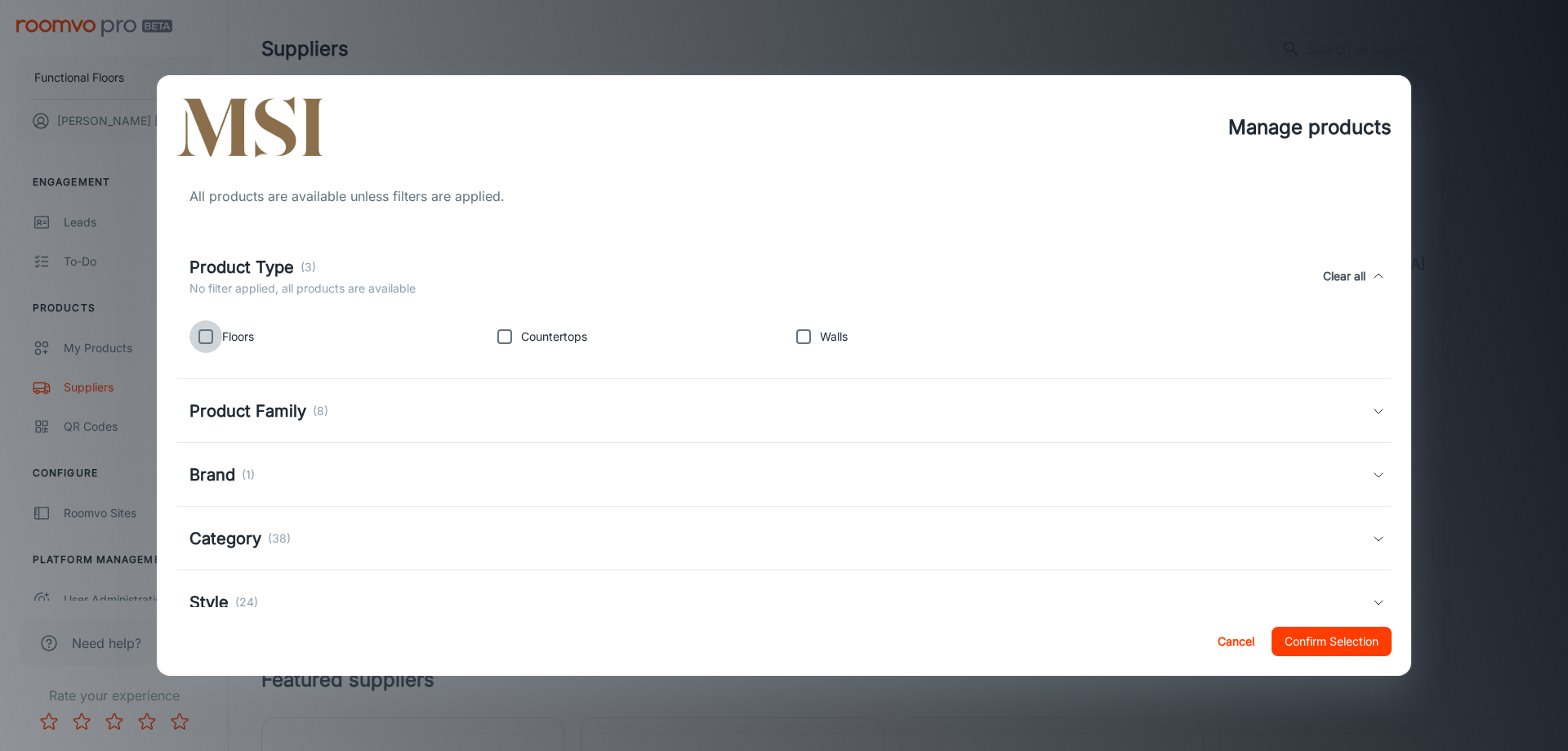 click at bounding box center [206, 337] 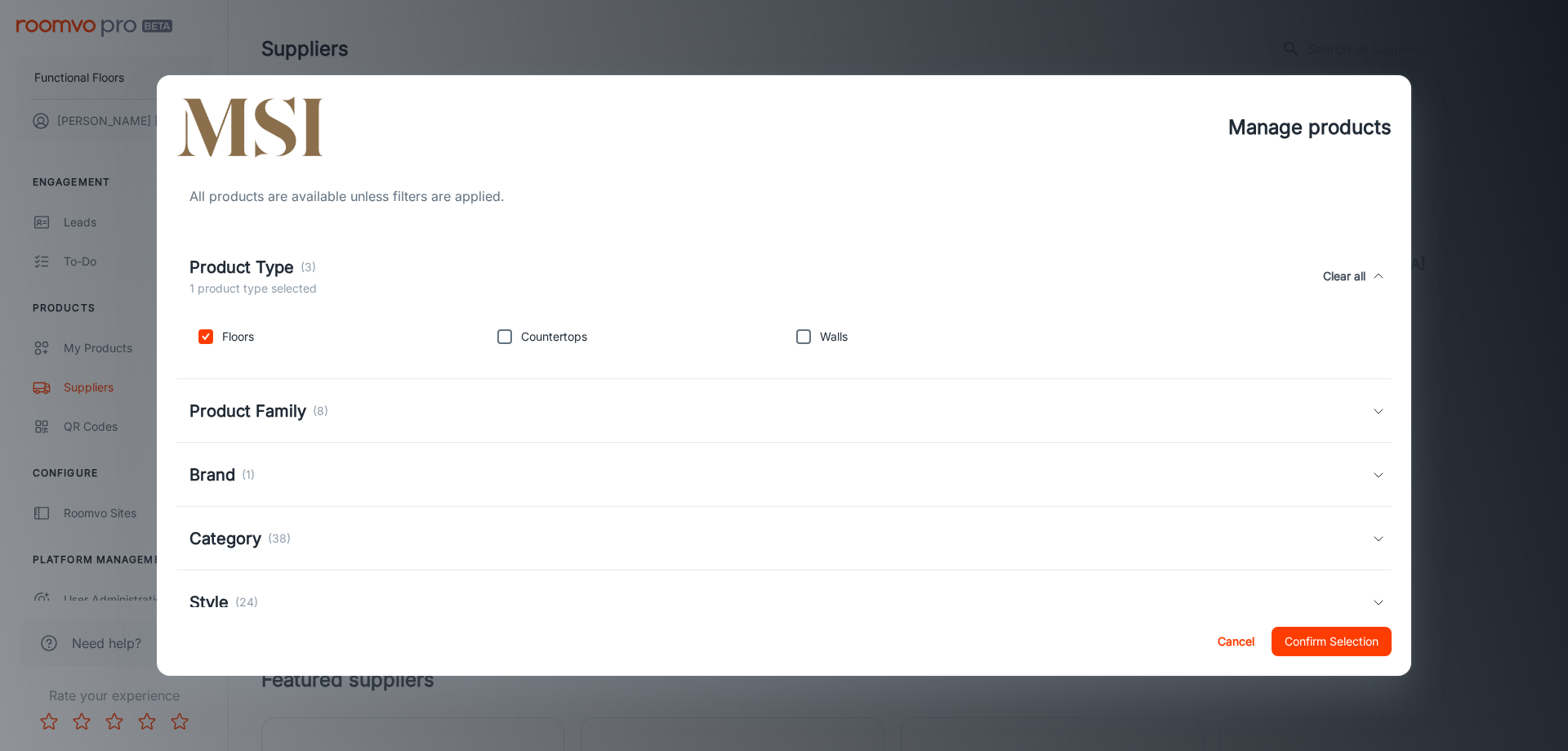 click on "Product Family (8)" at bounding box center [784, 411] 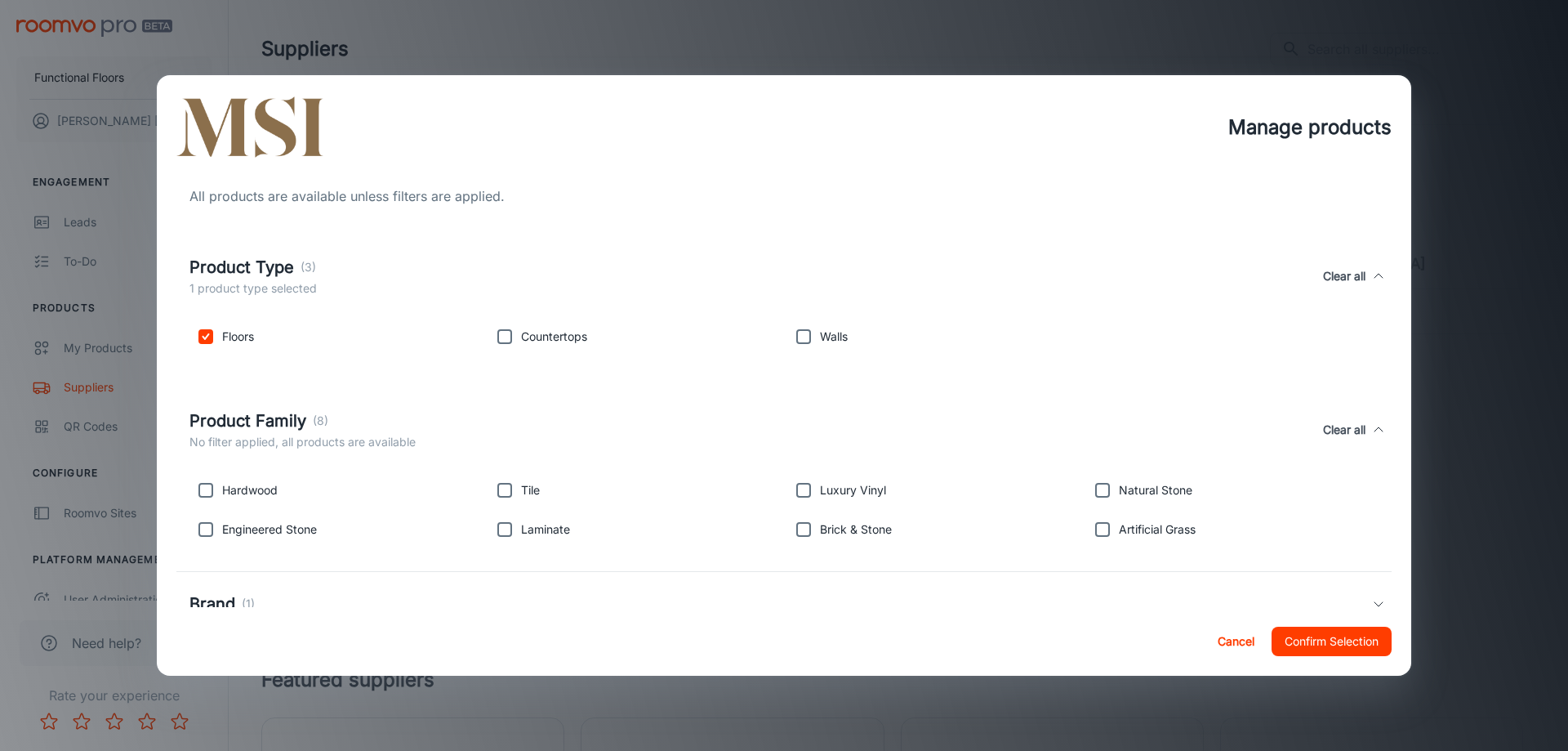 click at bounding box center [206, 490] 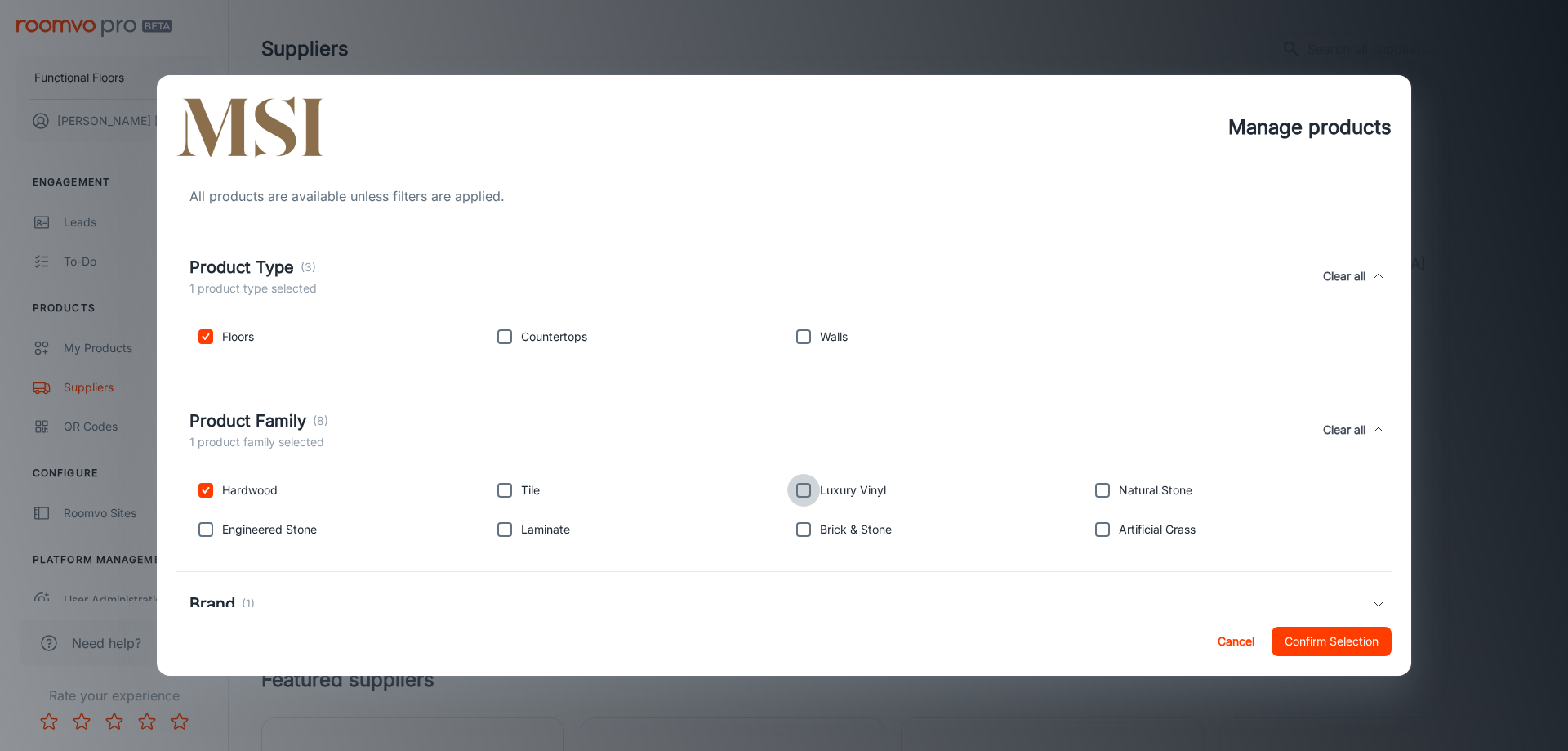 click at bounding box center [804, 490] 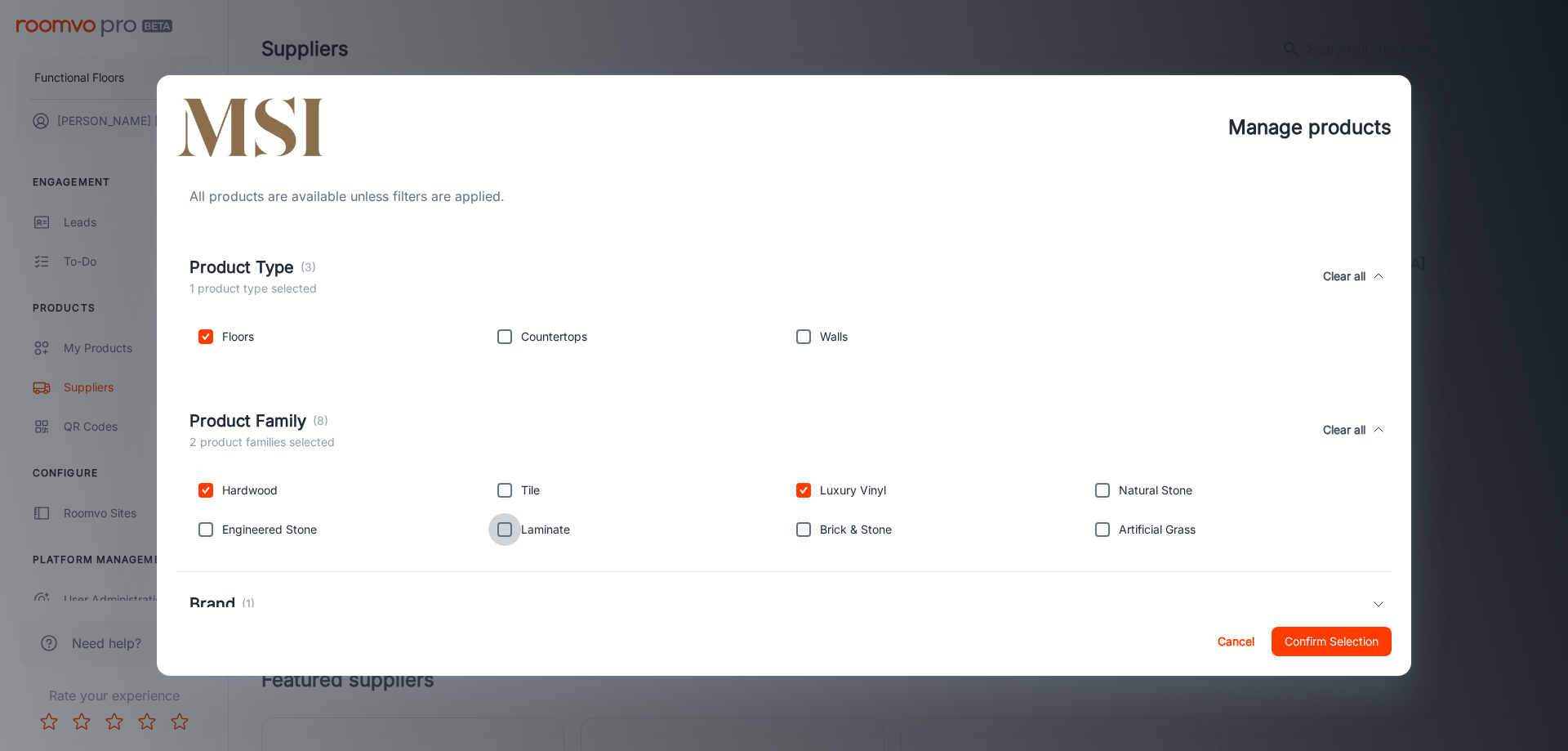 click at bounding box center [505, 530] 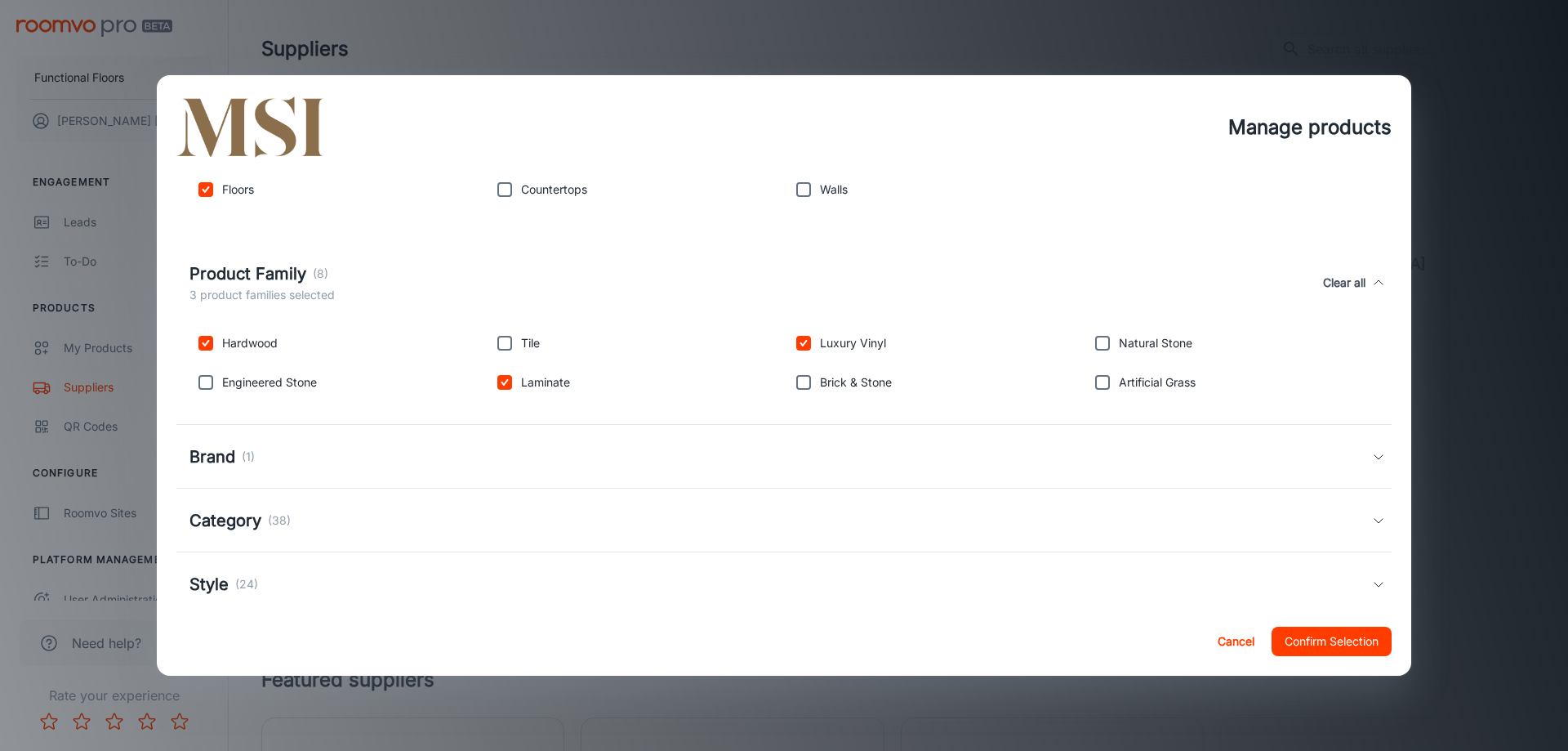 scroll, scrollTop: 176, scrollLeft: 0, axis: vertical 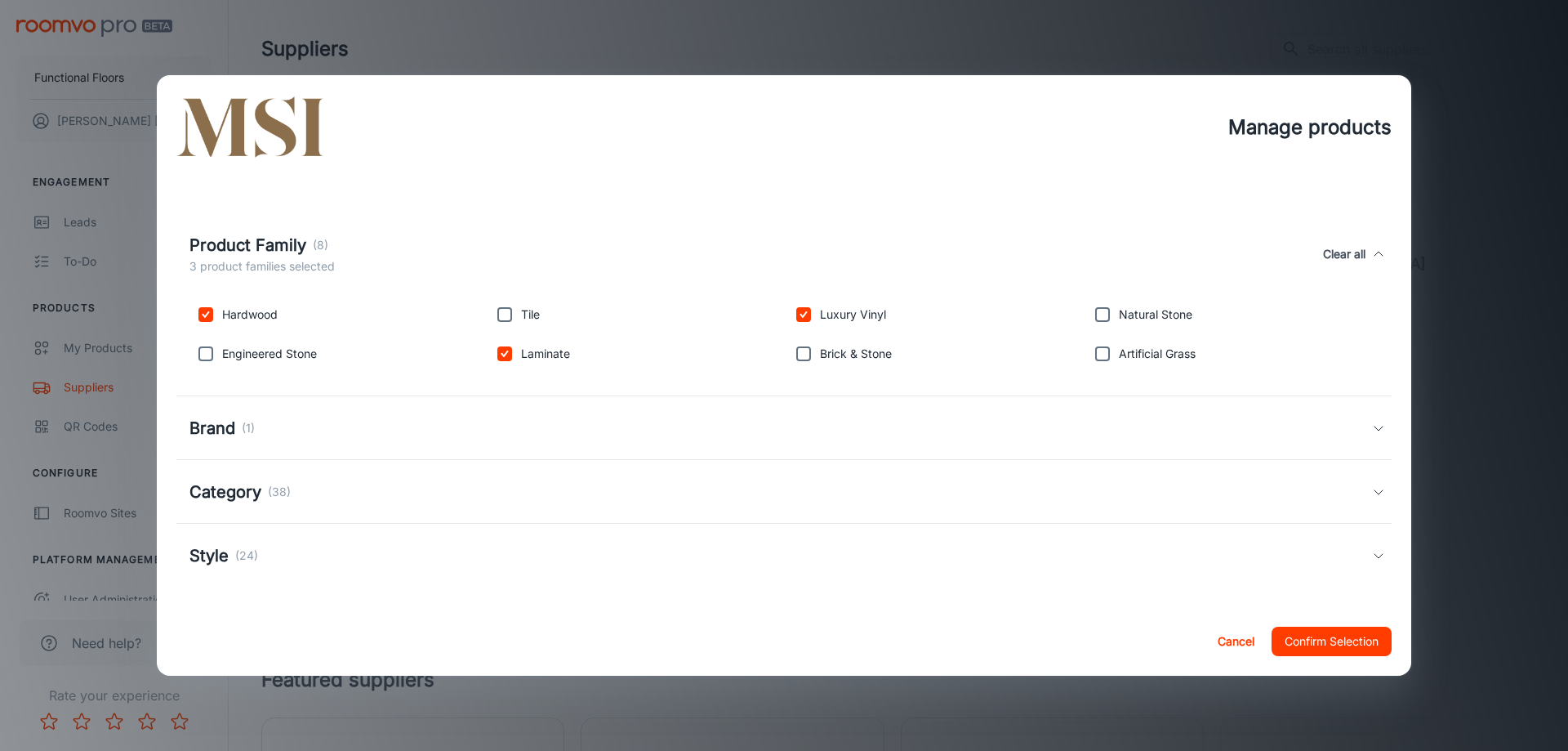 click on "Confirm Selection" at bounding box center [1331, 641] 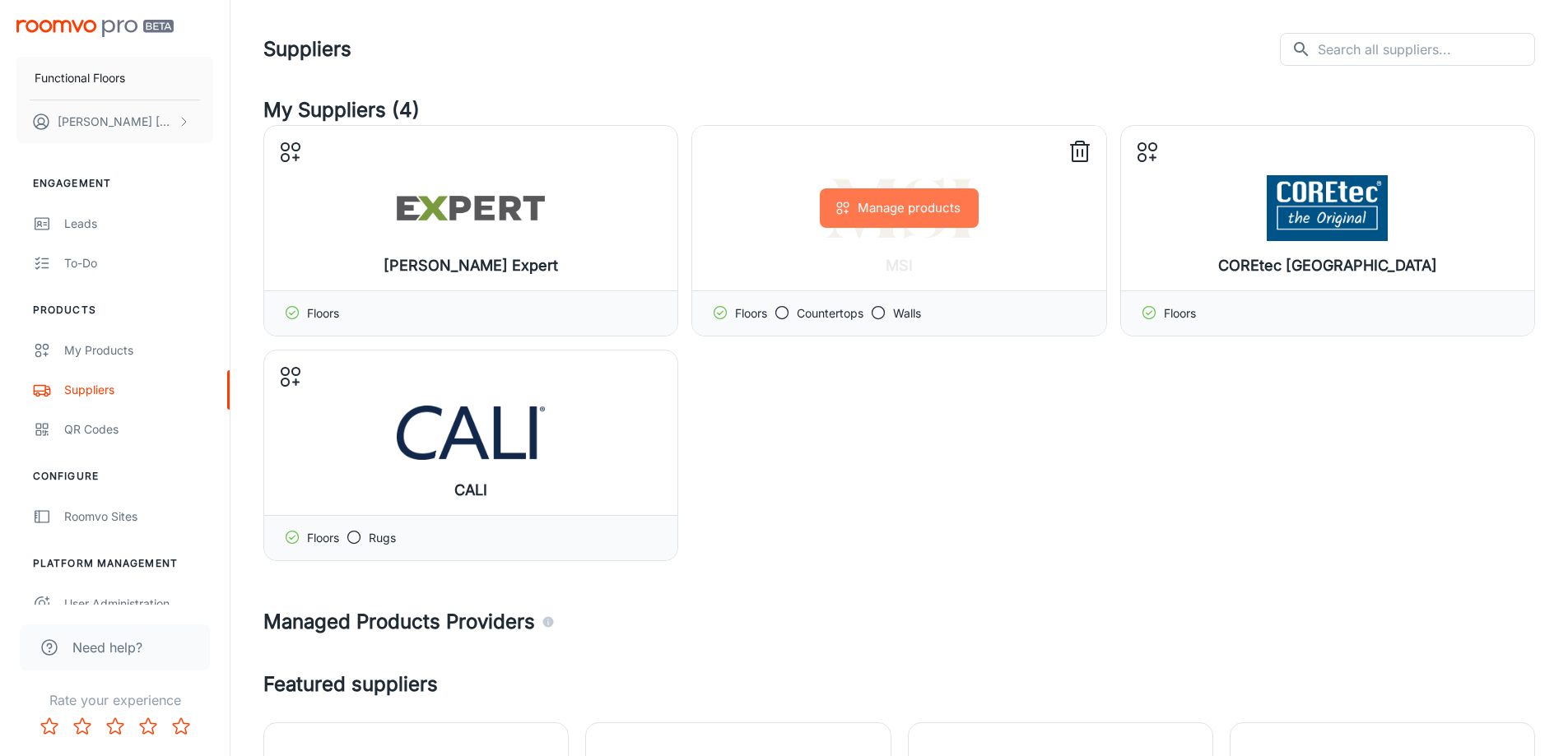 click on "Manage products" at bounding box center [899, 208] 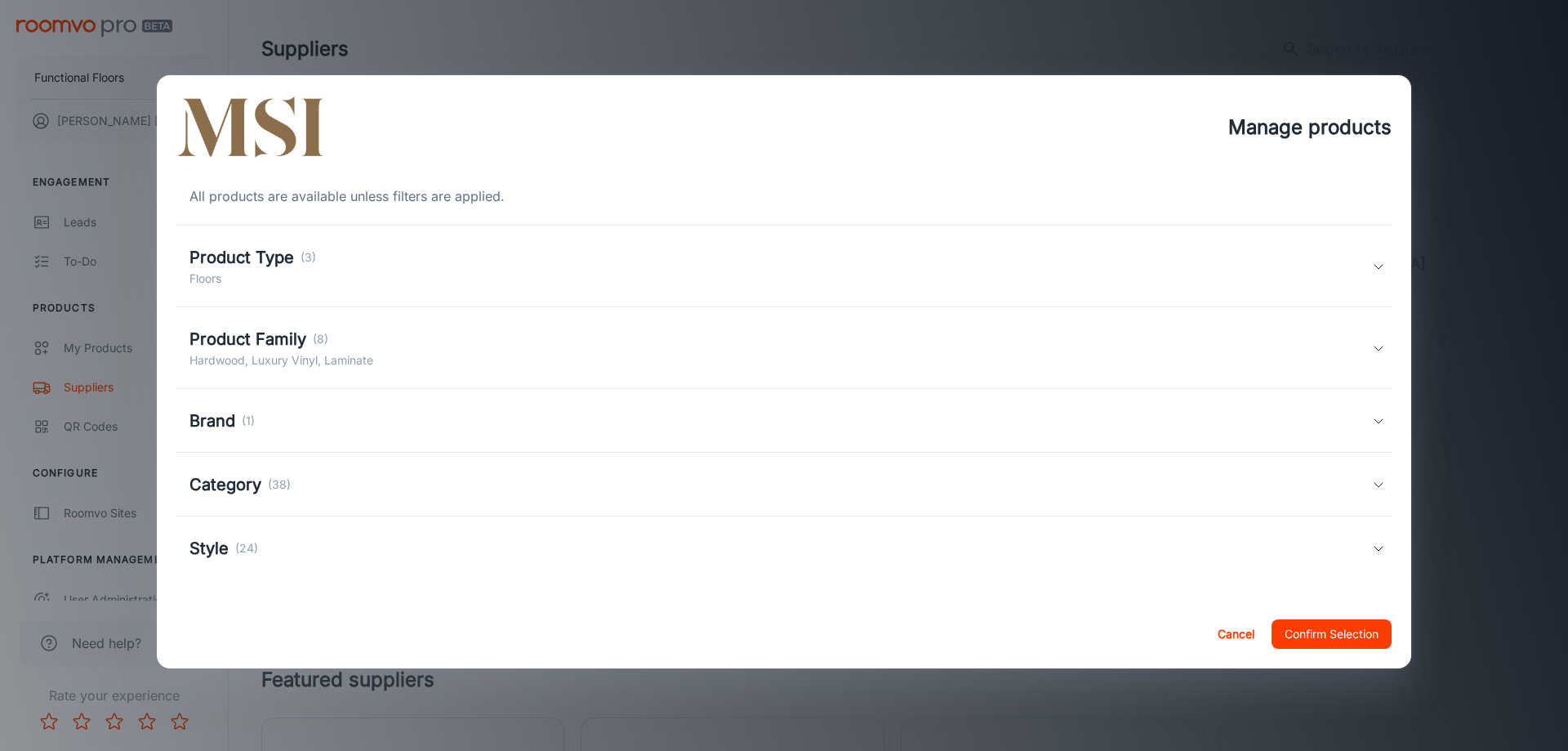 click on "Category (38)" at bounding box center (781, 485) 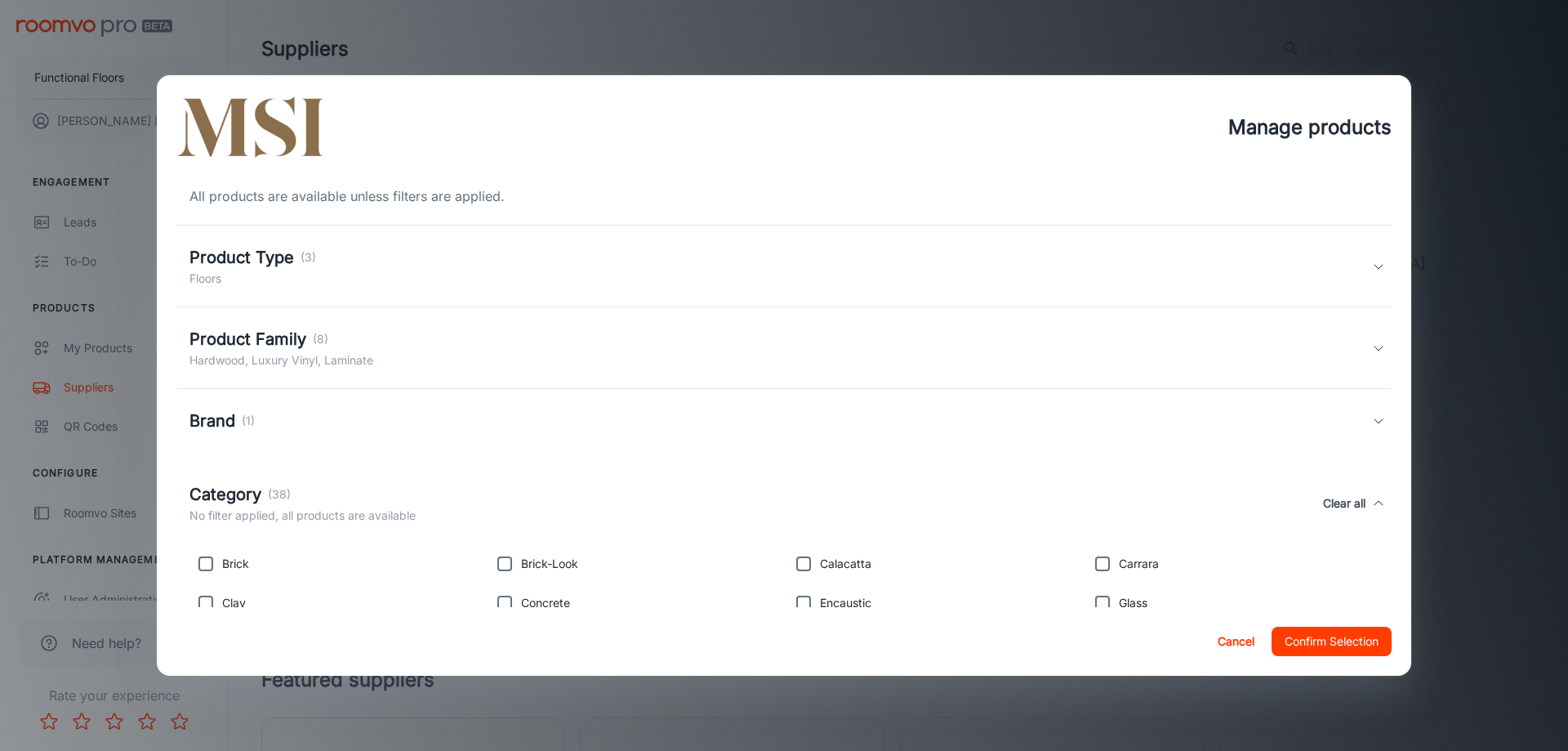 scroll, scrollTop: 163, scrollLeft: 0, axis: vertical 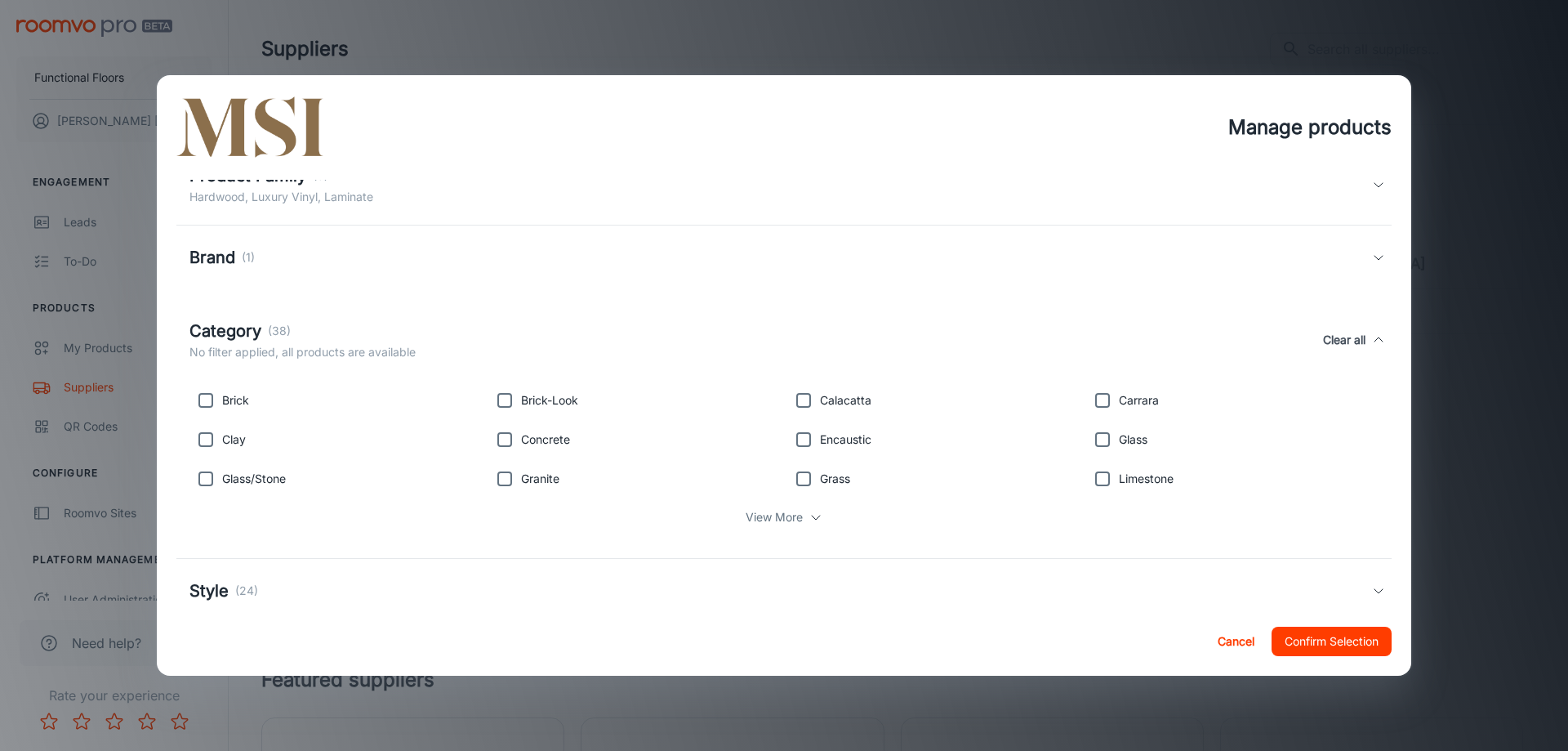click on "(38)" at bounding box center (279, 331) 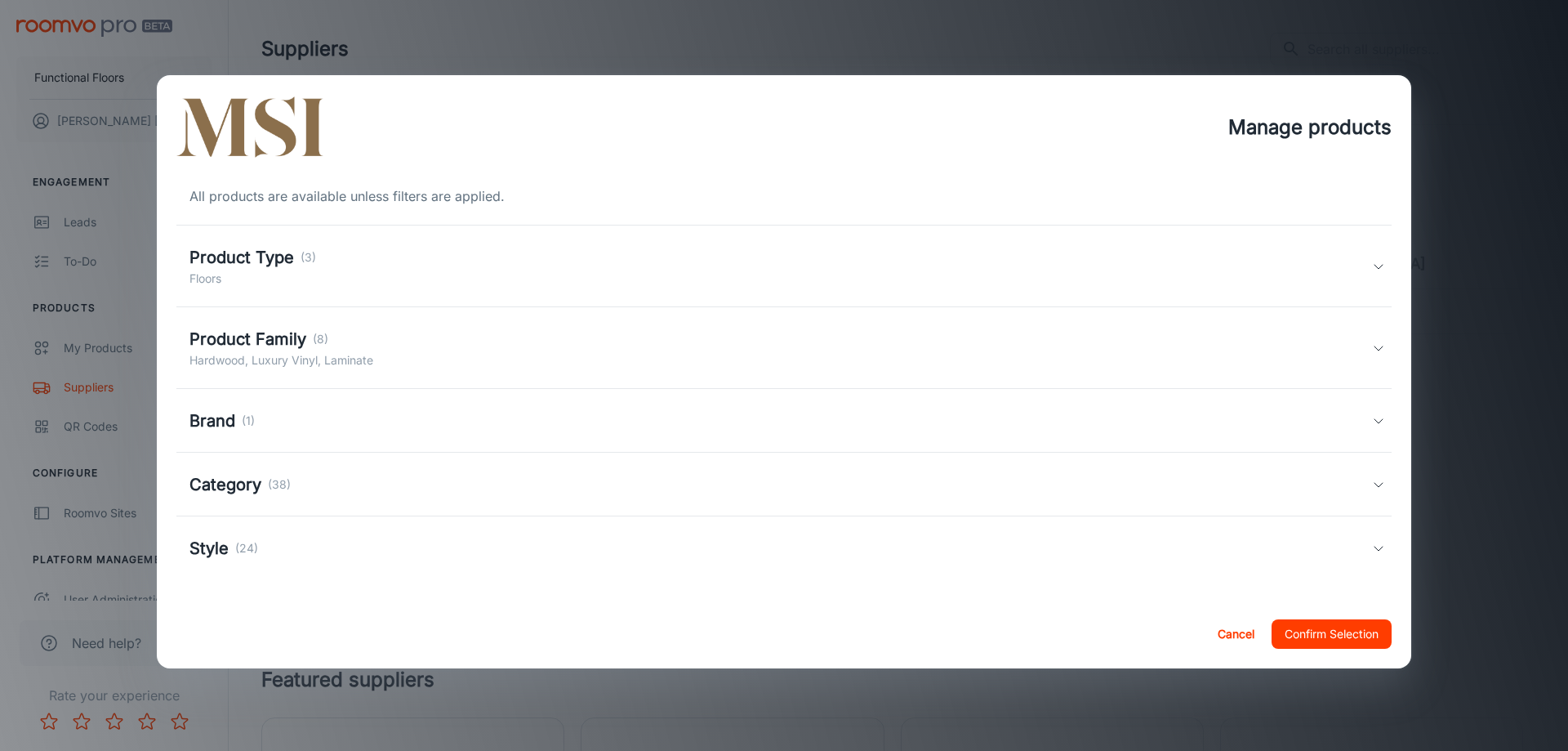 scroll, scrollTop: 0, scrollLeft: 0, axis: both 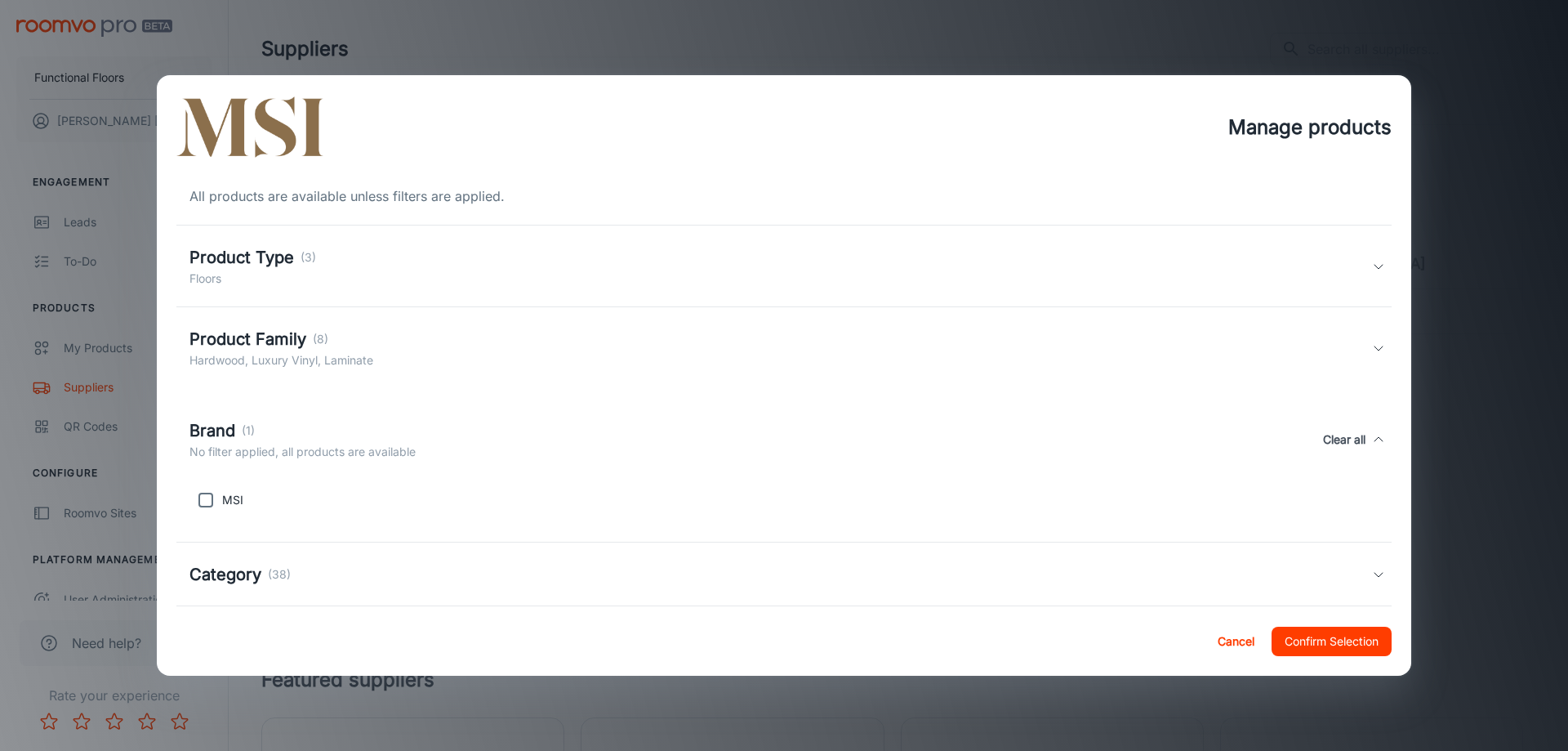 click on "Brand (1)" at bounding box center (302, 431) 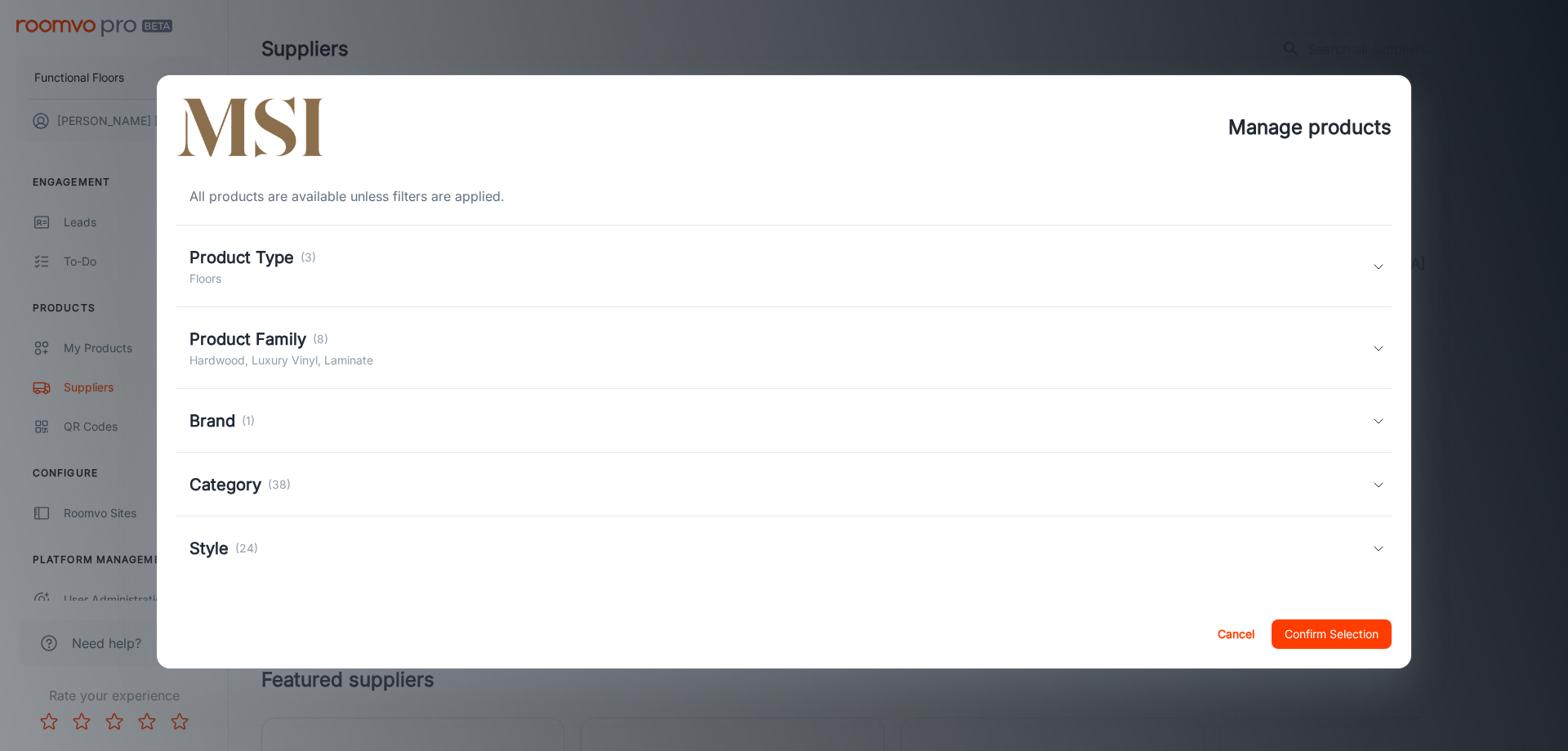 click on "Style (24)" at bounding box center (224, 548) 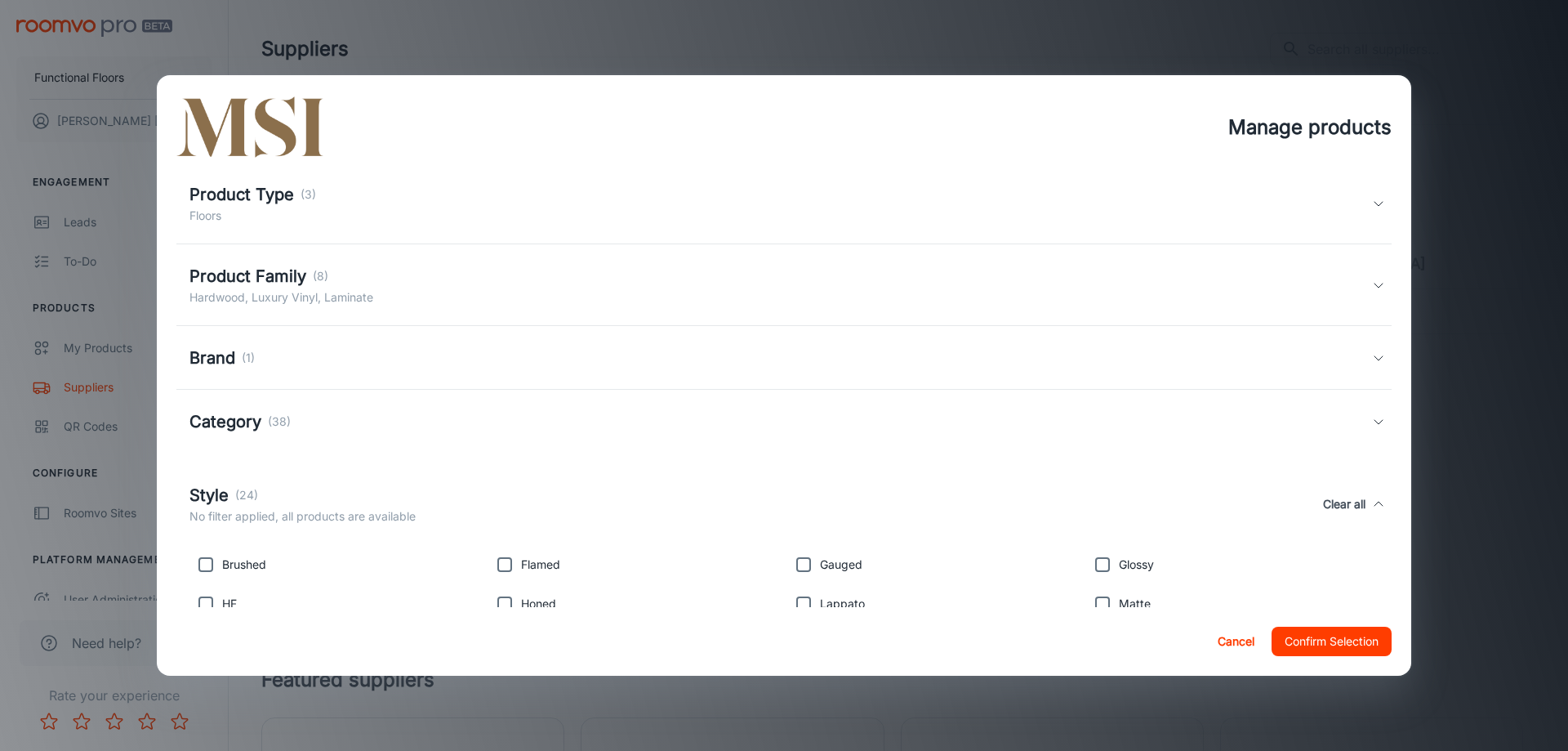 scroll, scrollTop: 186, scrollLeft: 0, axis: vertical 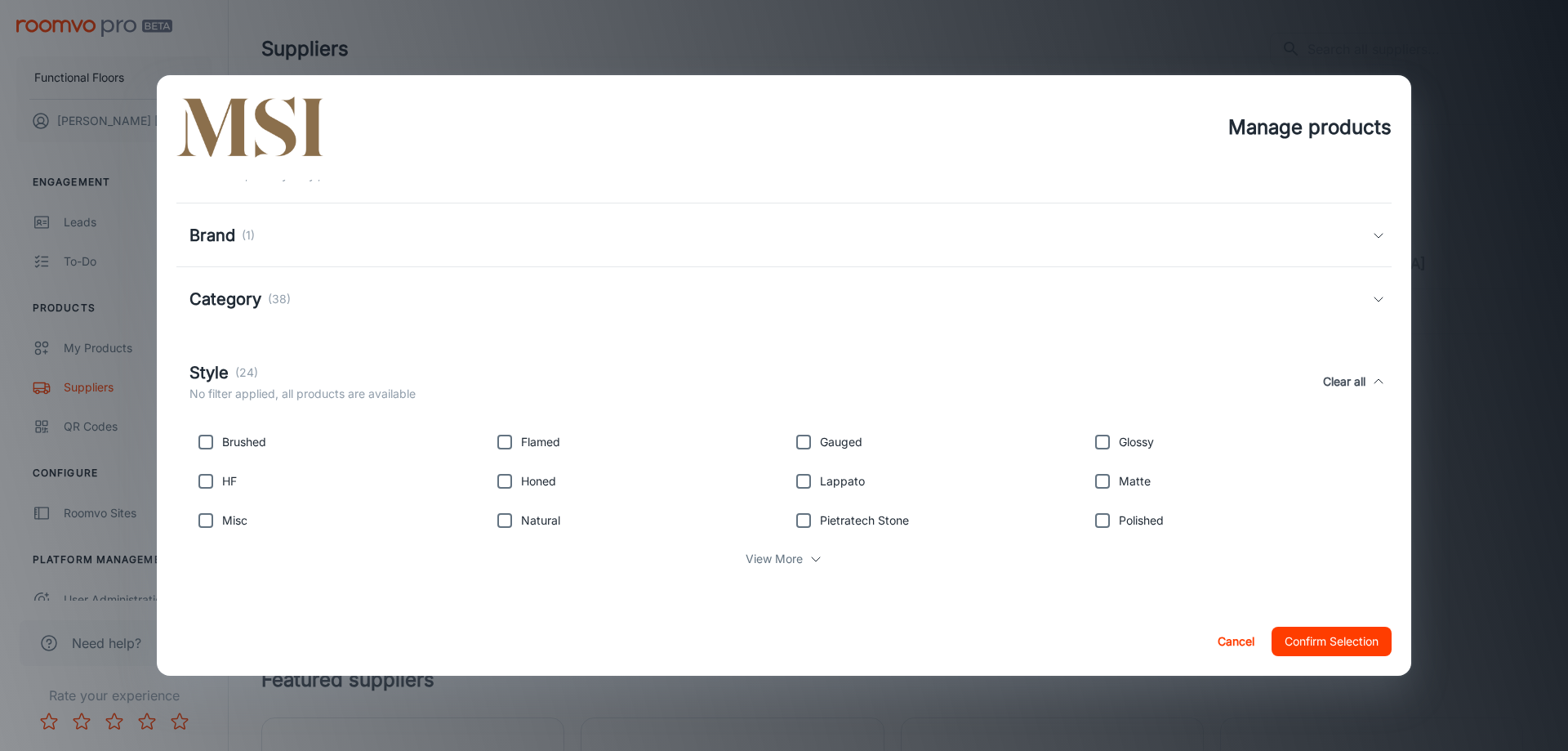 click on "(24)" at bounding box center (247, 373) 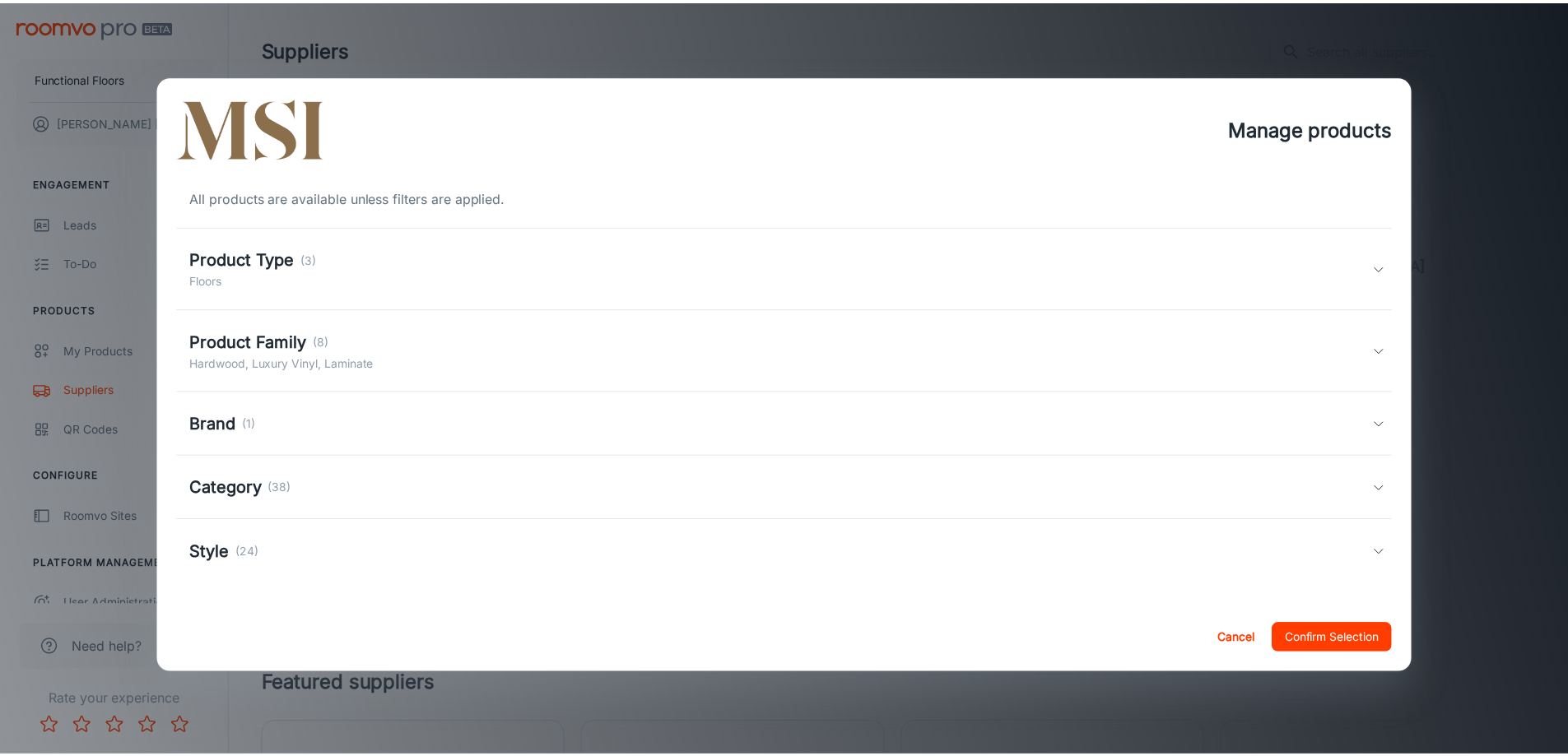 scroll, scrollTop: 0, scrollLeft: 0, axis: both 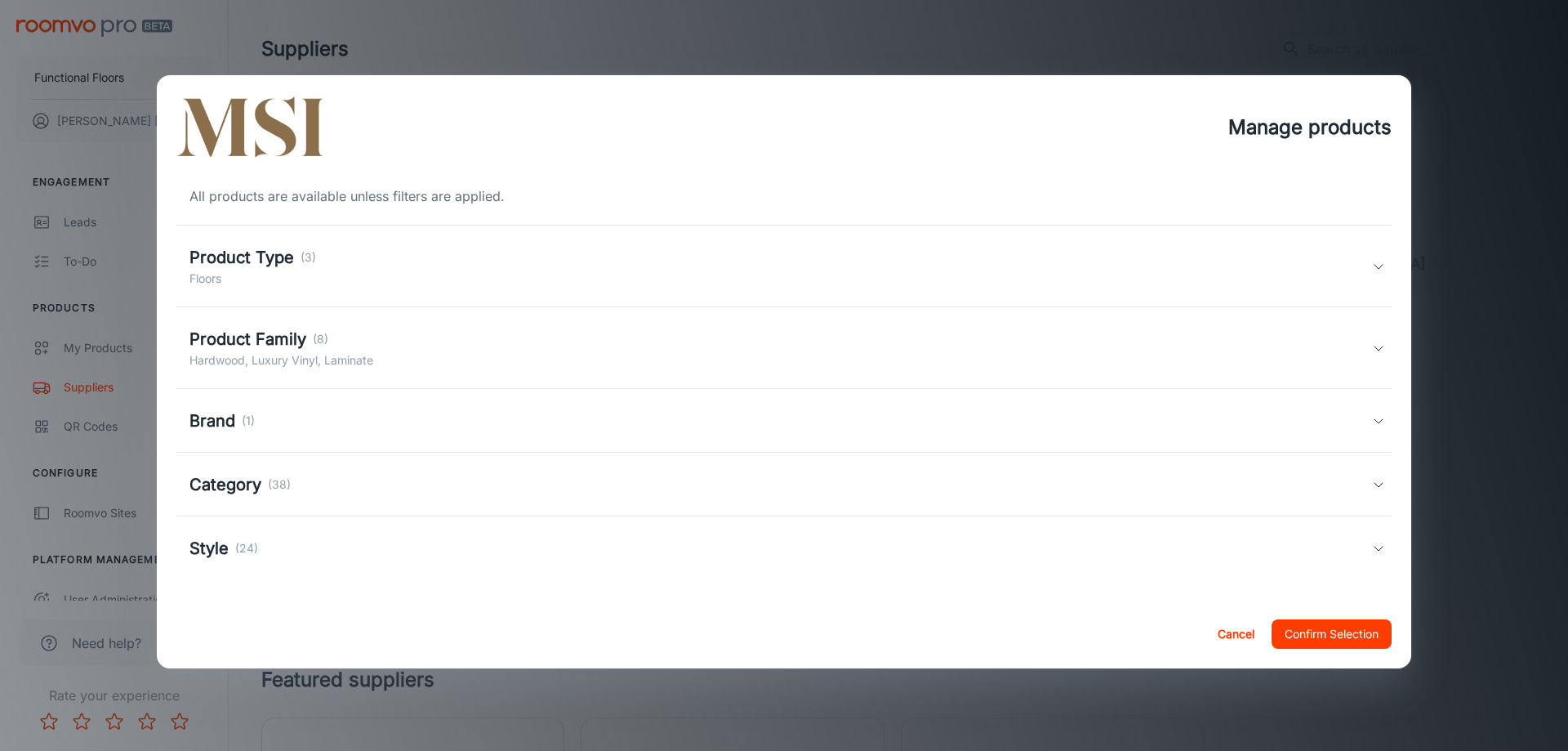 click on "Hardwood, Luxury Vinyl, Laminate" at bounding box center (281, 360) 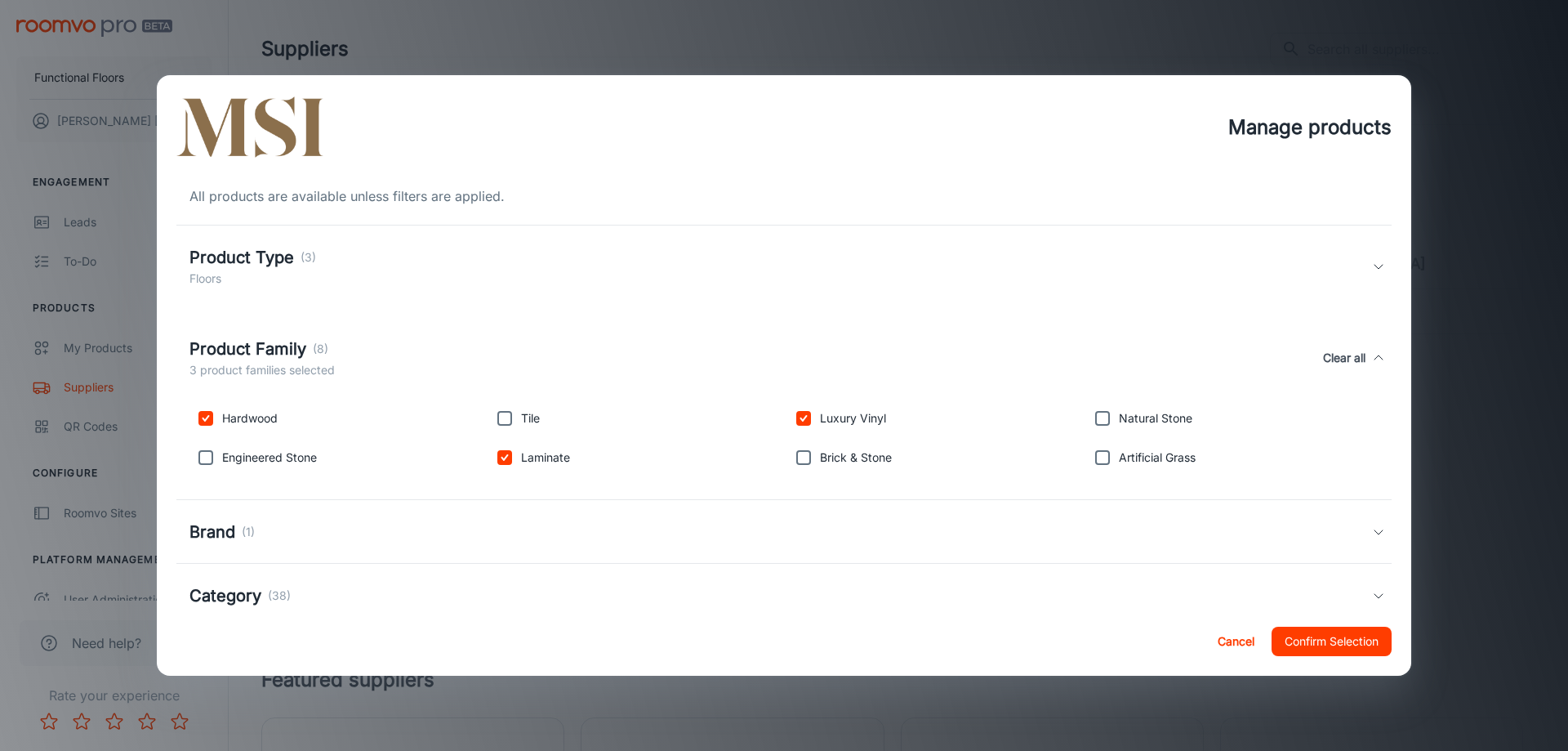 click on "Confirm Selection" at bounding box center [1331, 641] 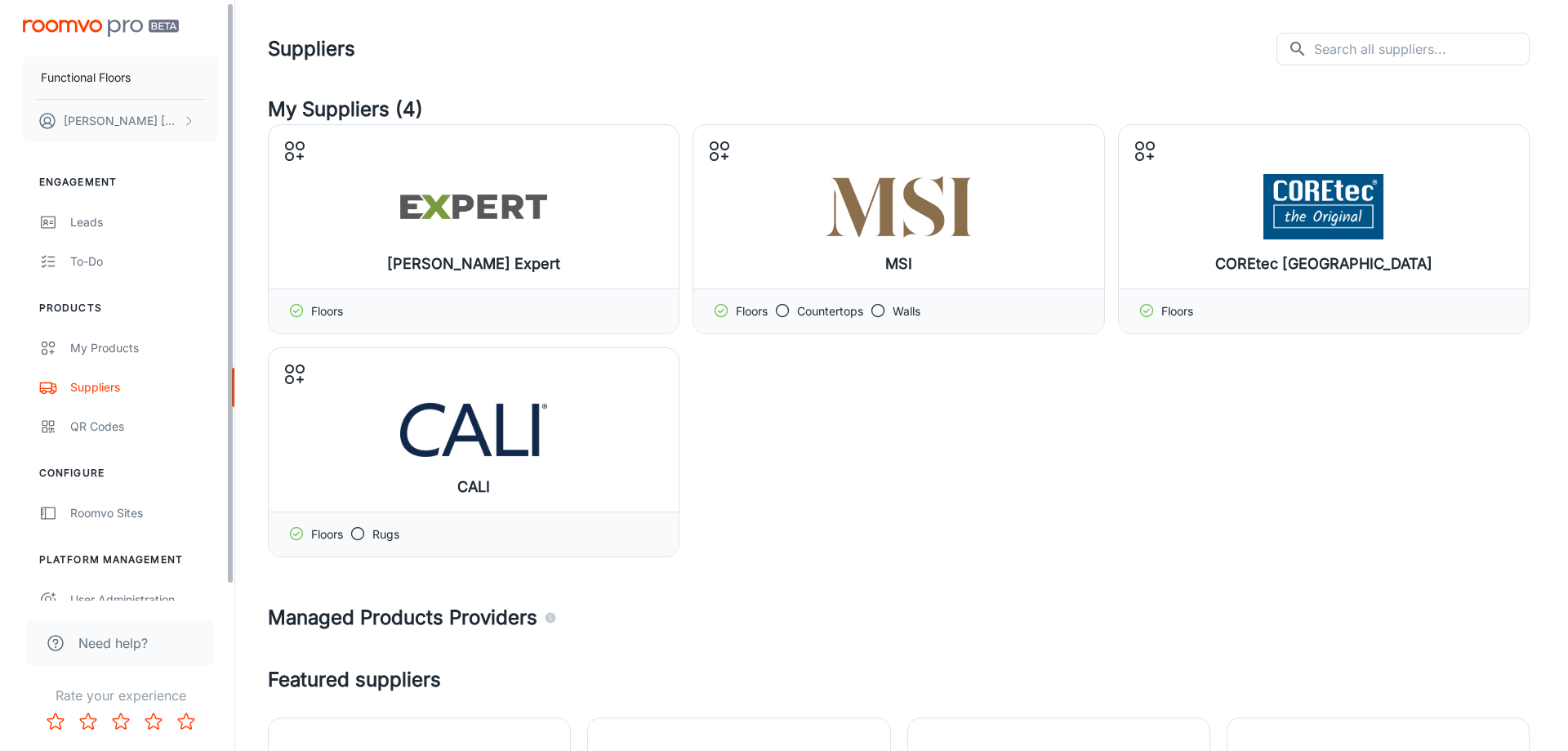 scroll, scrollTop: 19, scrollLeft: 0, axis: vertical 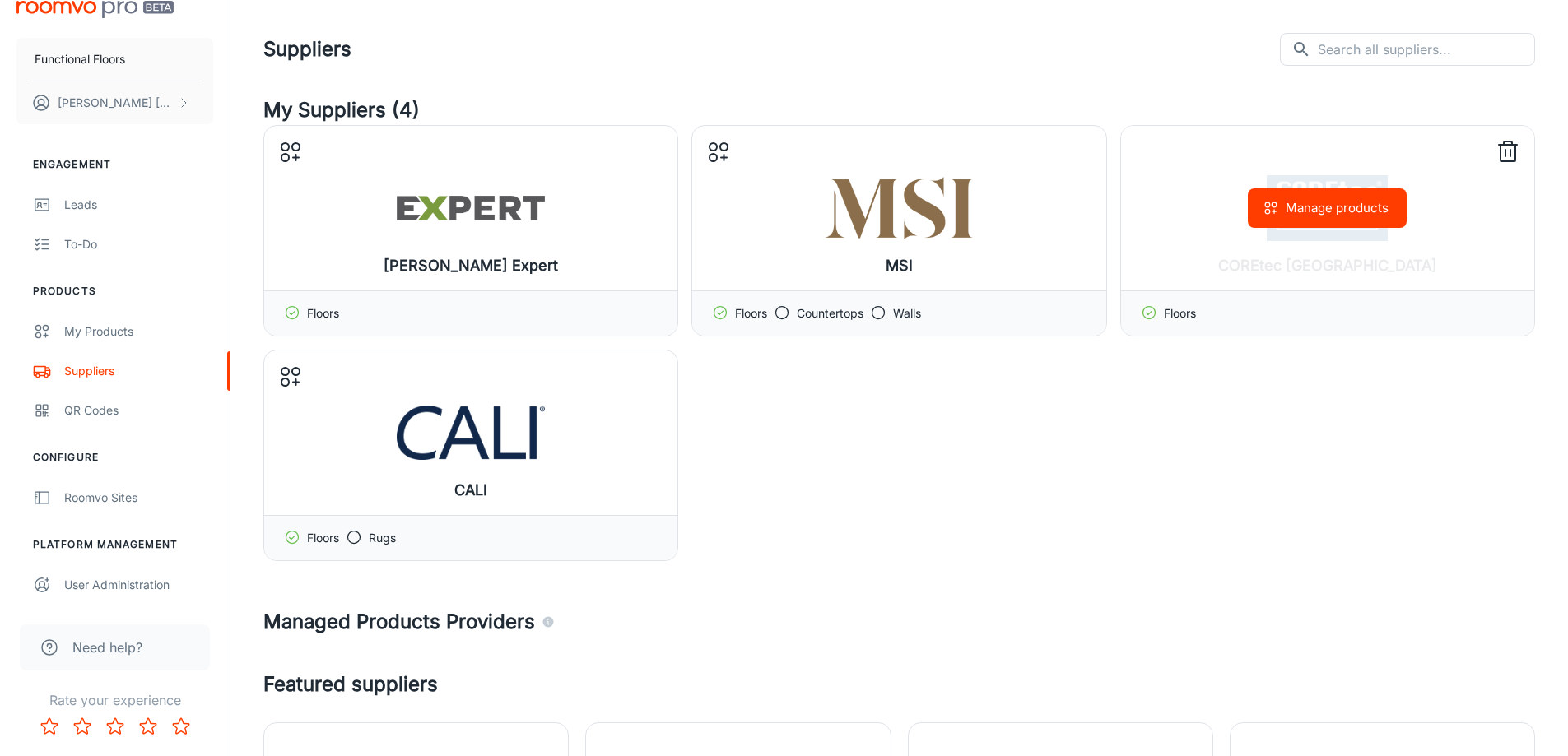 click on "Manage products" at bounding box center (1328, 208) 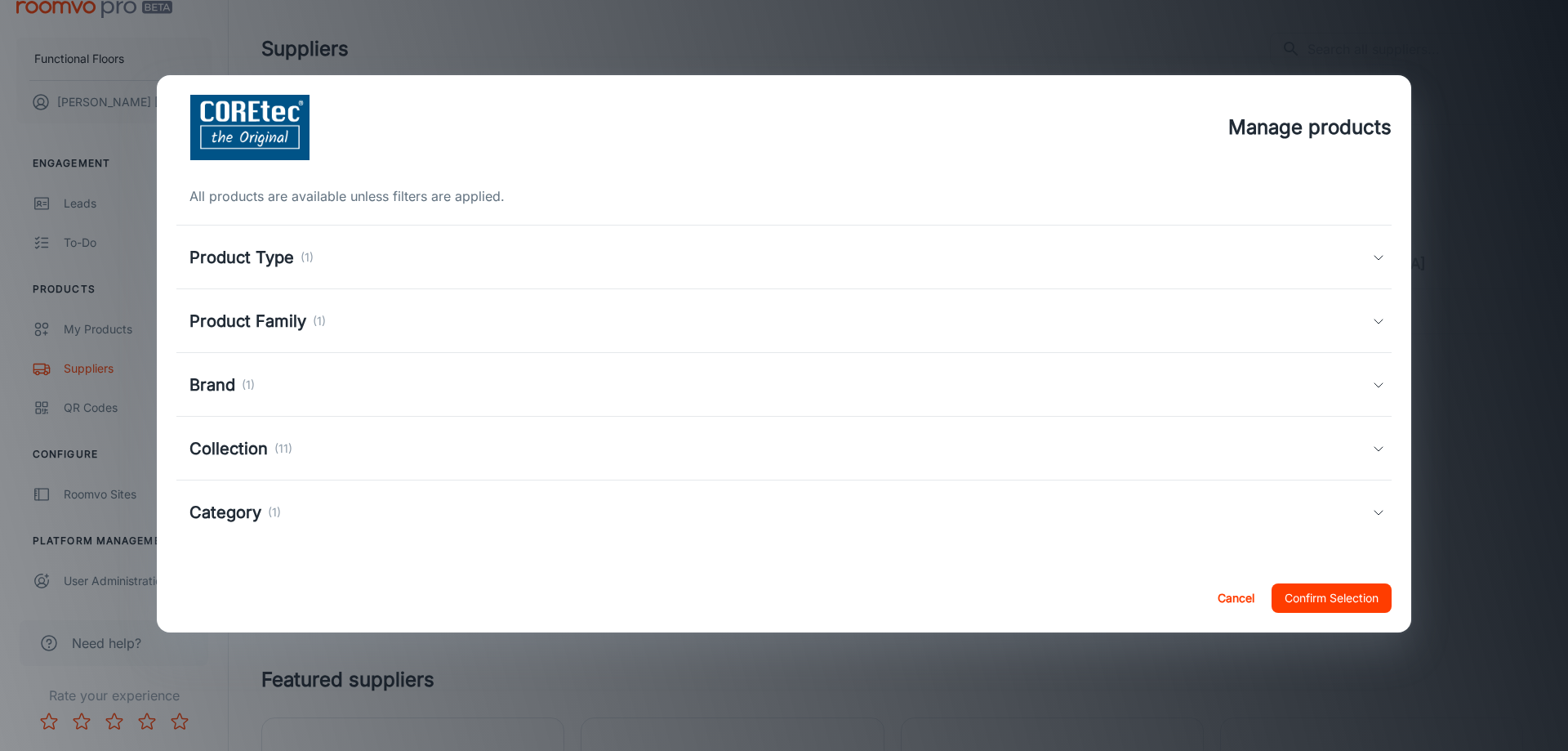 click on "Collection (11)" at bounding box center (784, 449) 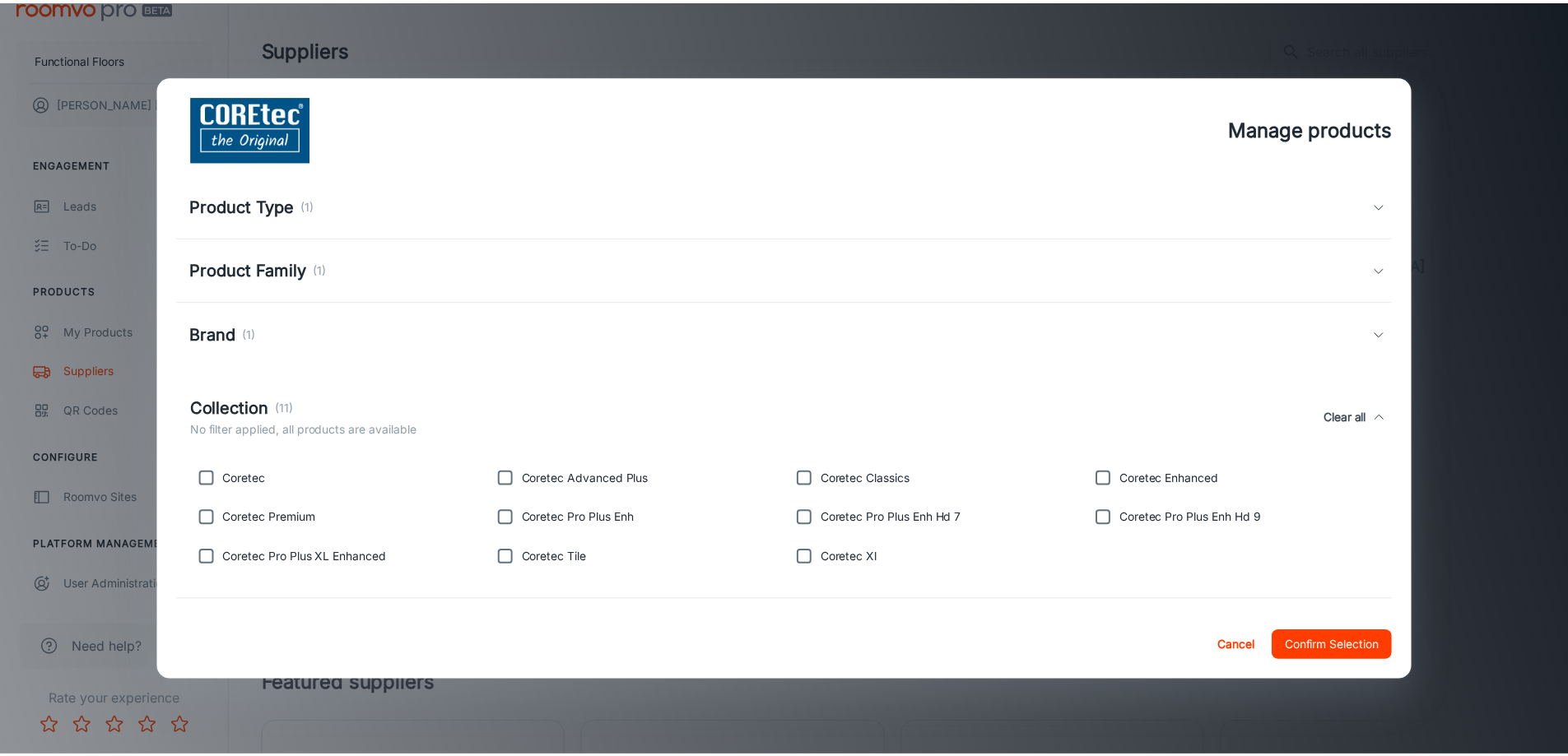 scroll, scrollTop: 82, scrollLeft: 0, axis: vertical 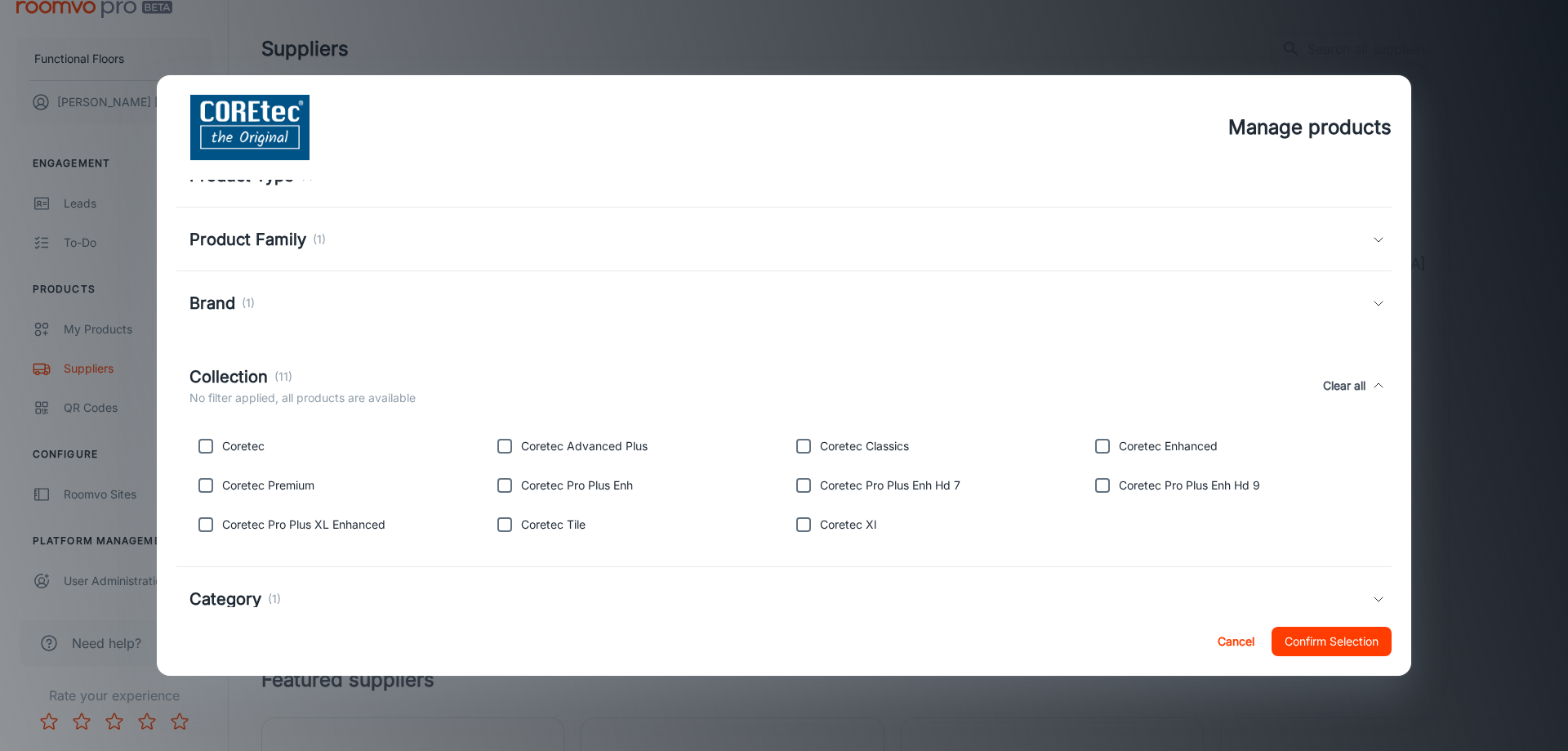 click on "Manage products All products are available unless filters are applied. Product Type (1) Floors Product Family (1) Luxury Vinyl Brand (1) COREtec Collection (11) No filter applied, all products are available Clear all Coretec Coretec Advanced Plus Coretec Classics Coretec Enhanced Coretec Premium Coretec Pro Plus Enh Coretec Pro Plus Enh Hd 7 Coretec Pro Plus Enh Hd 9 Coretec Pro Plus XL Enhanced Coretec Tile Coretec Xl Category (1) Luxury Vinyl Cancel Confirm Selection" at bounding box center (784, 375) 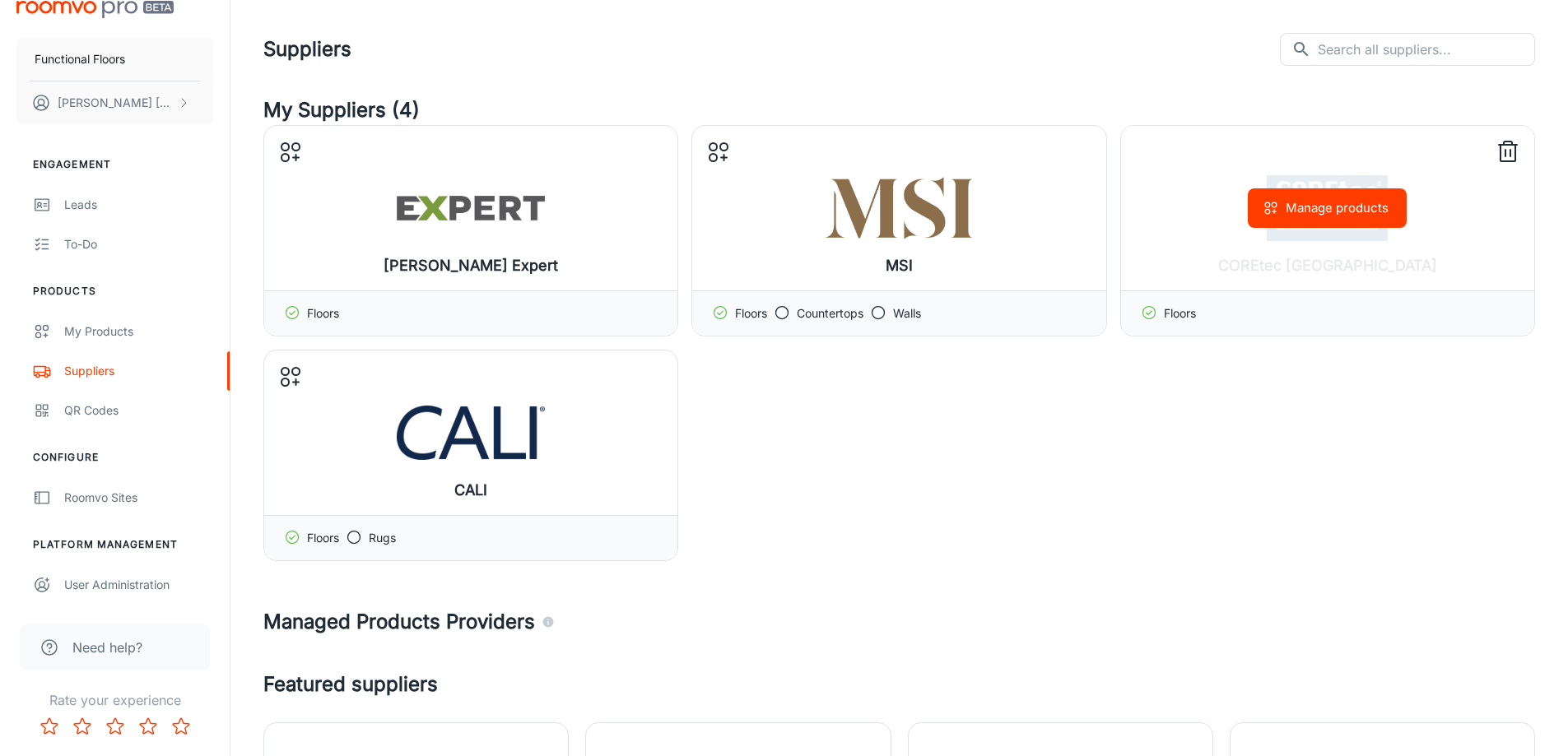 click 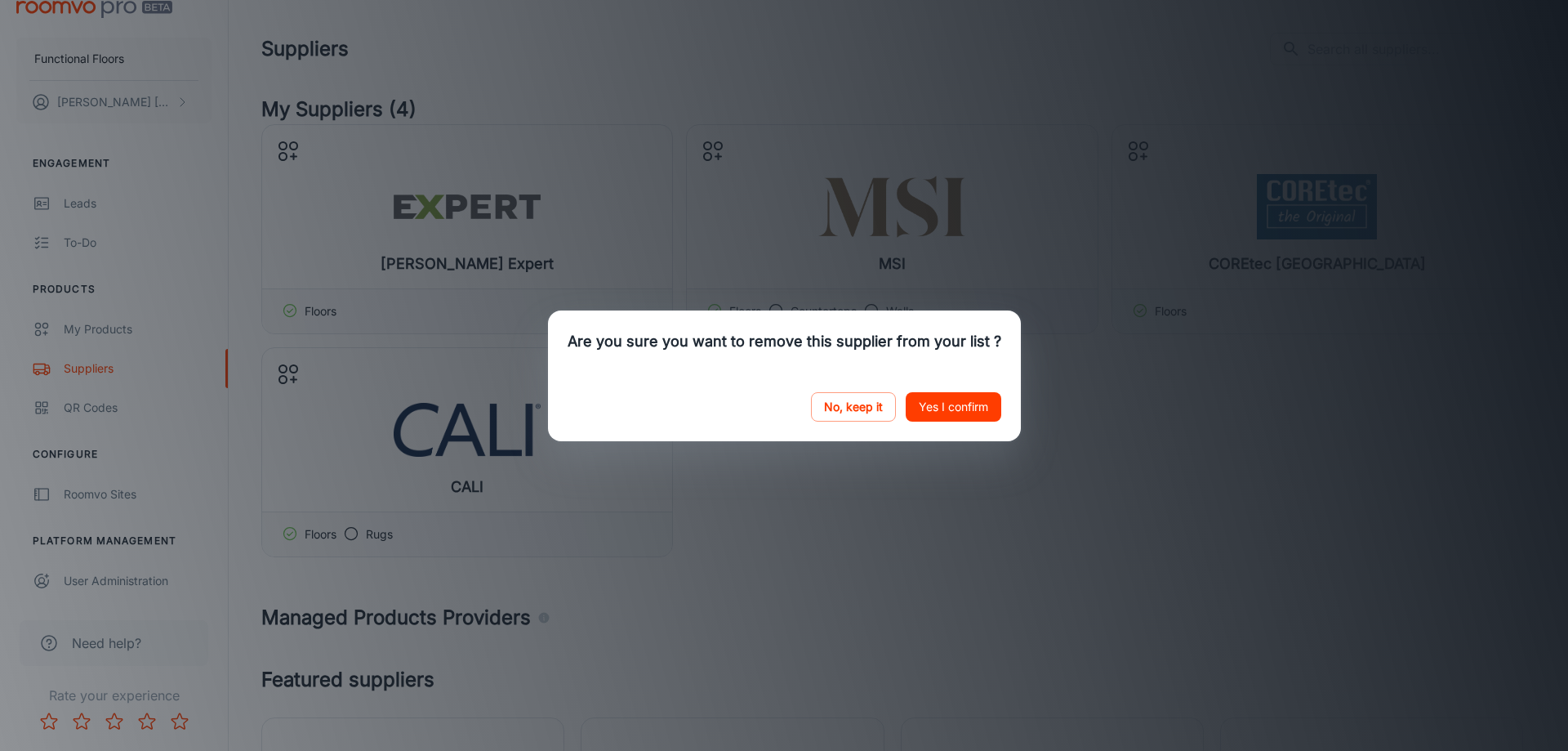 click on "Yes I confirm" at bounding box center [953, 407] 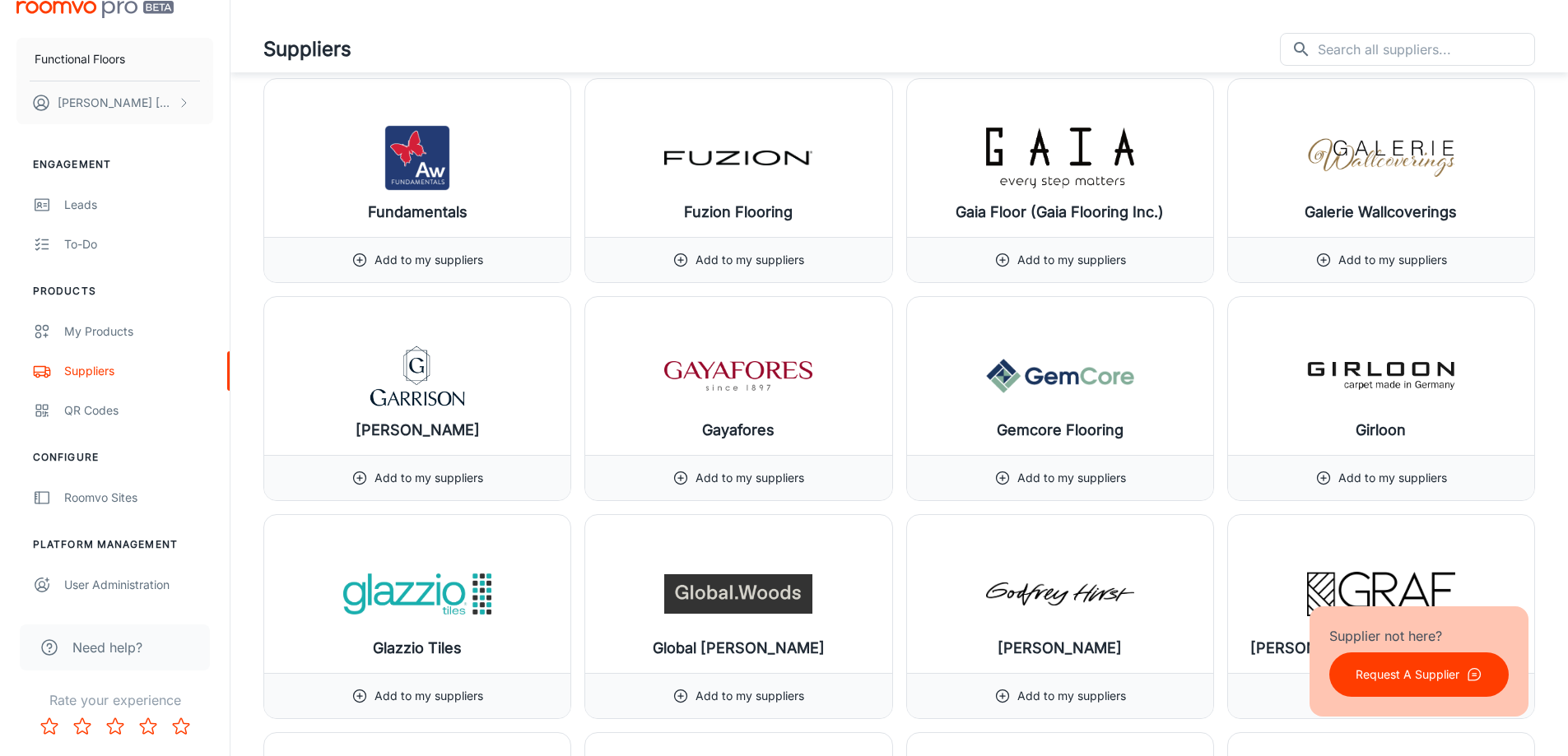 scroll, scrollTop: 7815, scrollLeft: 0, axis: vertical 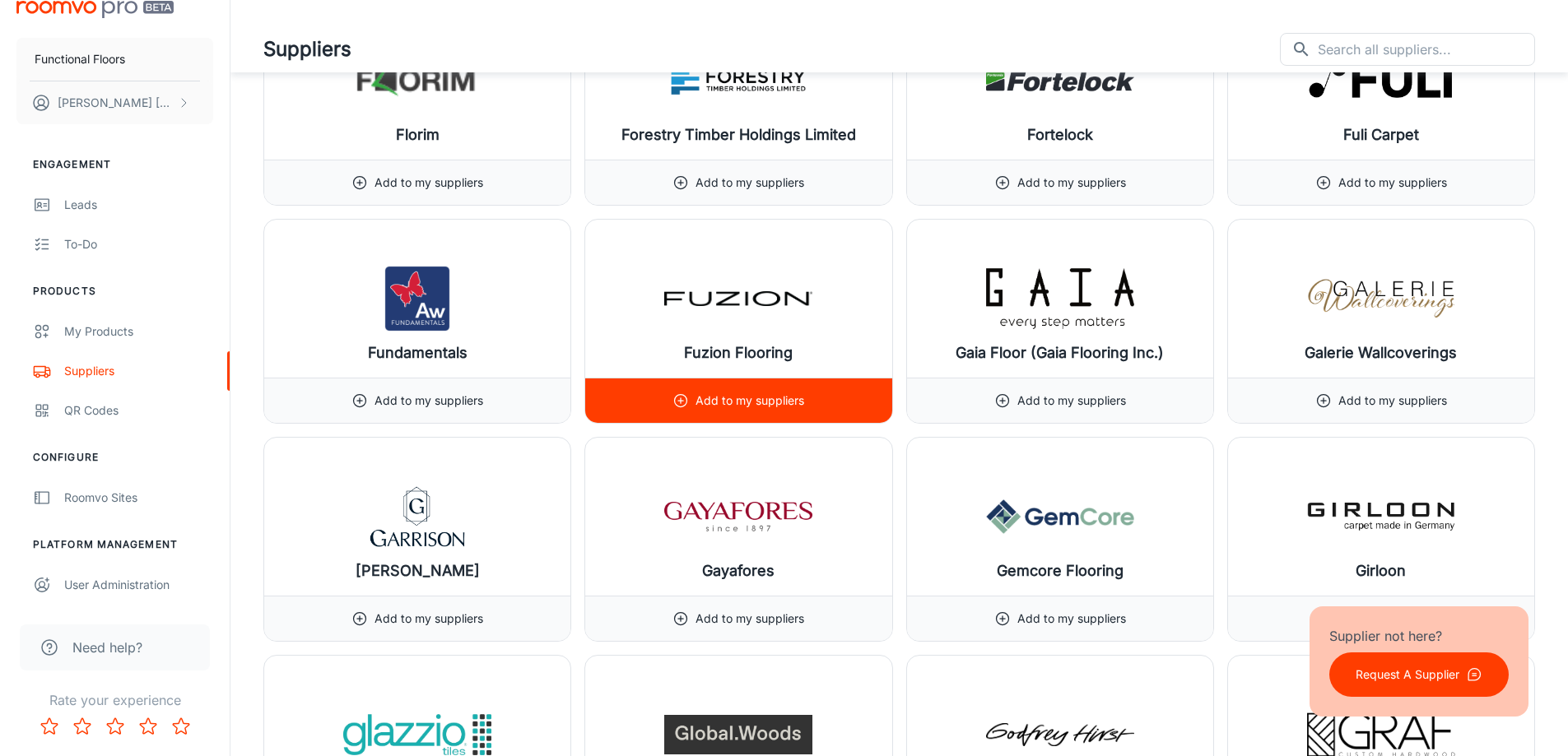 click on "Fuzion Flooring" at bounding box center (738, 299) 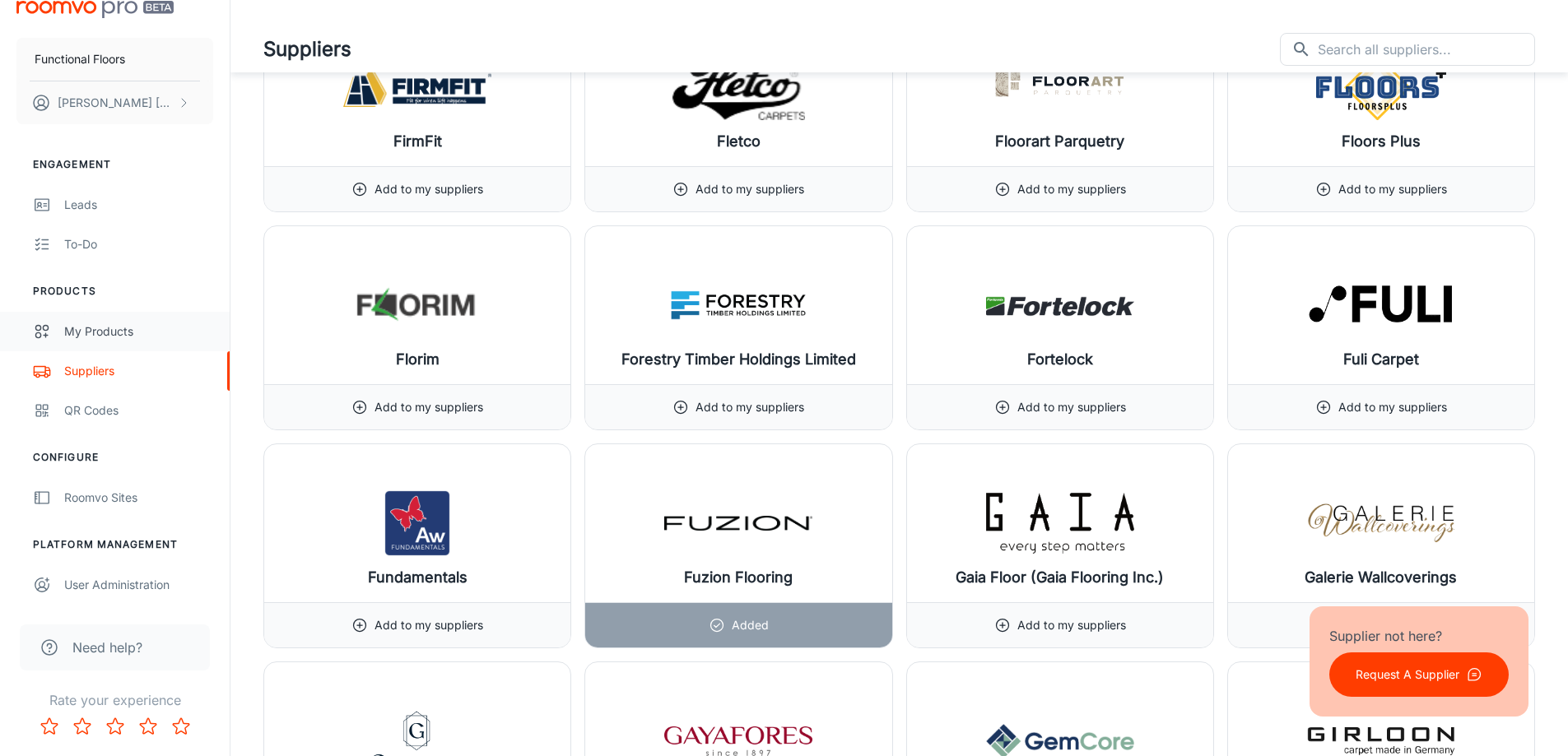 click on "My Products" at bounding box center (138, 332) 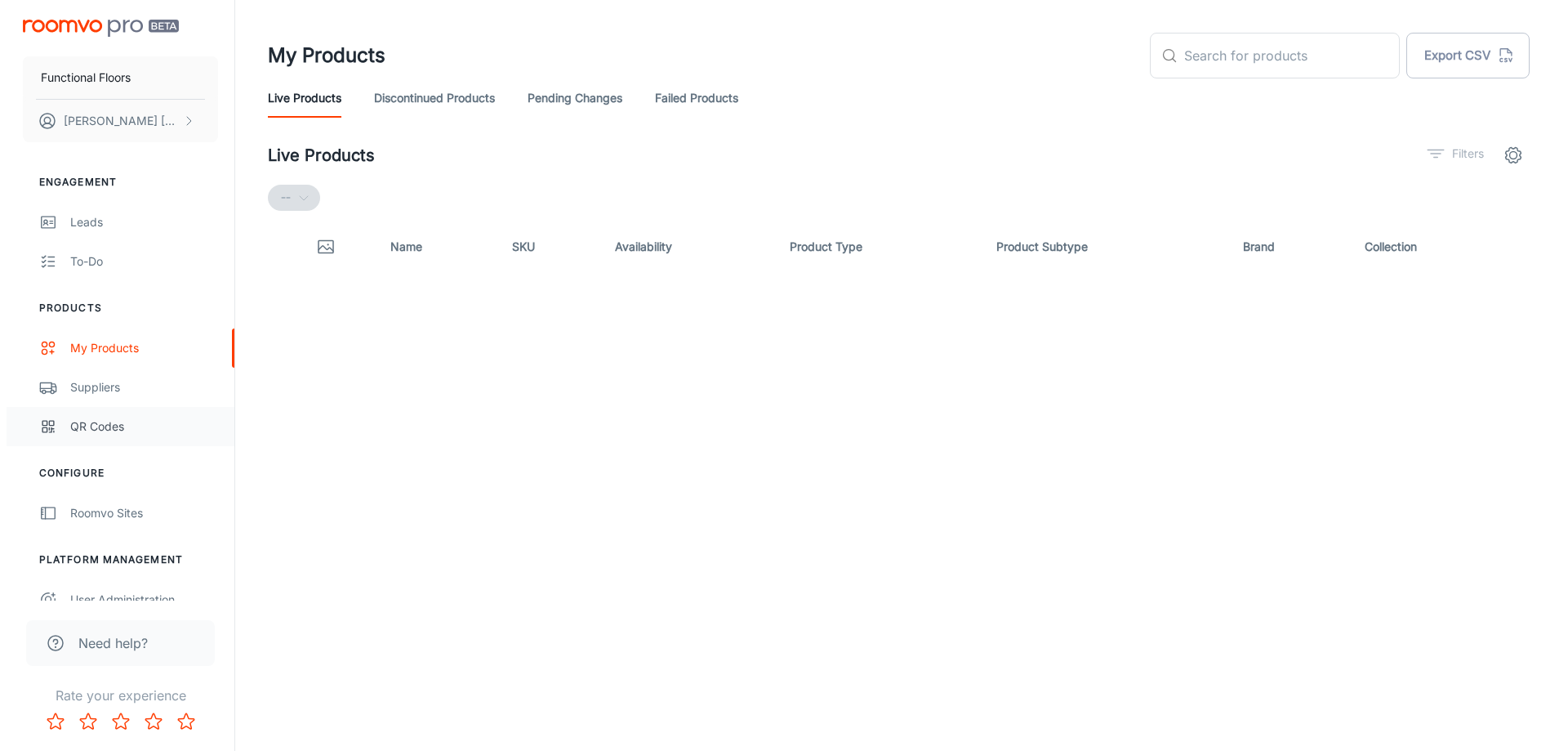 scroll, scrollTop: 0, scrollLeft: 0, axis: both 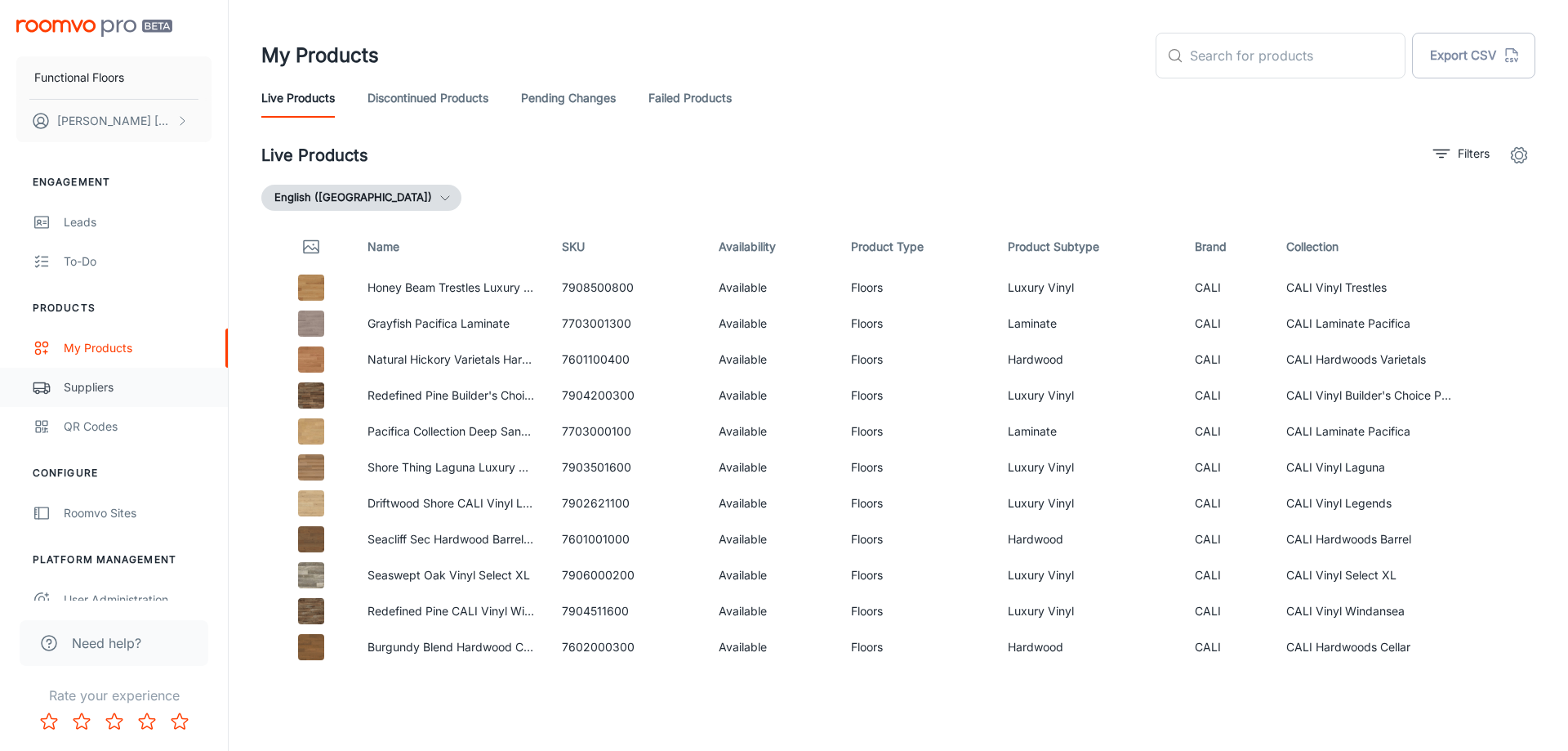 click on "Suppliers" at bounding box center [137, 387] 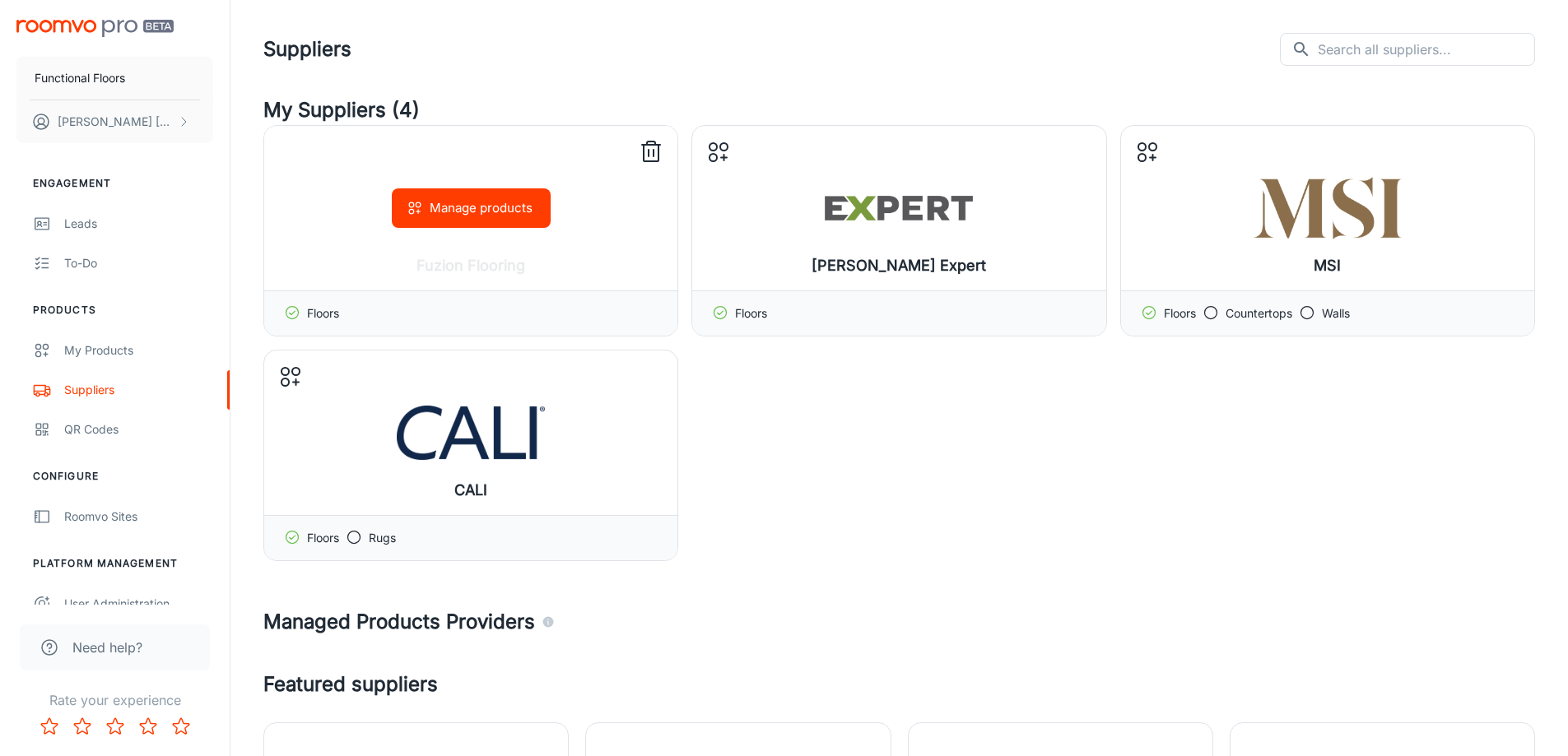 click on "Manage products" at bounding box center [471, 208] 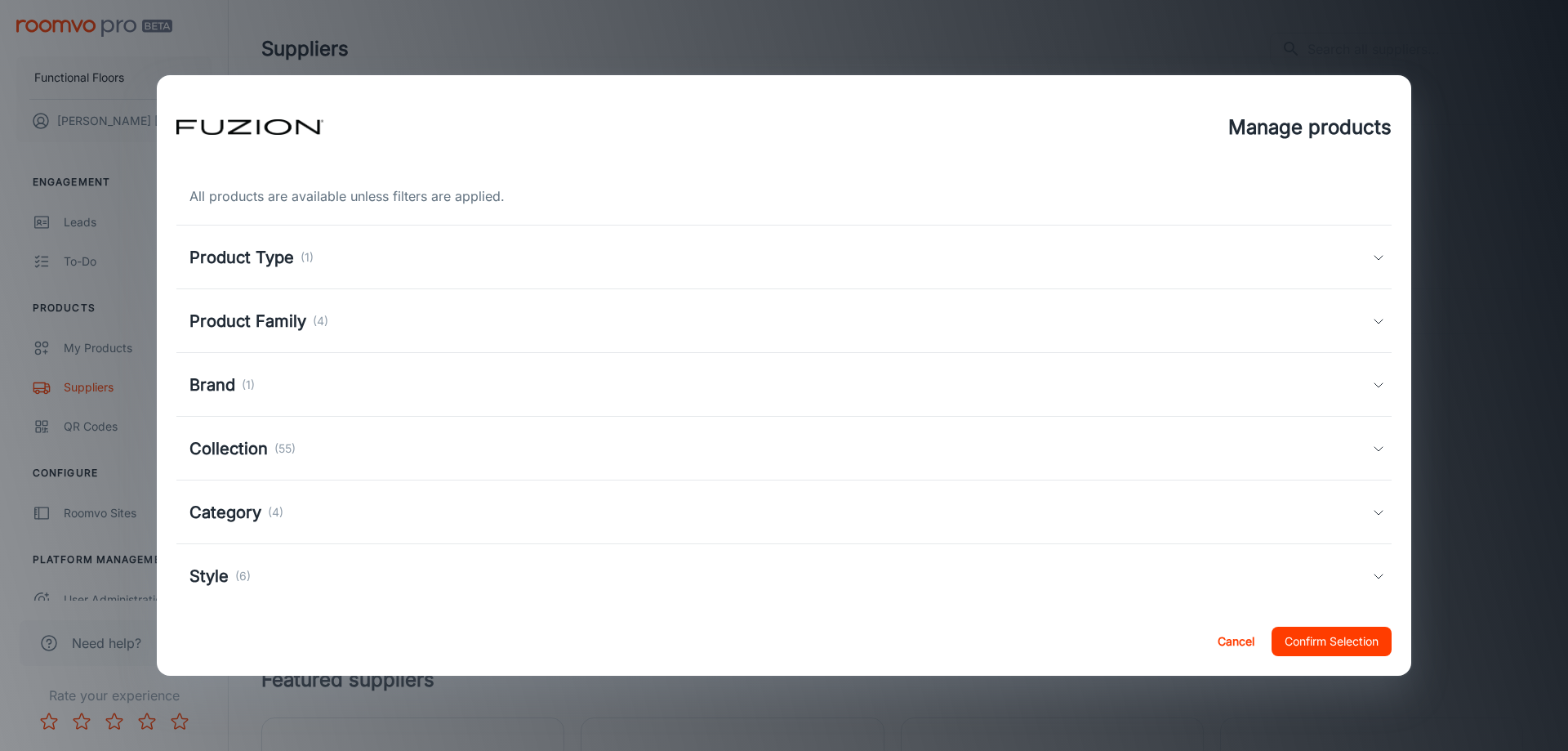 click on "Collection (55)" at bounding box center [784, 449] 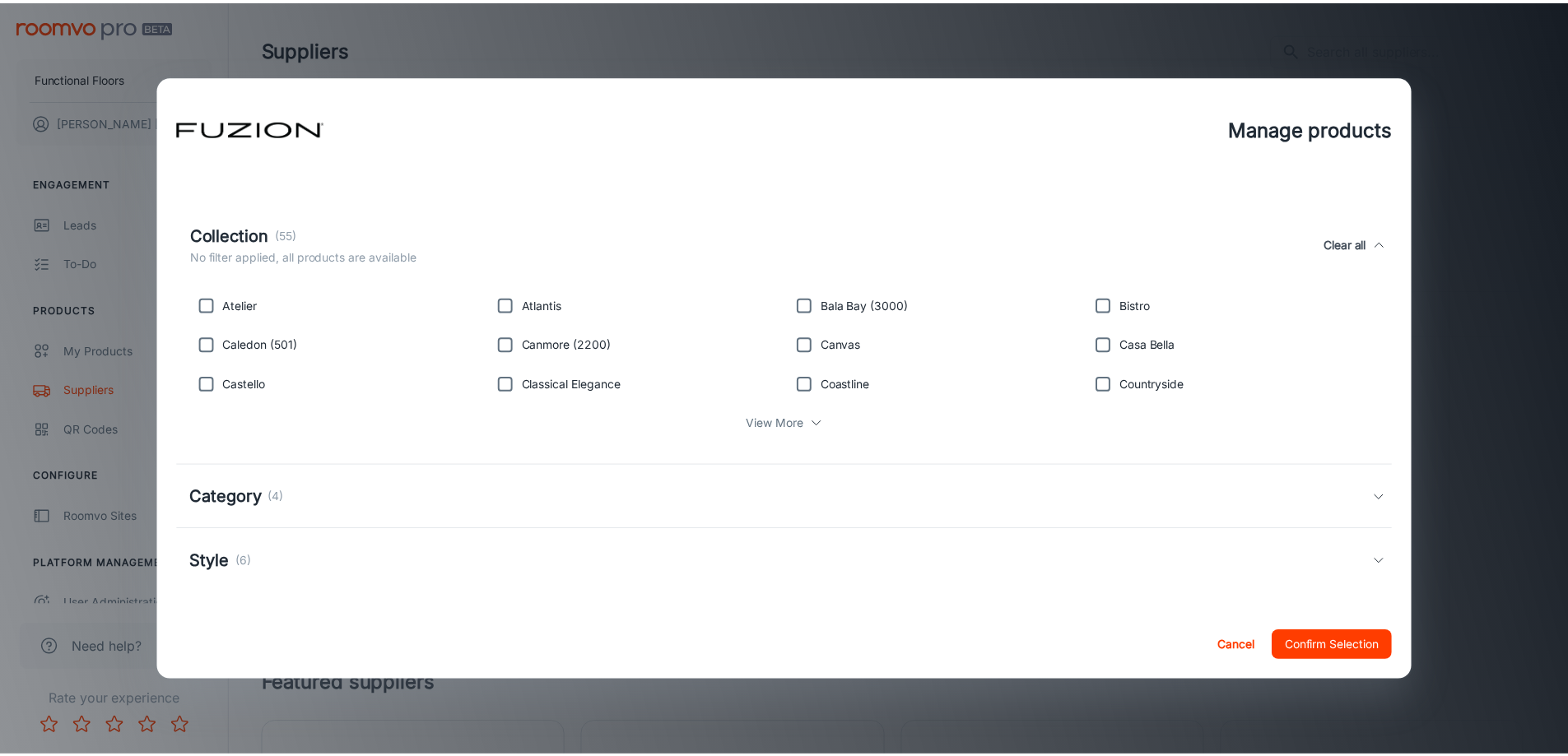 scroll, scrollTop: 228, scrollLeft: 0, axis: vertical 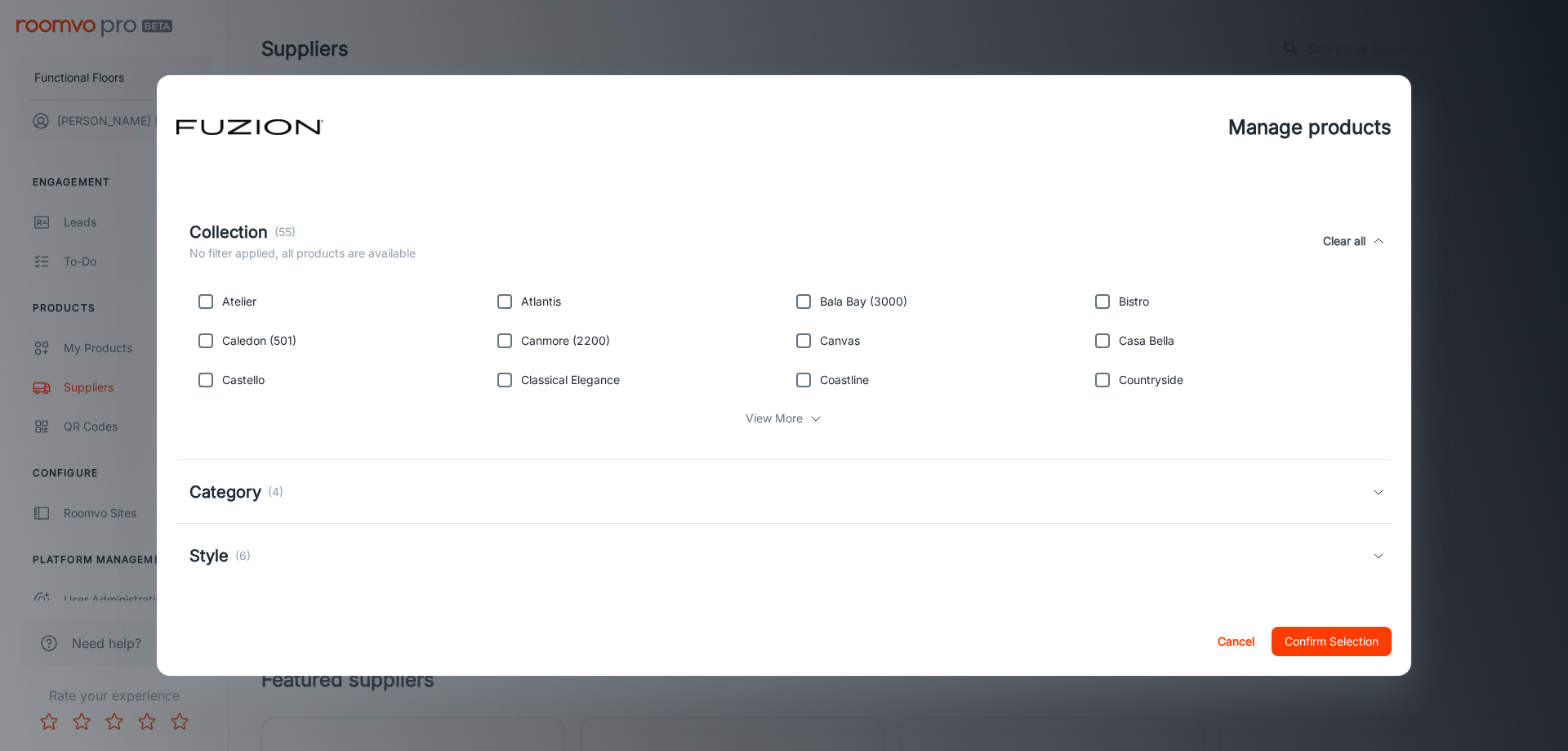drag, startPoint x: 1231, startPoint y: 646, endPoint x: 1230, endPoint y: 624, distance: 22.022716 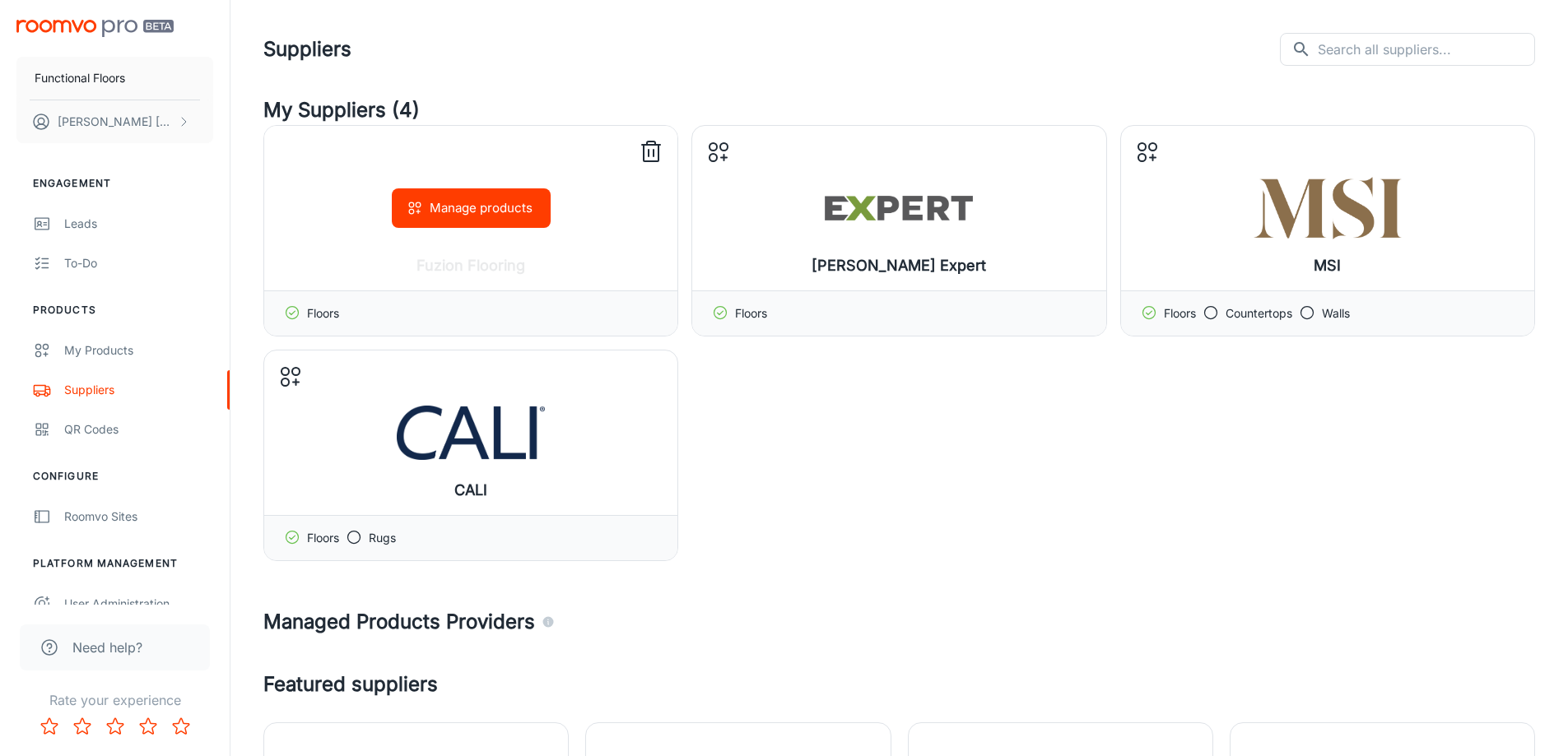click 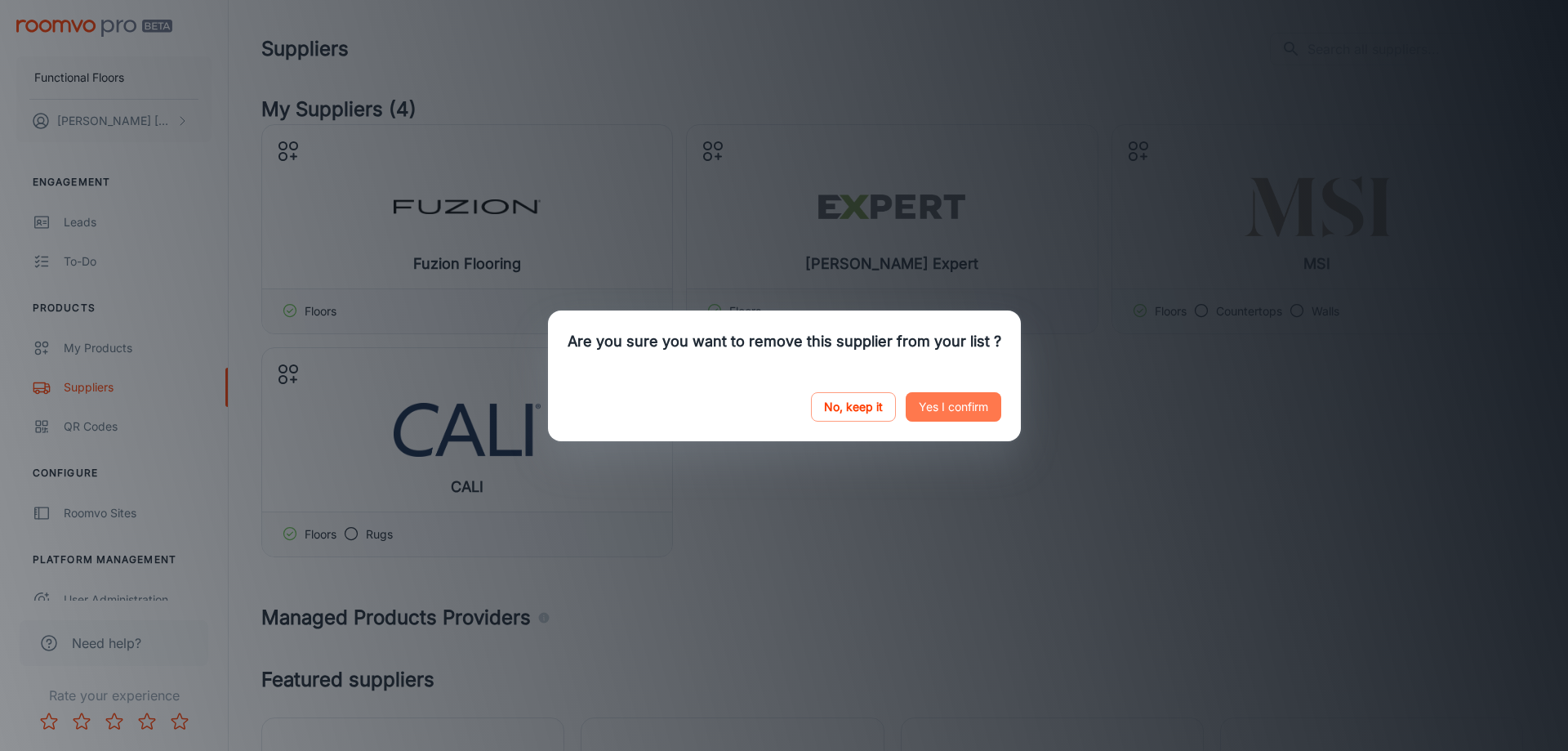 click on "Yes I confirm" at bounding box center [953, 407] 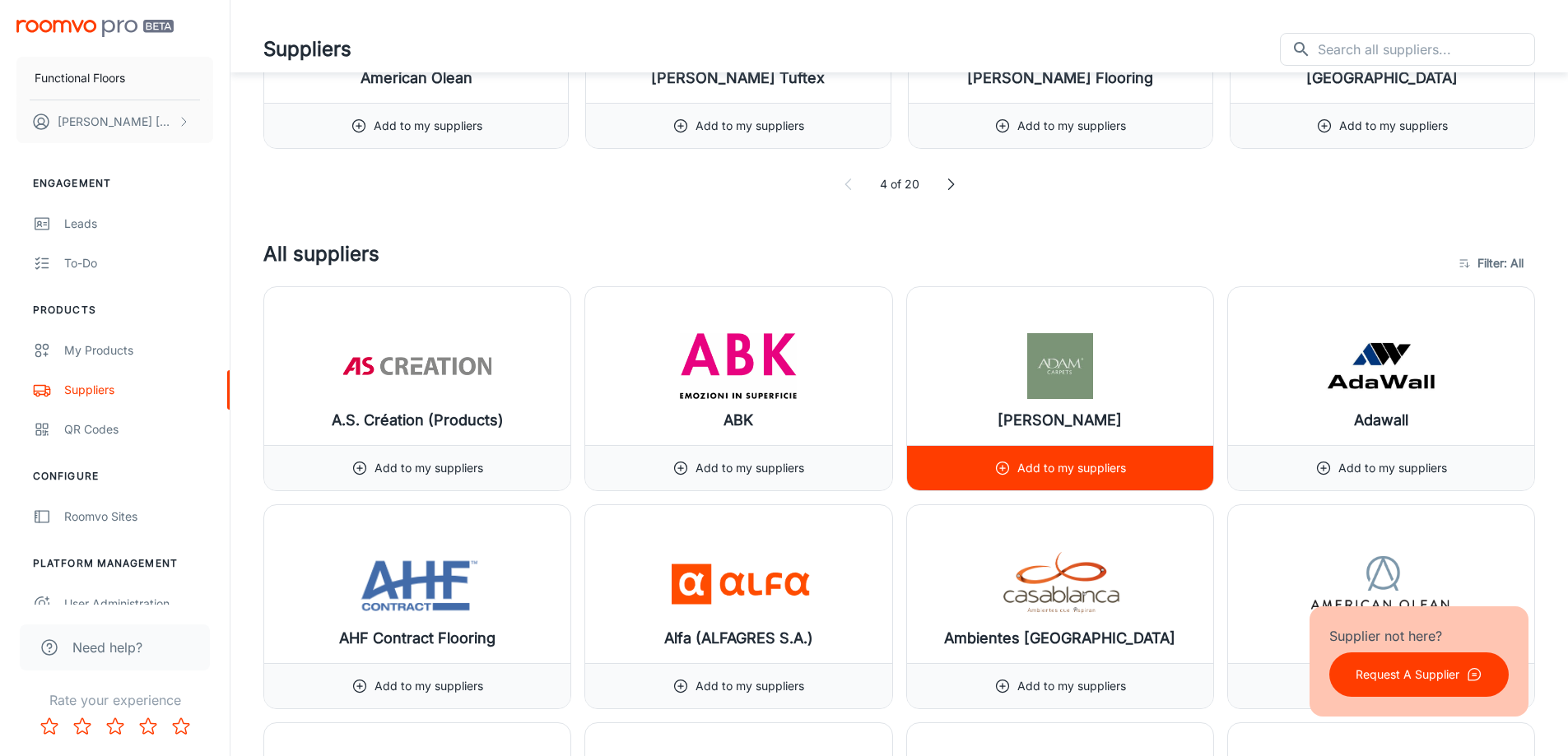 scroll, scrollTop: 411, scrollLeft: 0, axis: vertical 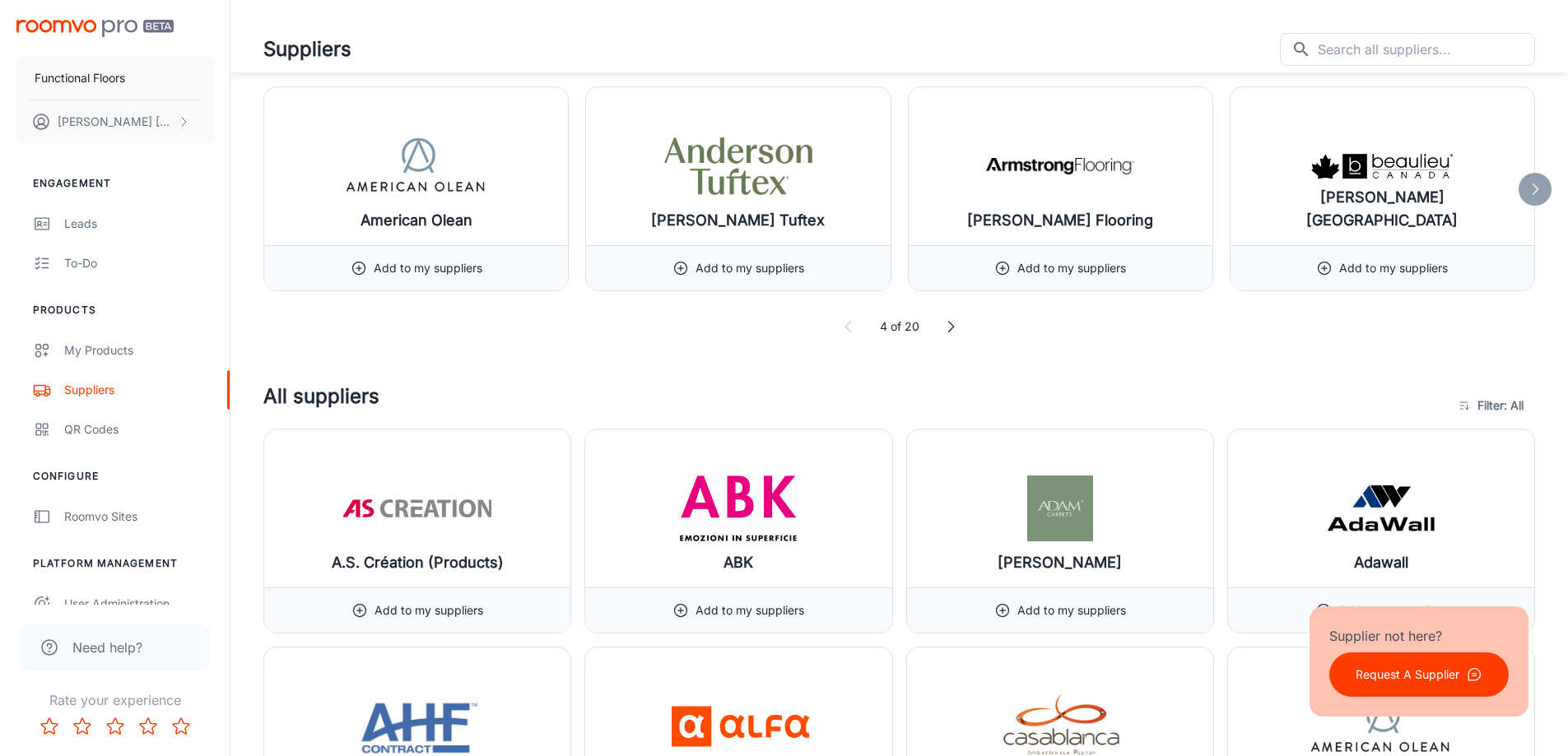 click on "Suppliers ​ ​ Functional Floors [PERSON_NAME] Engagement Leads To-do Products My Products Suppliers QR Codes Configure Roomvo Sites Platform Management User Administration Need help? Rate your experience My Suppliers   (3) [PERSON_NAME] Expert Manage products Floors MSI Manage products Floors Countertops Walls CALI Manage products Floors Rugs Managed Products Providers Featured suppliers American Olean Add to my suppliers [PERSON_NAME] Tuftex Add to my suppliers [PERSON_NAME] Flooring Add to my suppliers [PERSON_NAME] [GEOGRAPHIC_DATA] Add to my suppliers 4 of 20 All suppliers Filter : All -1 ​ A.S. Création (Products) Add to my suppliers ABK Add to my suppliers [PERSON_NAME] Add to my suppliers Adawall Add to my suppliers AHF Contract Flooring Add to my suppliers Alfa (ALFAGRES S.A.) Add to my suppliers Ambientes Casablanca Add to my suppliers American Olean Add to my suppliers [PERSON_NAME] Tile Add to my suppliers Amtico Add to my suppliers An [PERSON_NAME] (An [PERSON_NAME] - Working Materials) Add to my suppliers [PERSON_NAME] Tuftex Anker Appalachian" at bounding box center [784, -34] 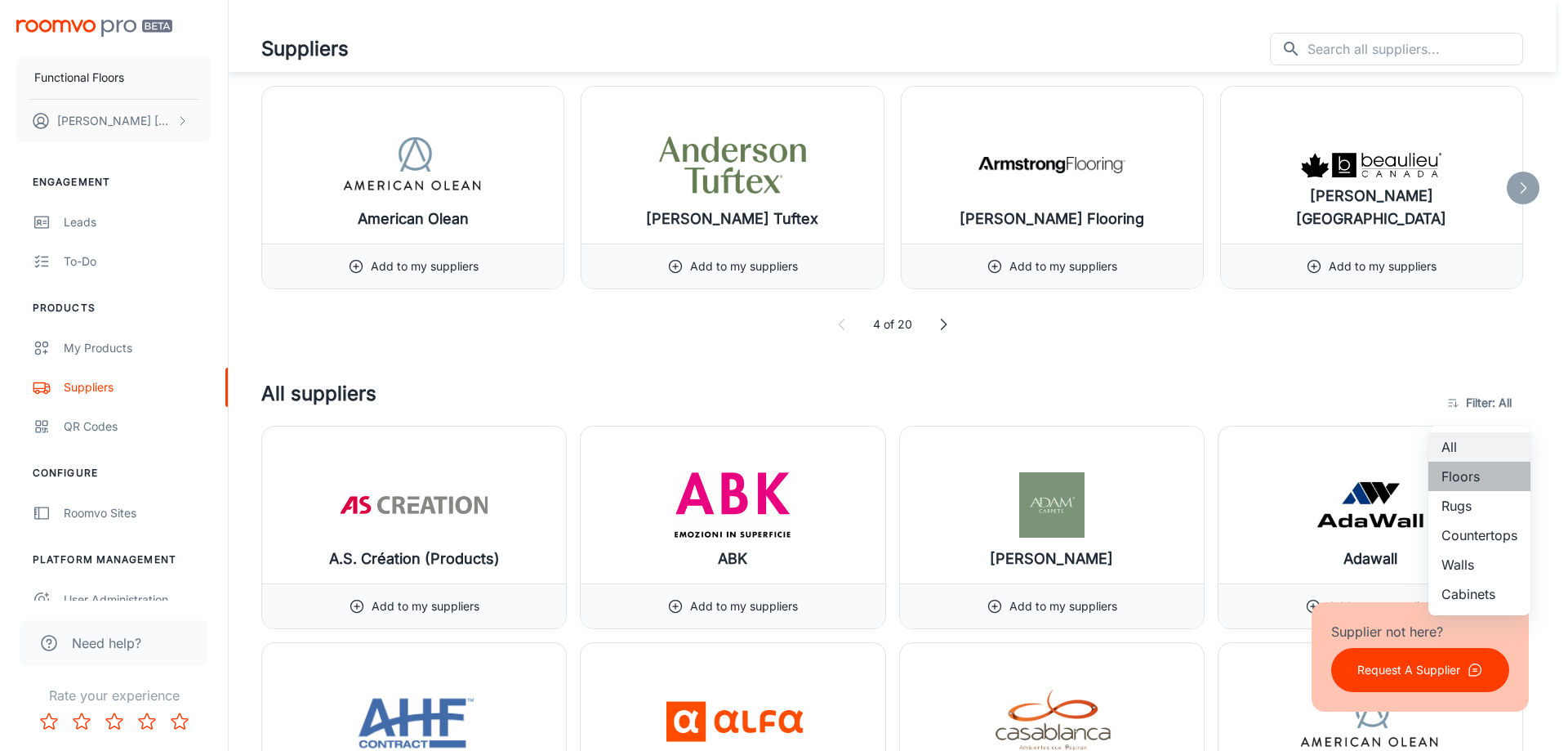 click on "Floors" at bounding box center [1479, 476] 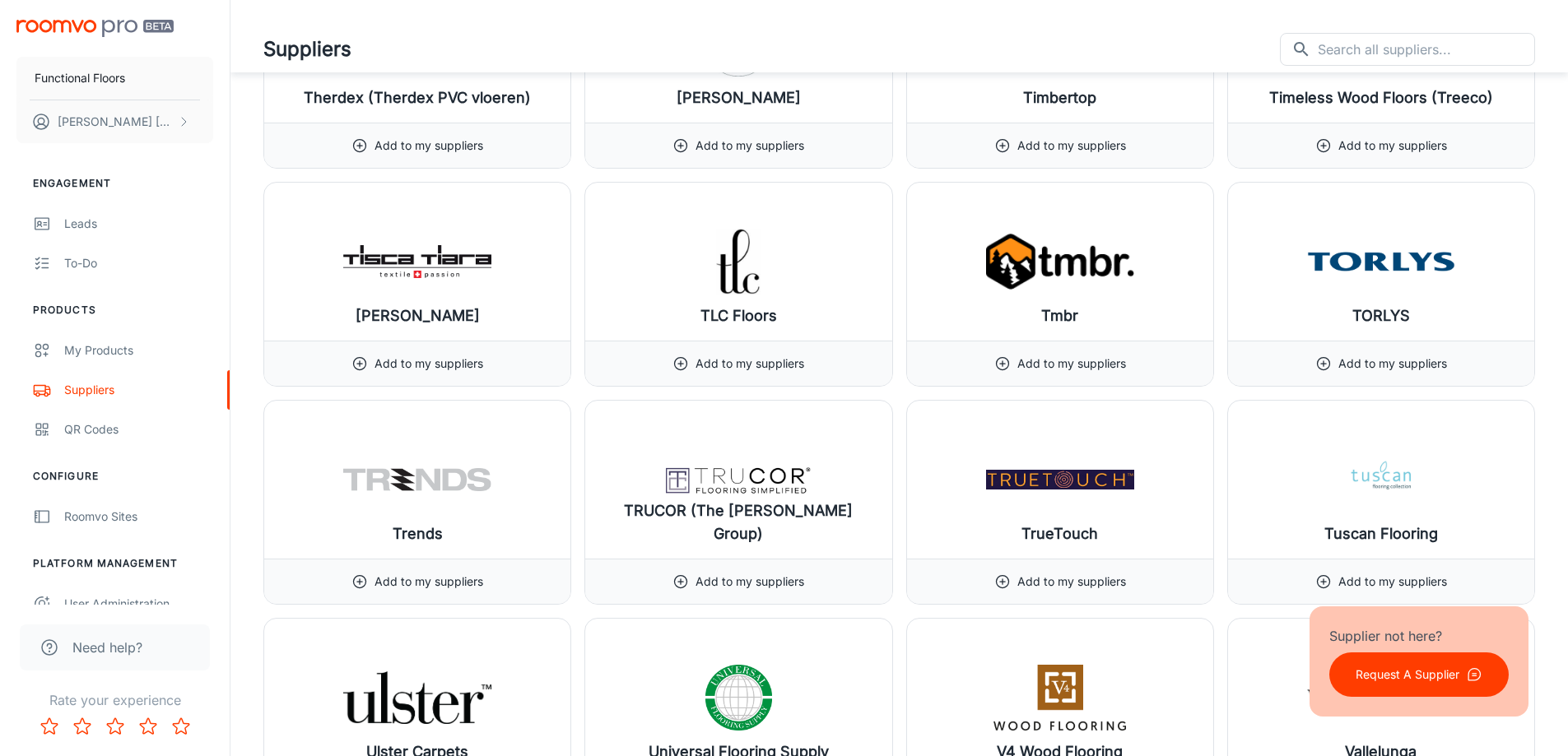 scroll, scrollTop: 16206, scrollLeft: 0, axis: vertical 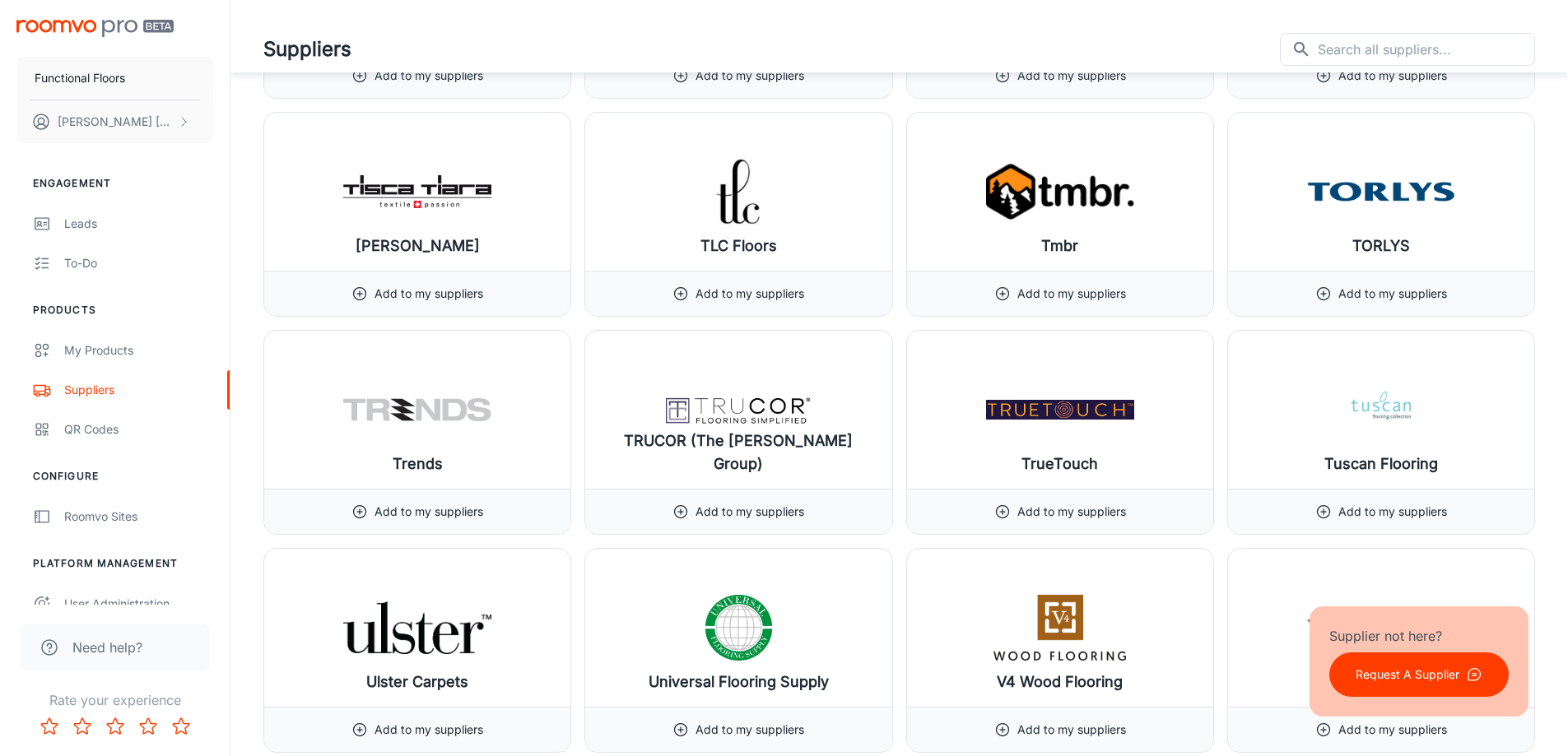 click on "Request A Supplier" at bounding box center (1407, 675) 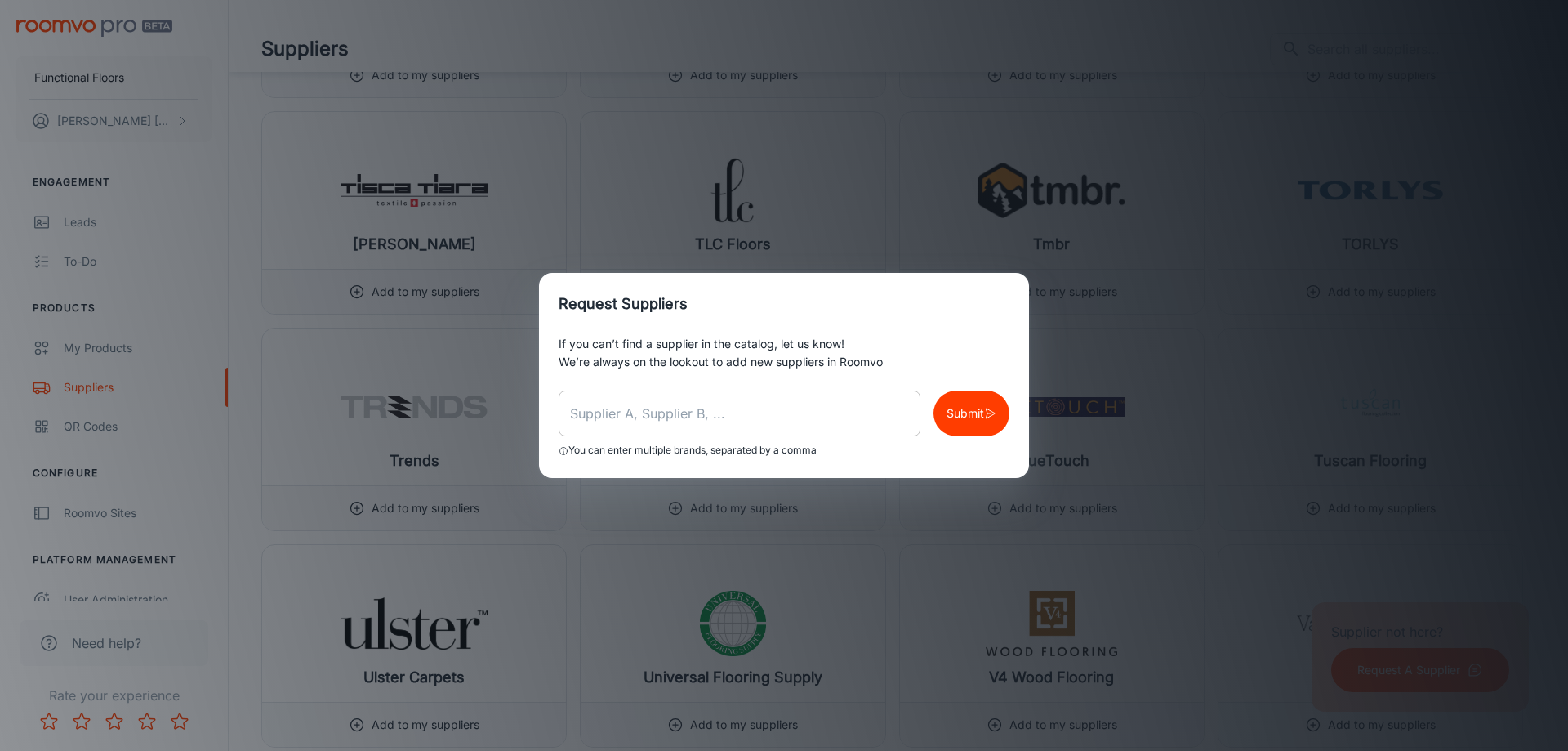 click at bounding box center [739, 413] 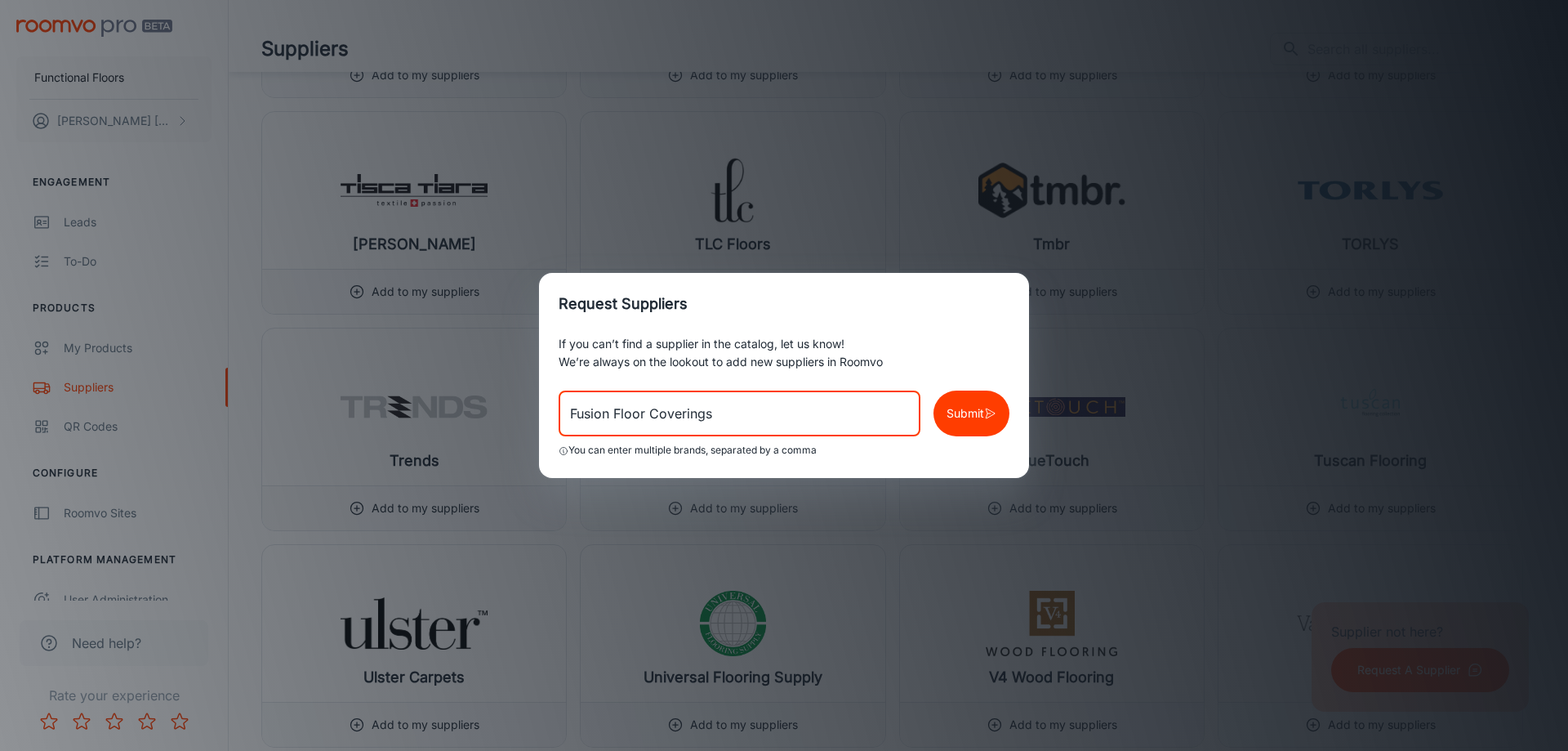 type on "Fusion Floor Coverings" 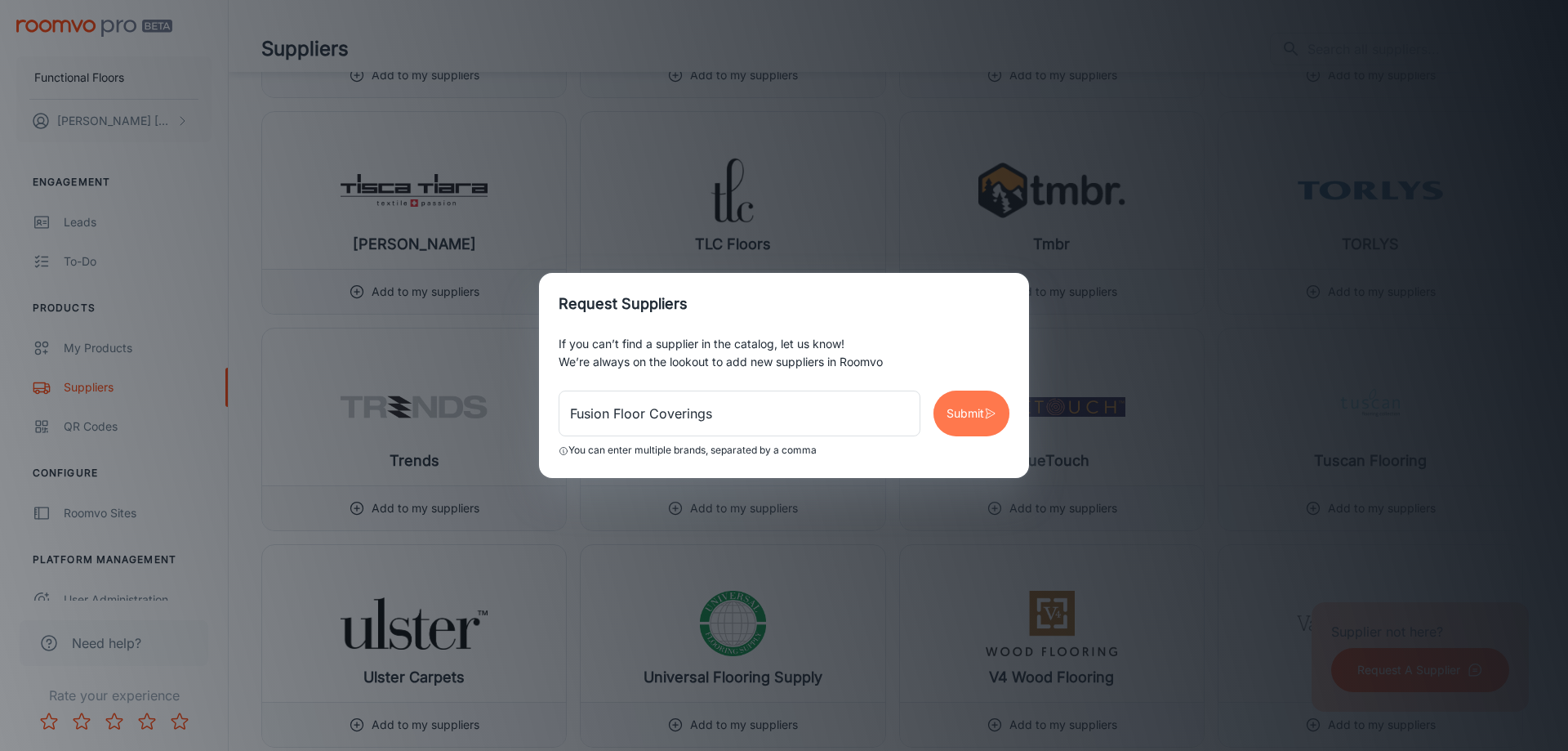 click on "Submit" at bounding box center [965, 413] 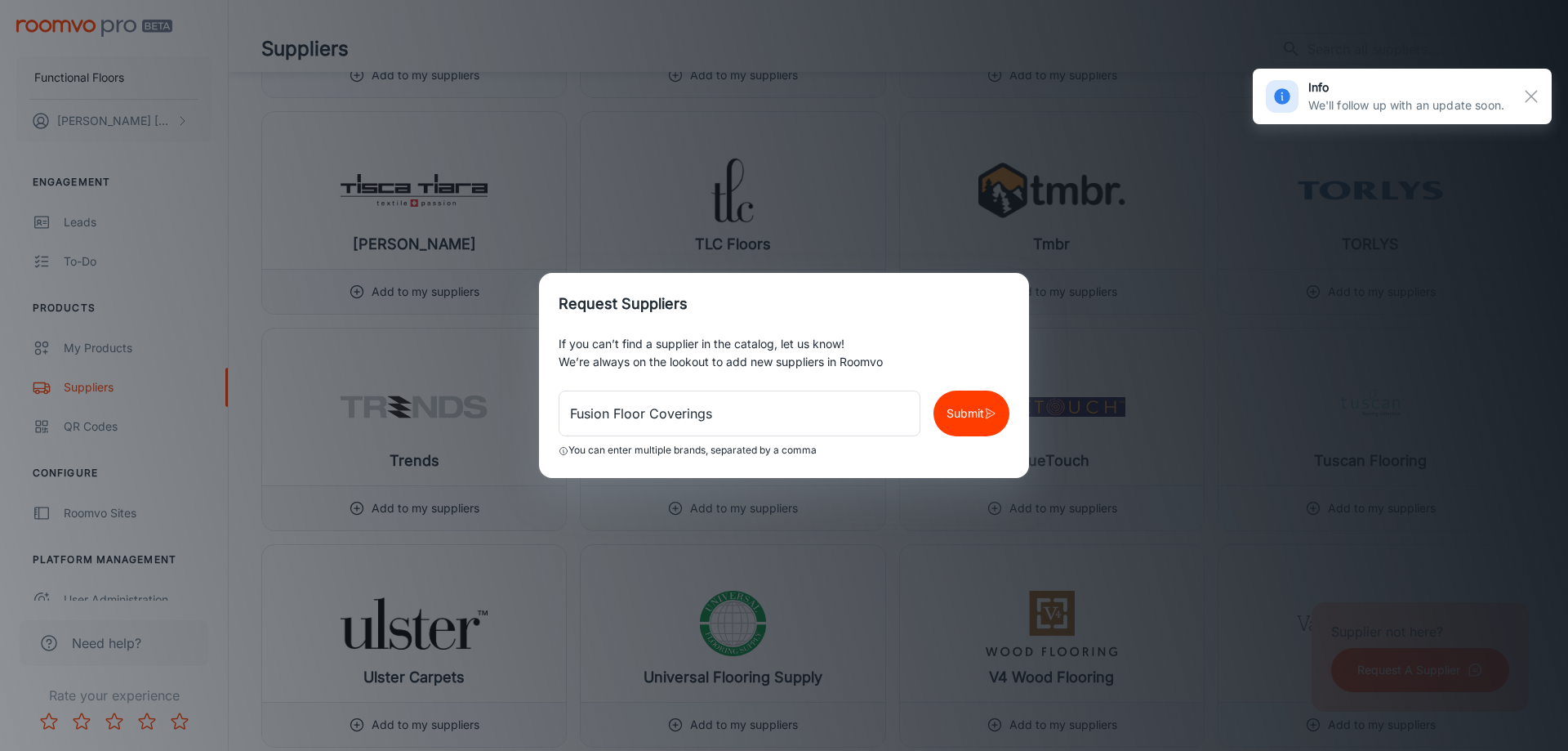 click on "Request Suppliers If you can’t find a supplier in the catalog, let us know! We’re always on the lookout to add new suppliers in Roomvo Fusion Floor Coverings ​ Submit You can enter multiple brands, separated by a comma" at bounding box center [784, 375] 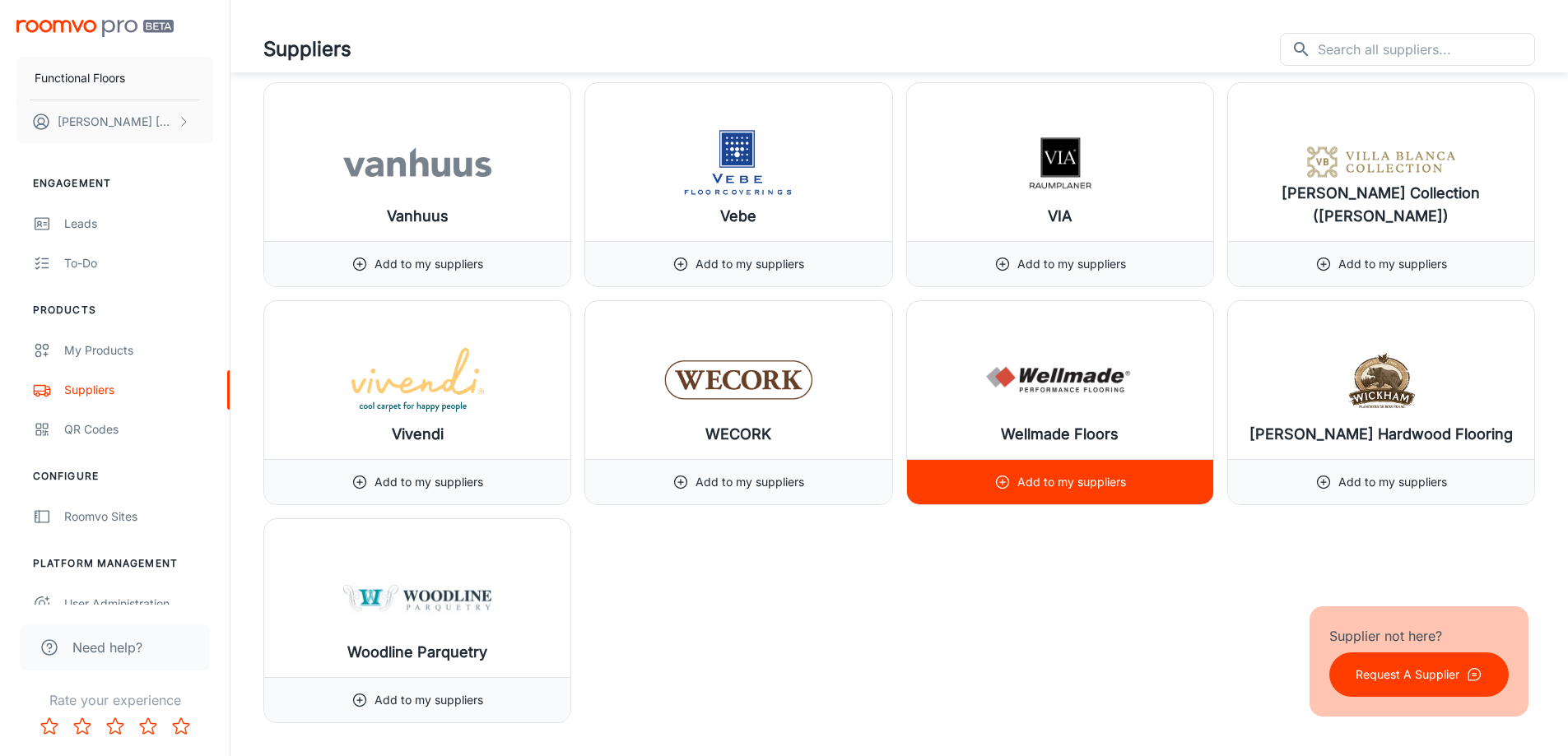scroll, scrollTop: 16946, scrollLeft: 0, axis: vertical 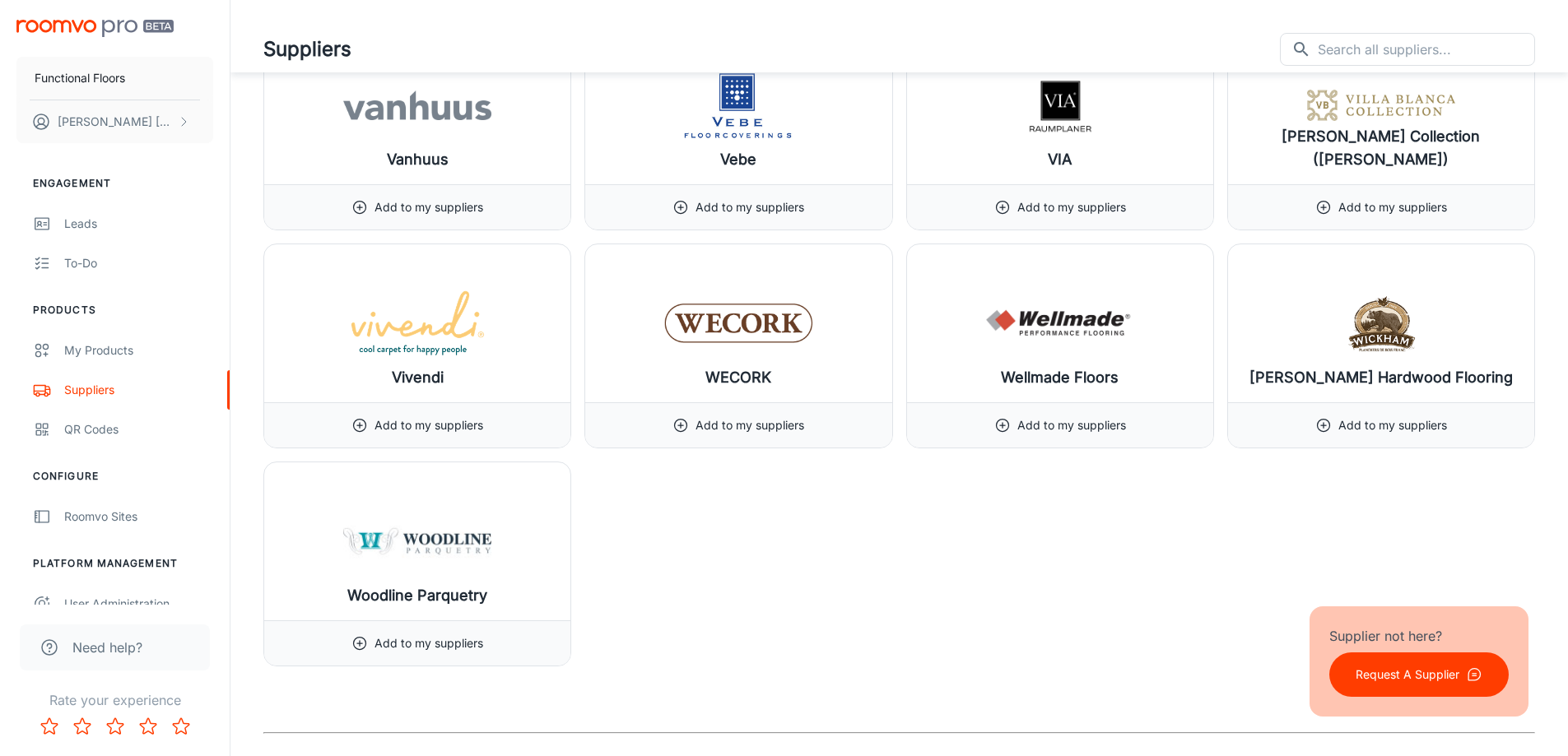 click on "ABK Add to my suppliers [PERSON_NAME] Add to my suppliers AHF Contract Flooring Add to my suppliers Alfa (ALFAGRES S.A.) Add to my suppliers Ambientes Casablanca Add to my suppliers American Olean Add to my suppliers [PERSON_NAME] Tile Add to my suppliers Amtico Add to my suppliers An [PERSON_NAME] (An [PERSON_NAME] - Working Materials) Add to my suppliers [PERSON_NAME] Tuftex Add to my suppliers Anker Add to my suppliers Aperion Surfaces Add to my suppliers Appalachian Add to my suppliers Arc Edition Add to my suppliers Argenta Ceramica Add to my suppliers [PERSON_NAME] [GEOGRAPHIC_DATA] Commercial Add to my suppliers [PERSON_NAME] [GEOGRAPHIC_DATA] Residential Add to my suppliers [PERSON_NAME] Flooring Add to my suppliers [PERSON_NAME] Flooring - Commercial Add to my suppliers Artisan Hardwood Add to my suppliers Aspecta Add to my suppliers Associated Weavers Add to my suppliers [PERSON_NAME] and [PERSON_NAME] Add to my suppliers Atlas Concorde Add to my suppliers Atroguard Add to my suppliers Audacity Flooring Add to my suppliers [PERSON_NAME] Add to my suppliers Axminster" at bounding box center [892, -7727] 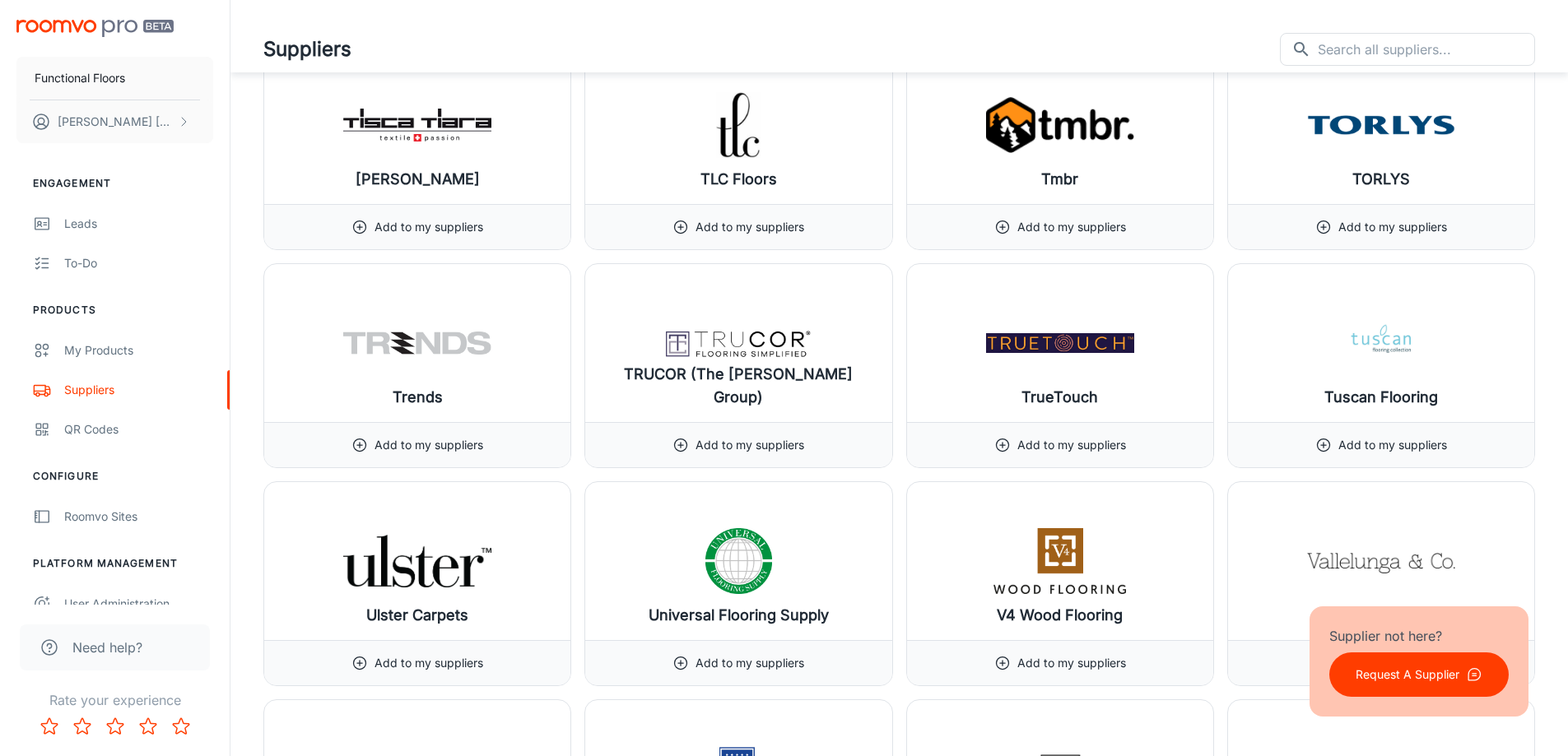 scroll, scrollTop: 16206, scrollLeft: 0, axis: vertical 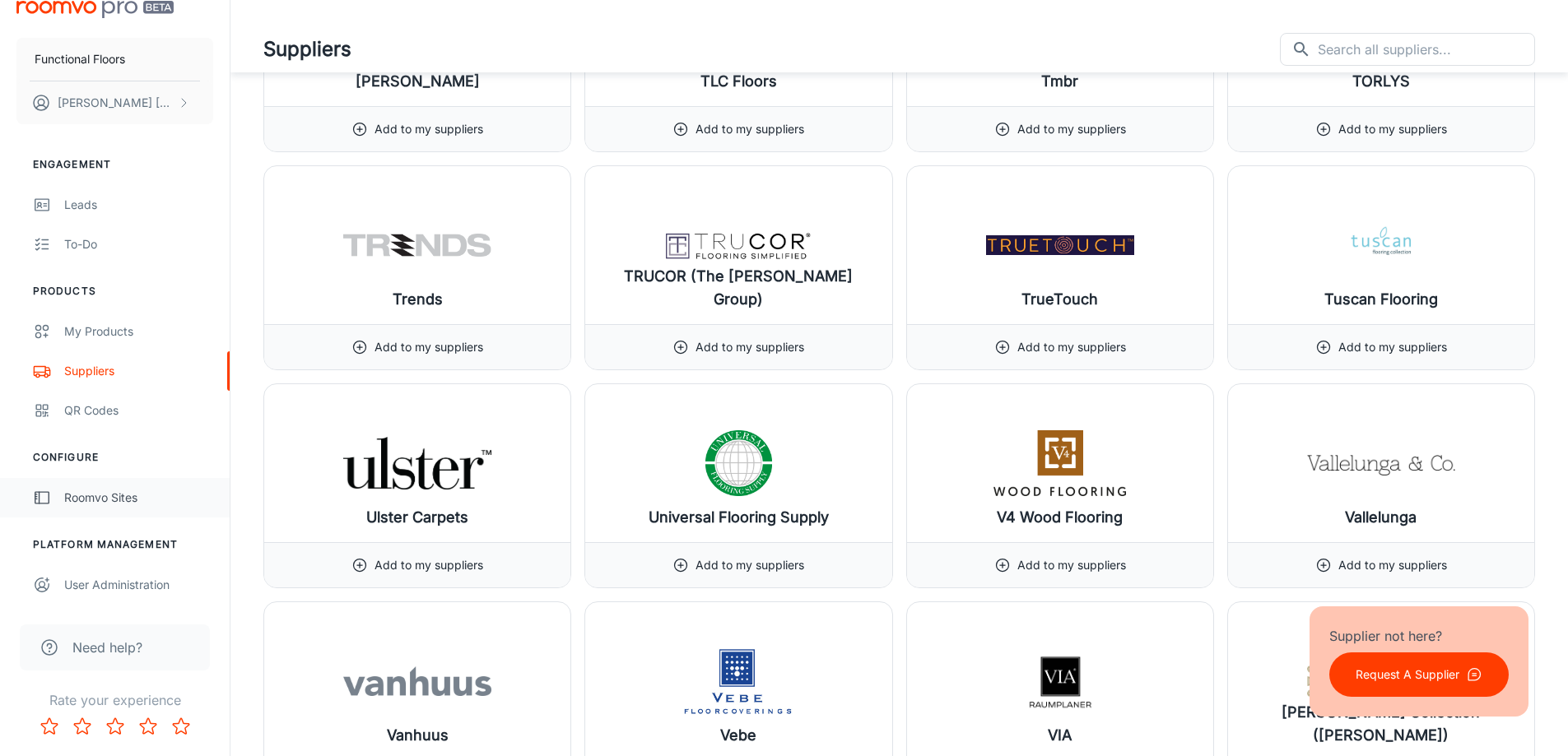click on "Roomvo Sites" at bounding box center (138, 498) 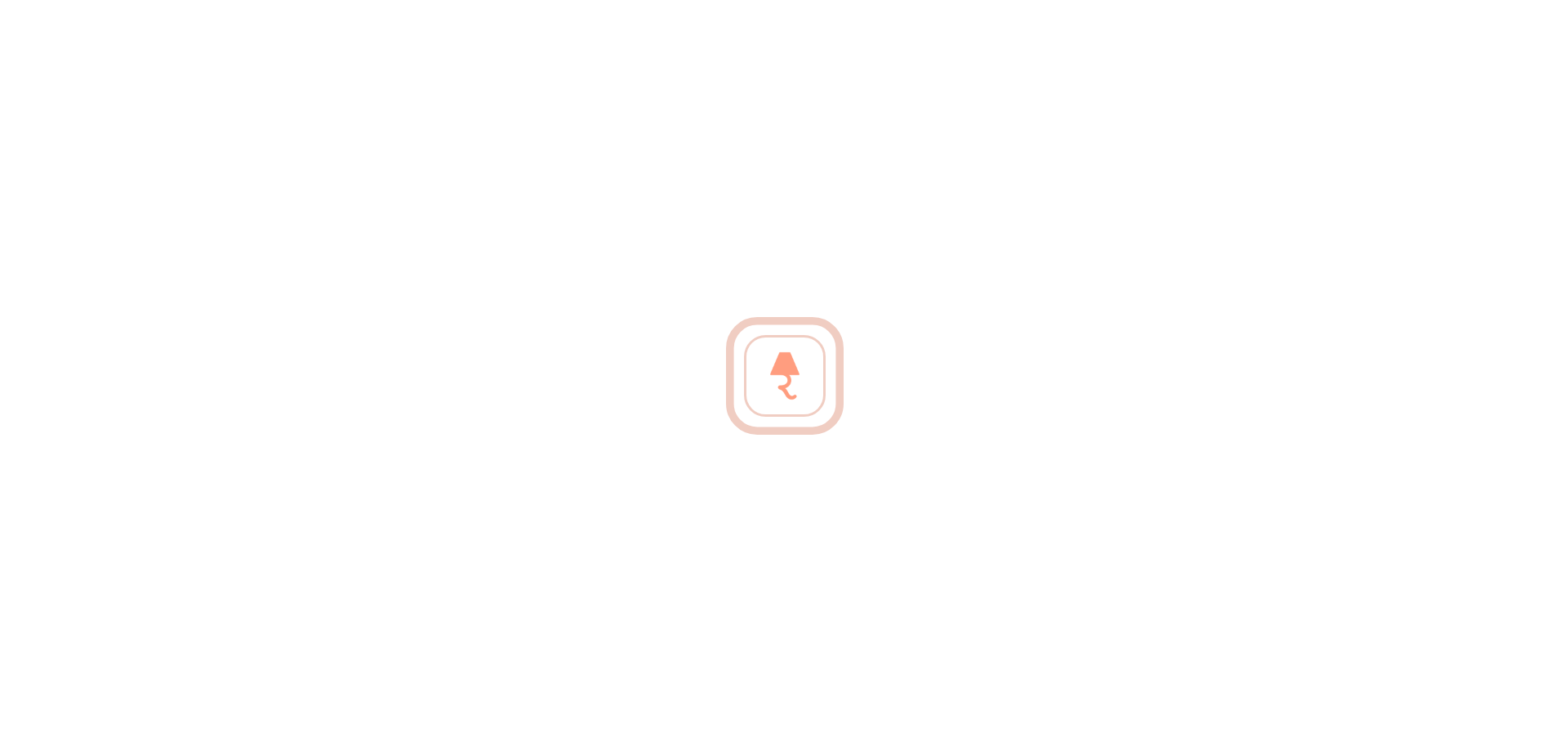 scroll, scrollTop: 0, scrollLeft: 0, axis: both 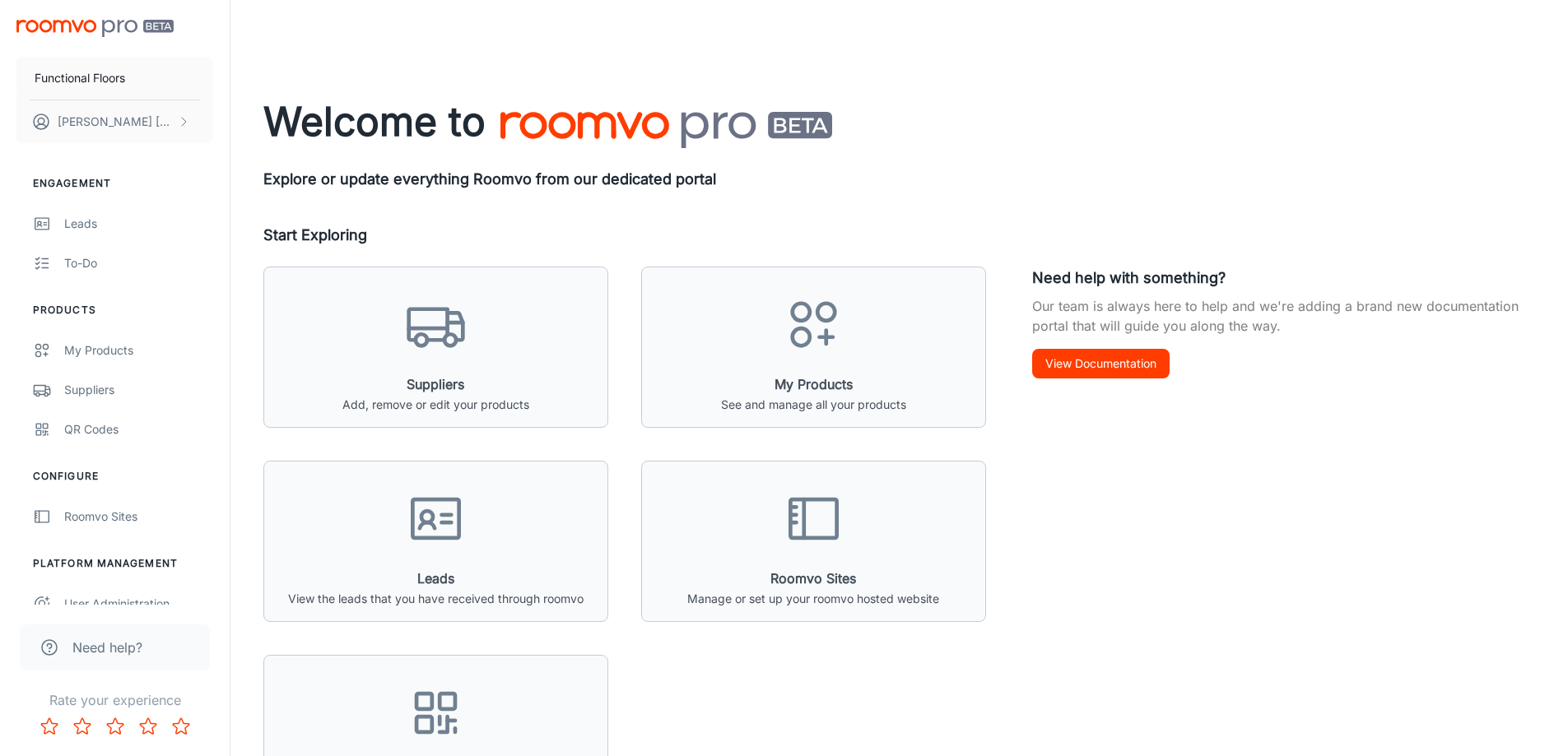 click on "My Products See and manage all your products" at bounding box center [797, 331] 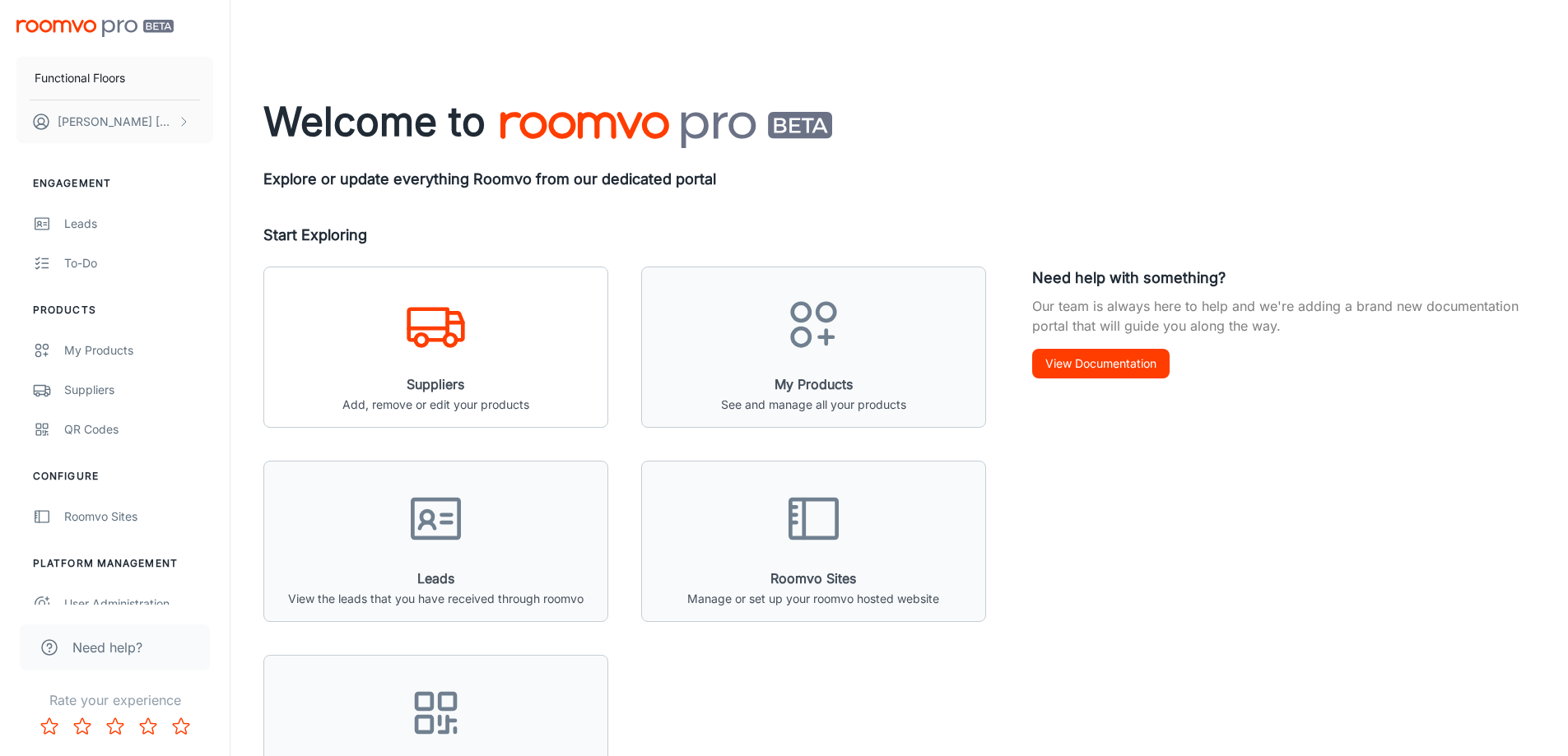 click on "Suppliers Add, remove or edit your products" at bounding box center [435, 347] 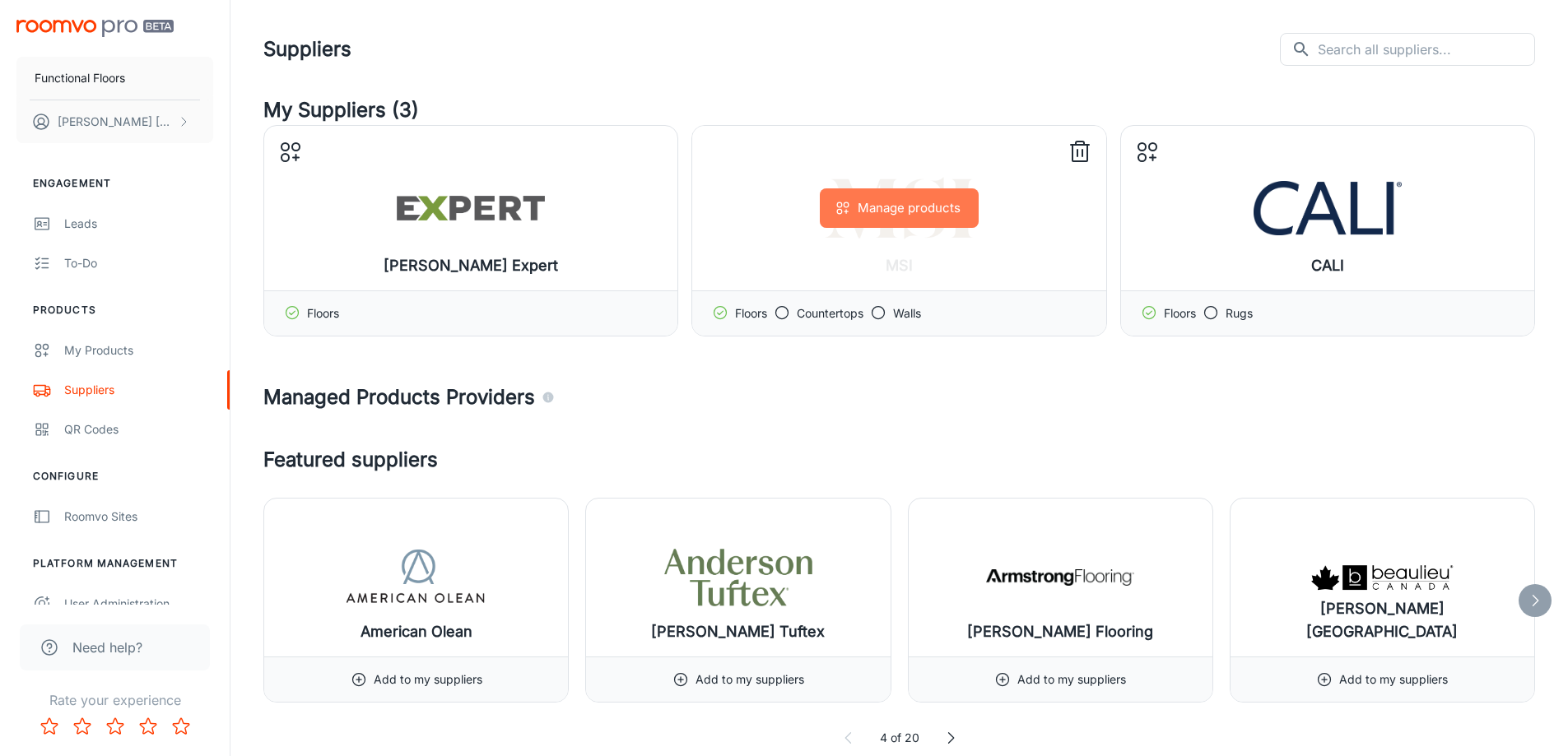 click on "Manage products" at bounding box center [899, 208] 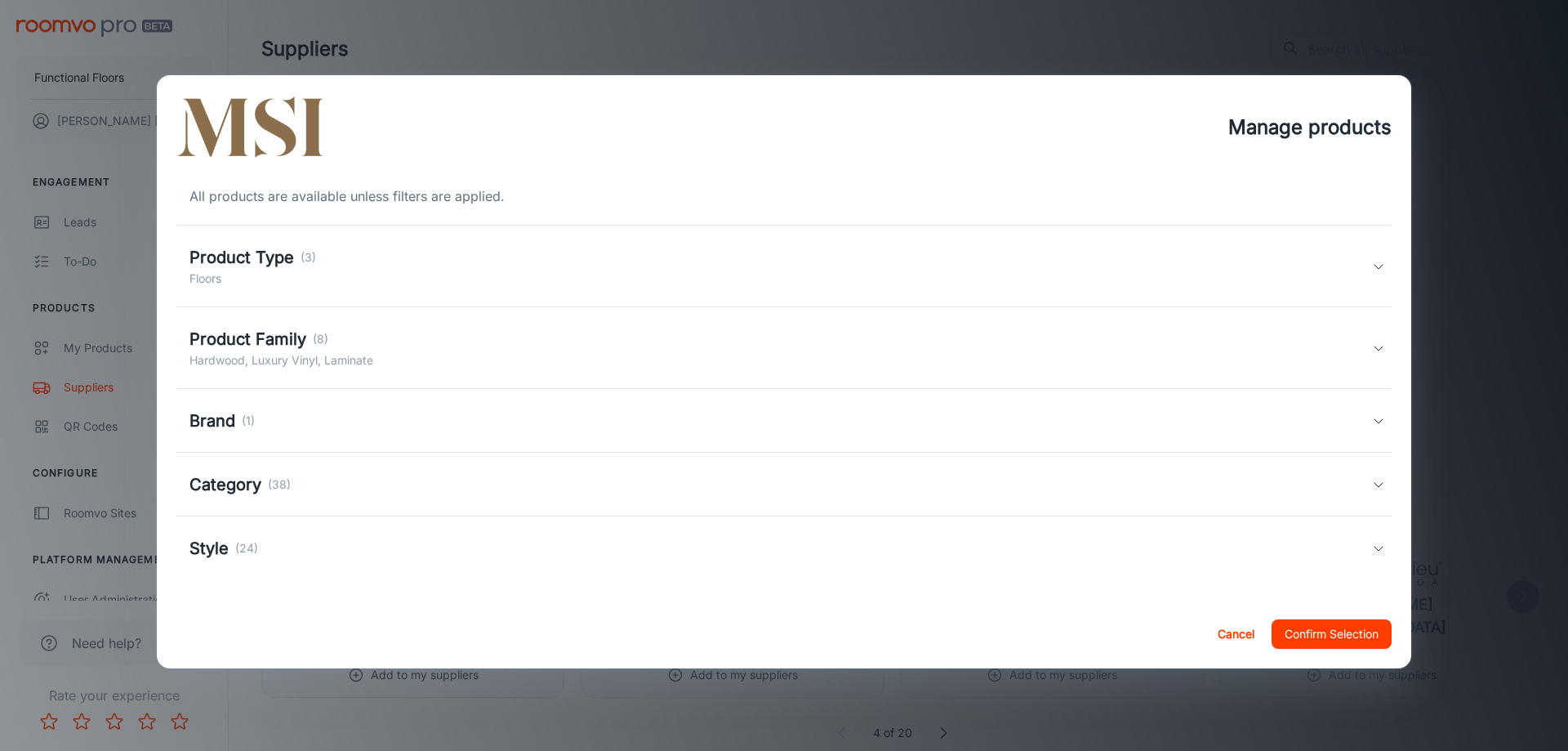 click on "Category (38)" at bounding box center [781, 485] 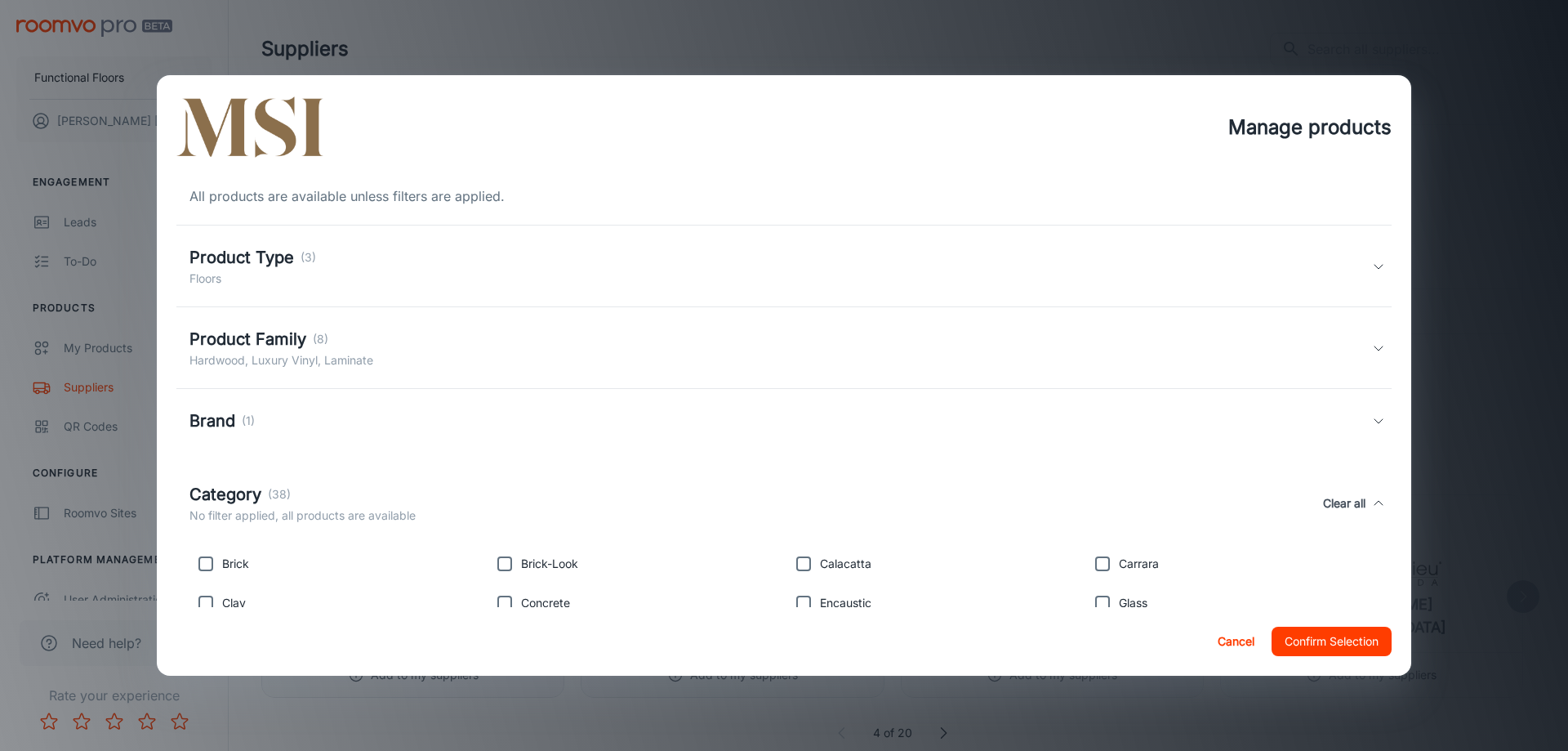 click on "(38)" at bounding box center (279, 494) 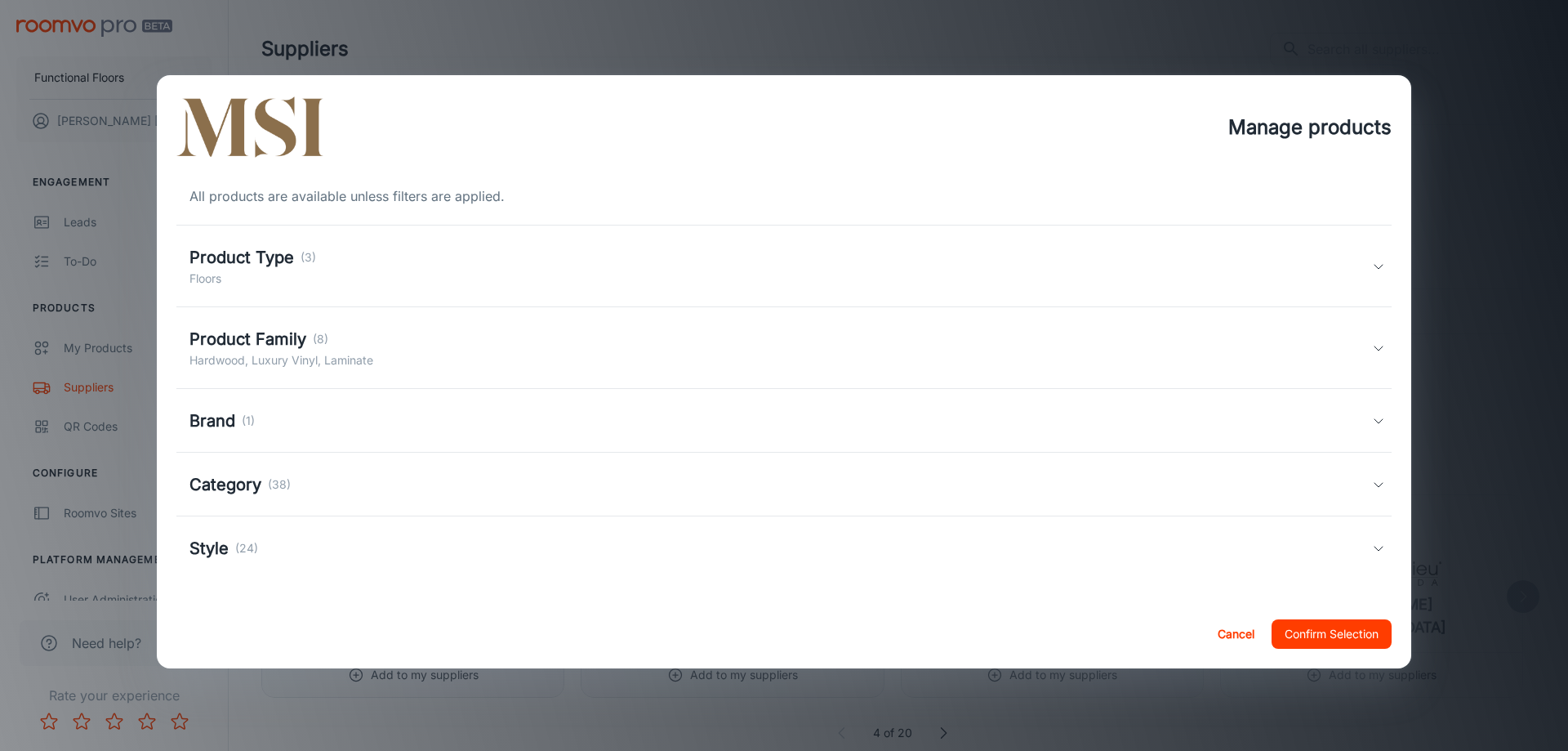 click on "Style (24)" at bounding box center (781, 548) 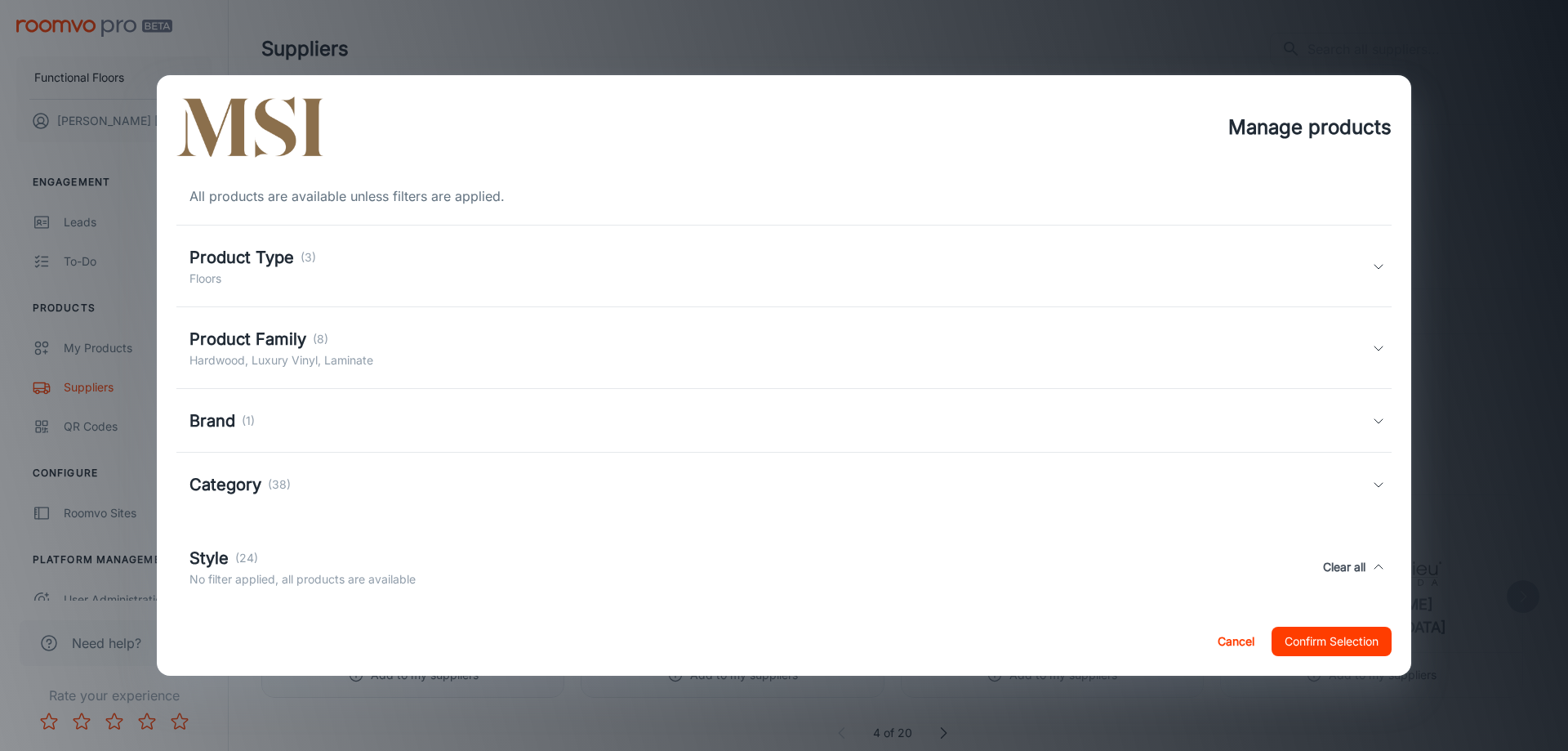 click on "Style (24)" at bounding box center [302, 558] 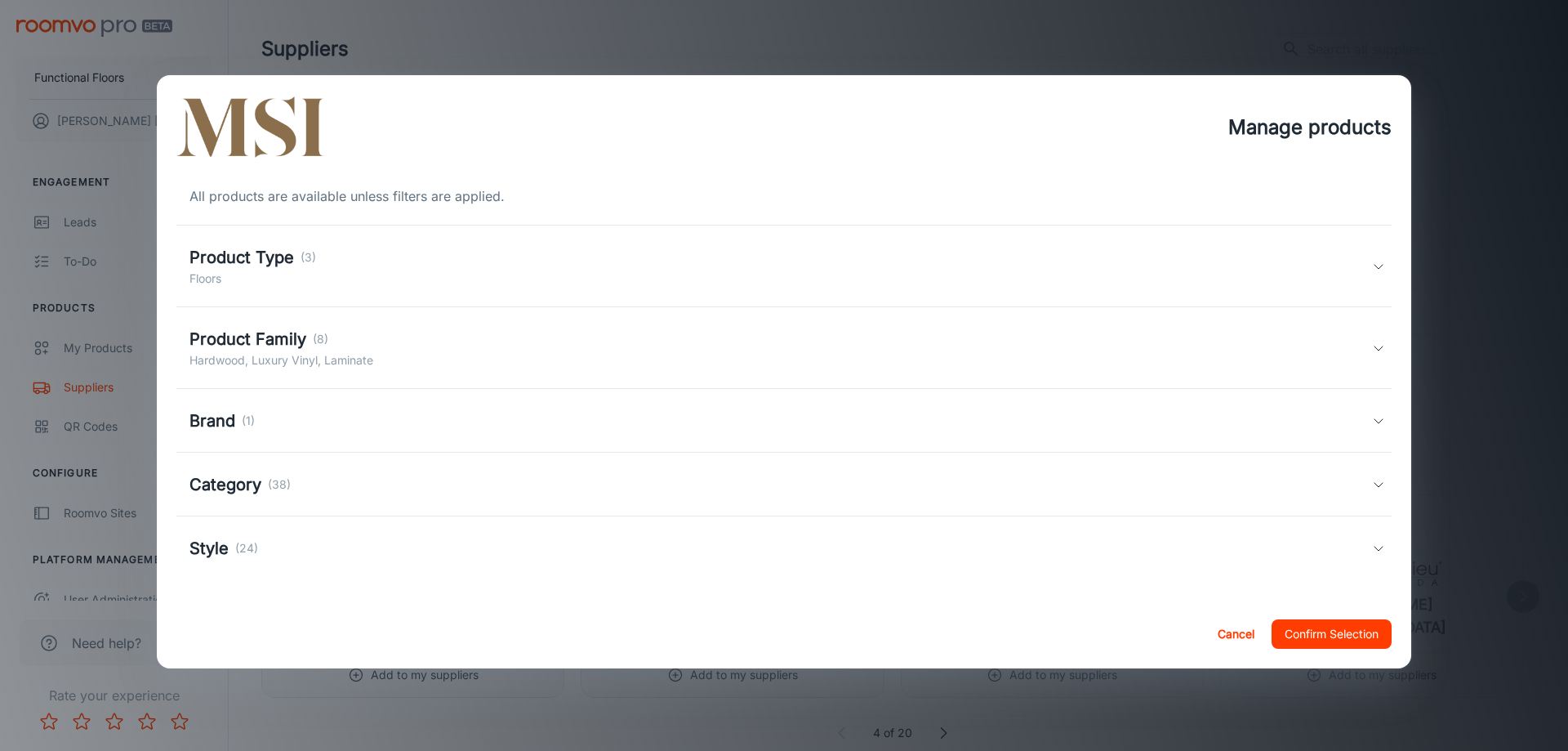click on "Style (24)" at bounding box center [781, 548] 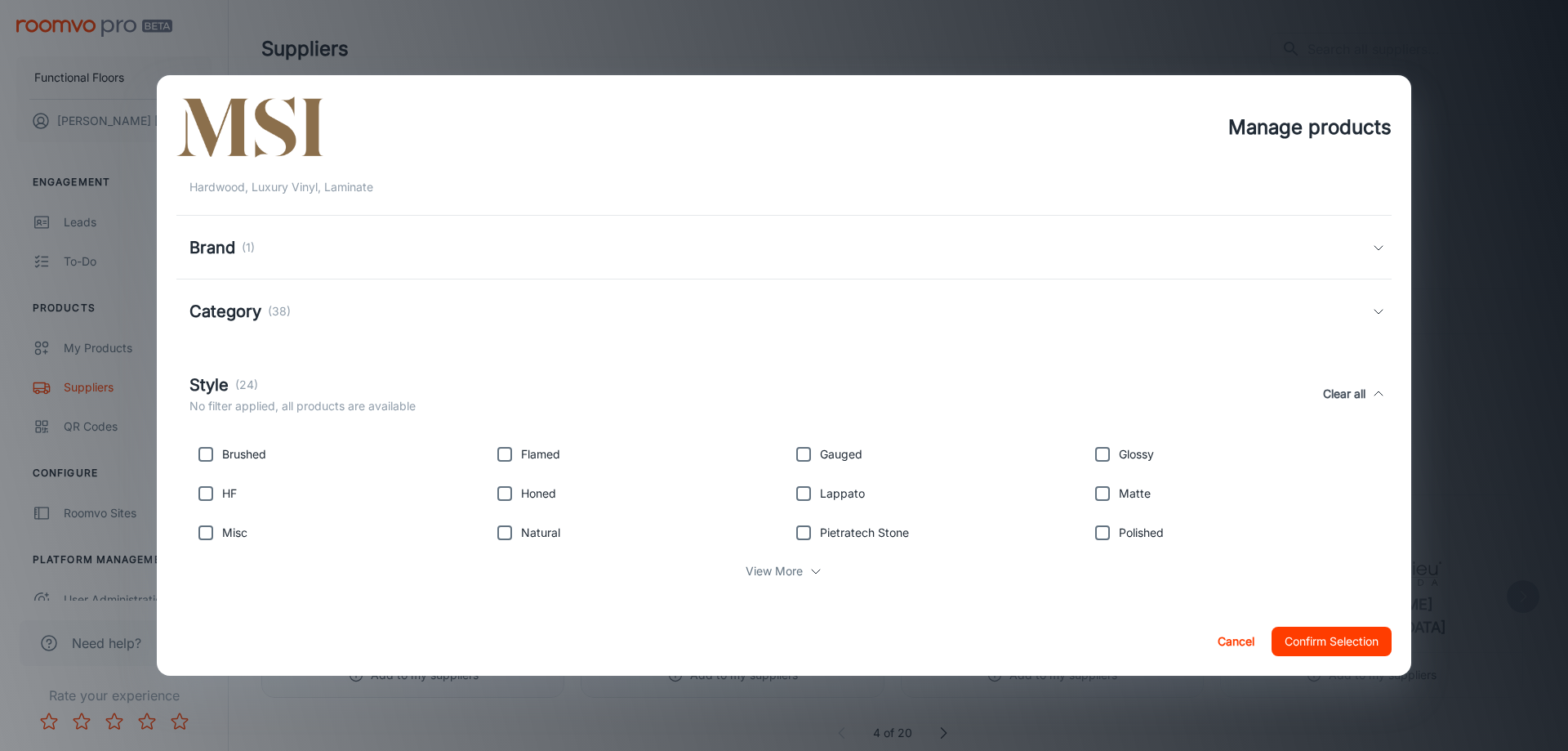 scroll, scrollTop: 186, scrollLeft: 0, axis: vertical 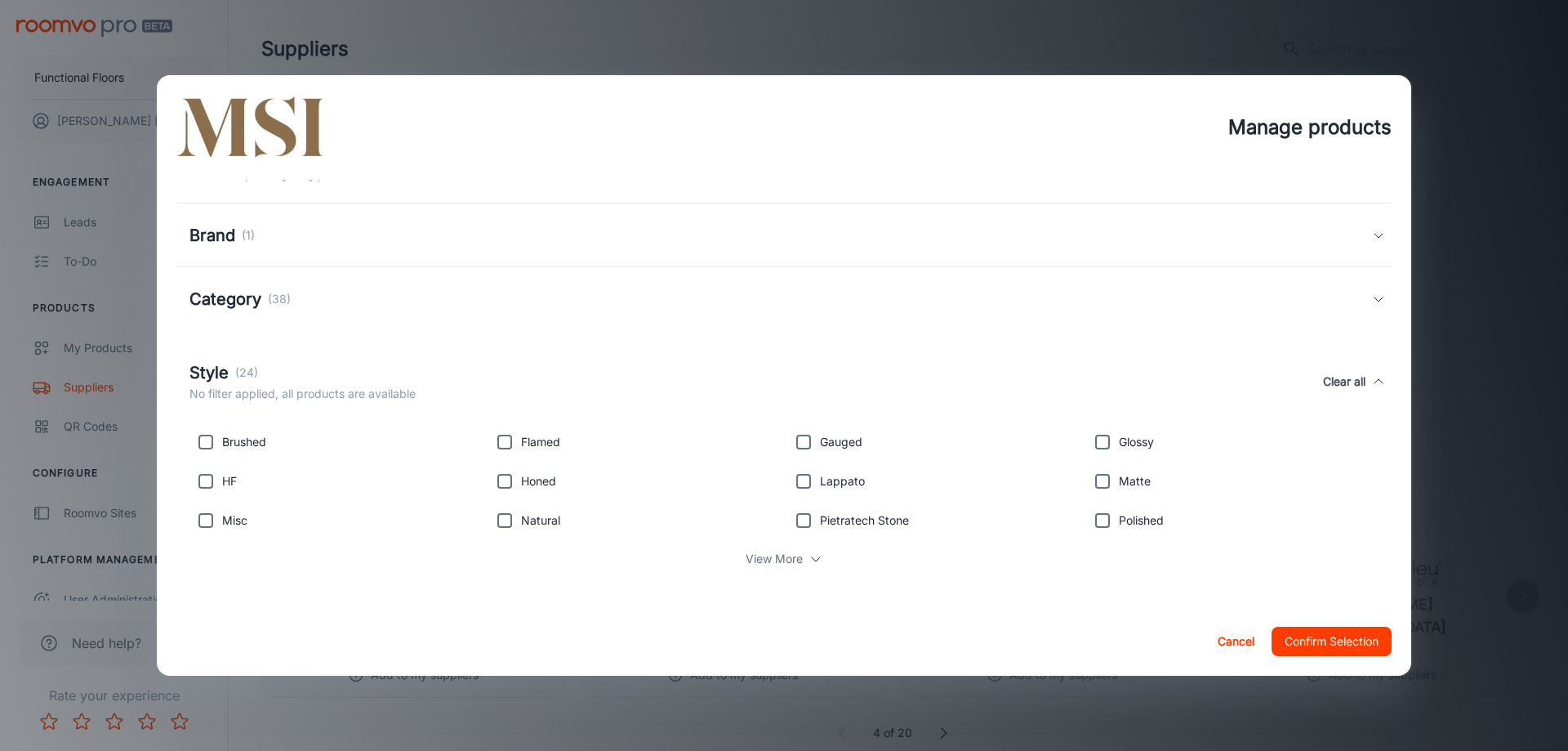 click on "(24)" at bounding box center [247, 373] 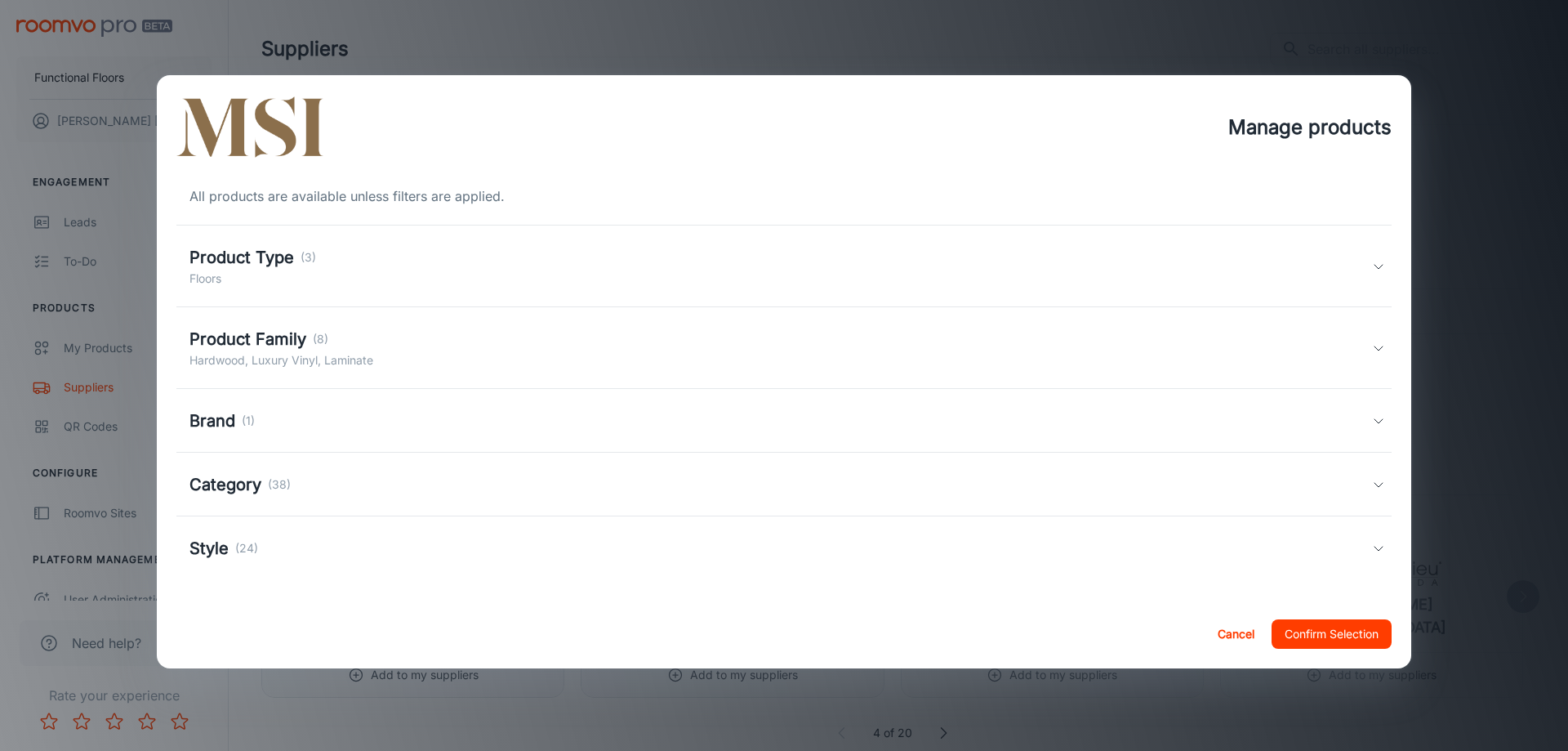 scroll, scrollTop: 0, scrollLeft: 0, axis: both 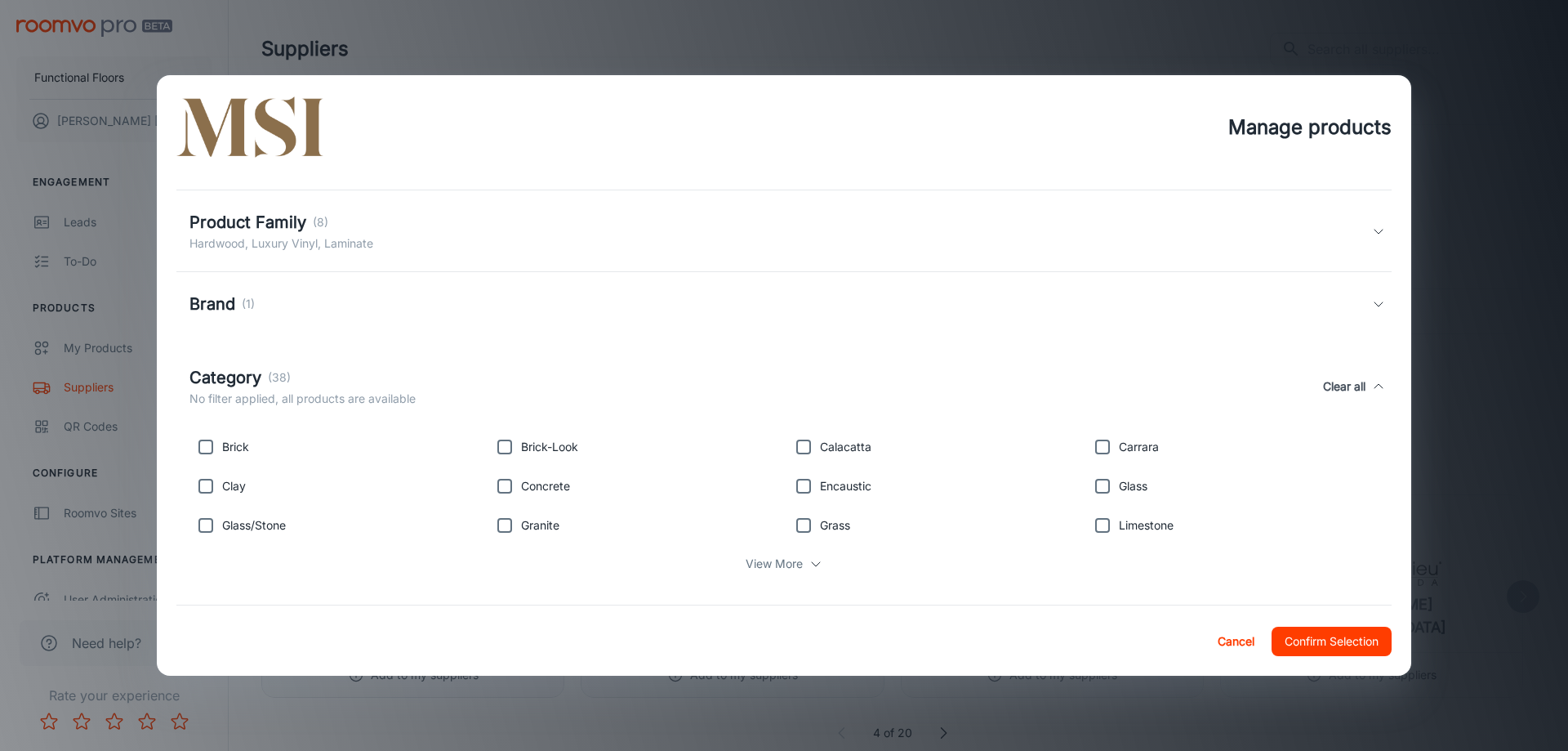 click on "View More" at bounding box center (774, 564) 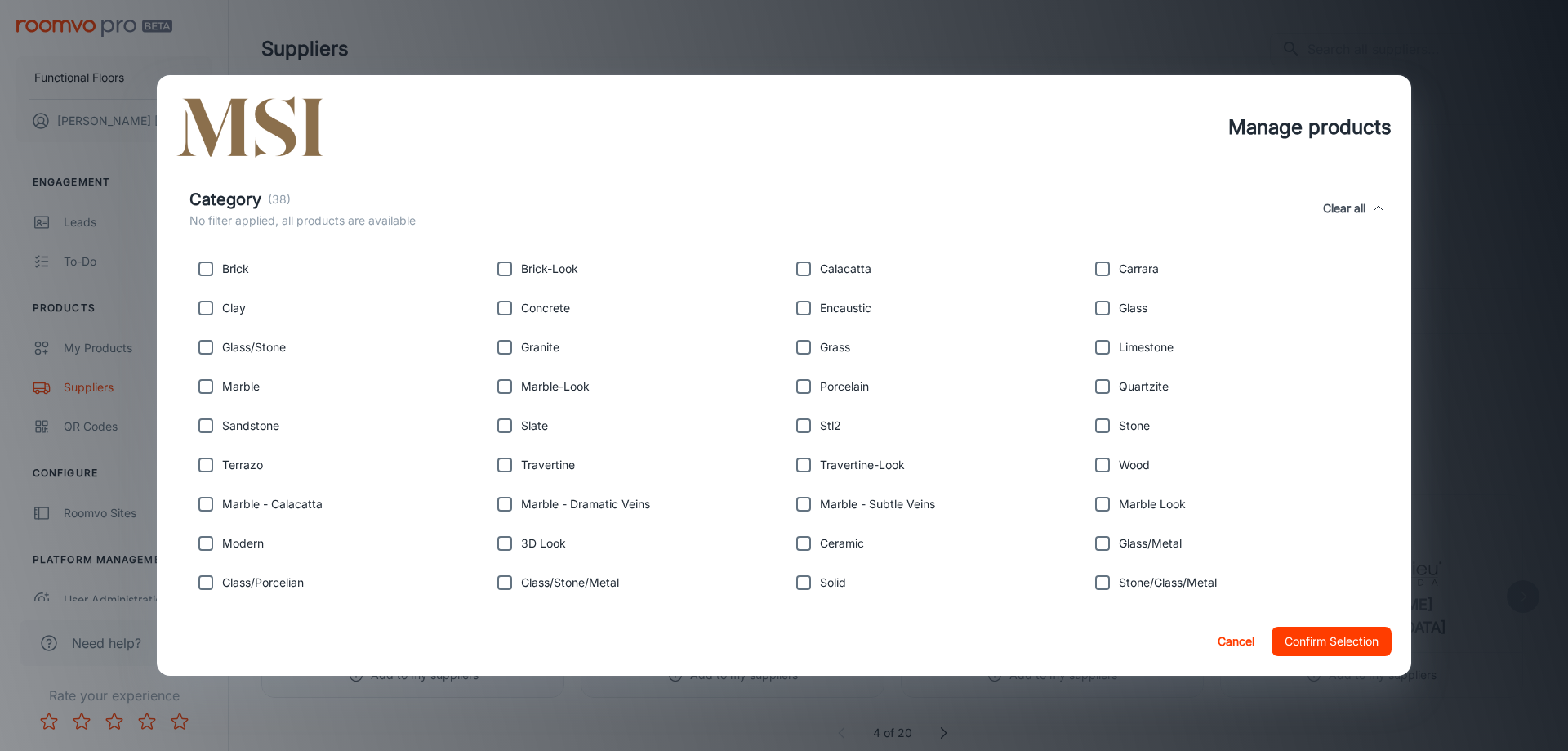 scroll, scrollTop: 280, scrollLeft: 0, axis: vertical 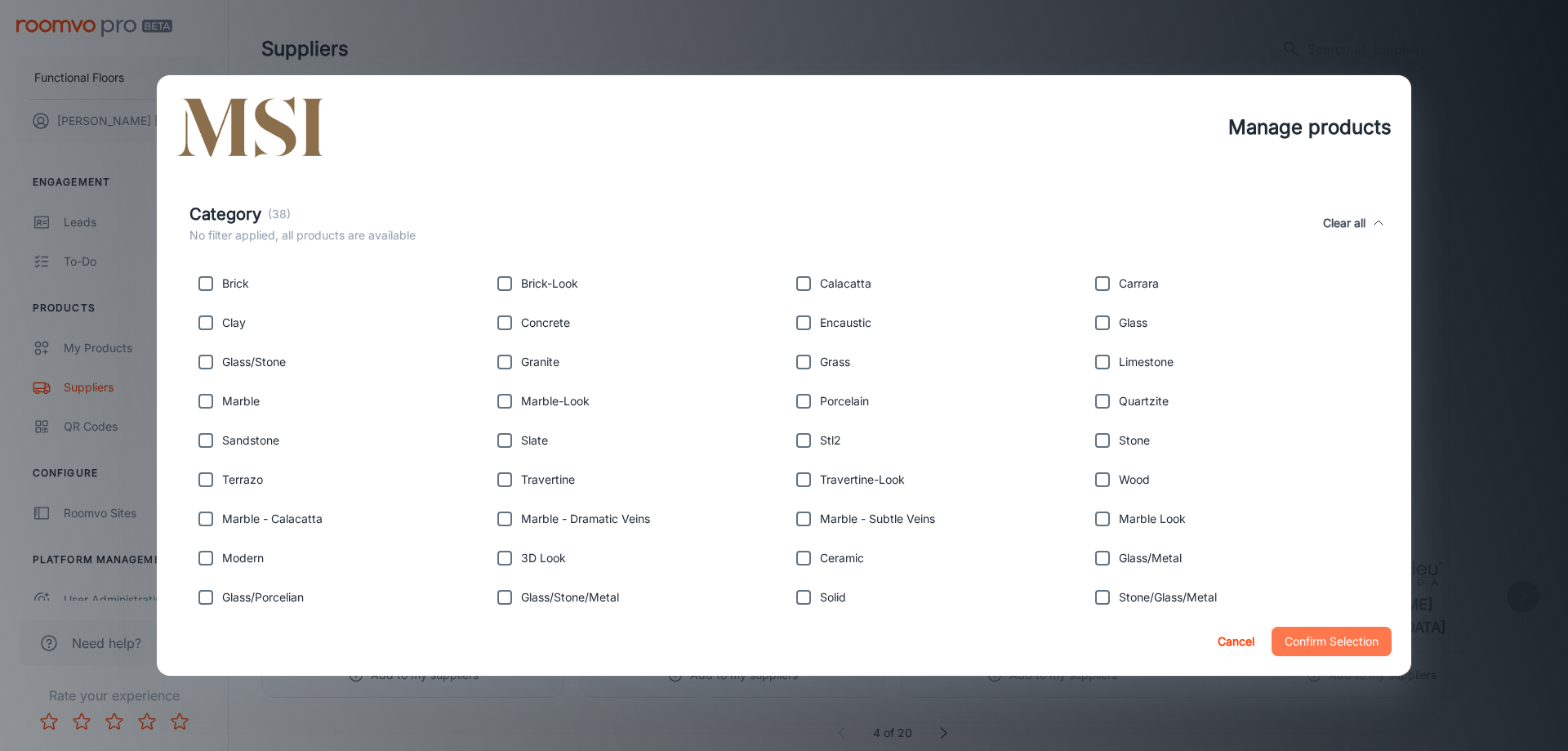 click on "Confirm Selection" at bounding box center (1331, 641) 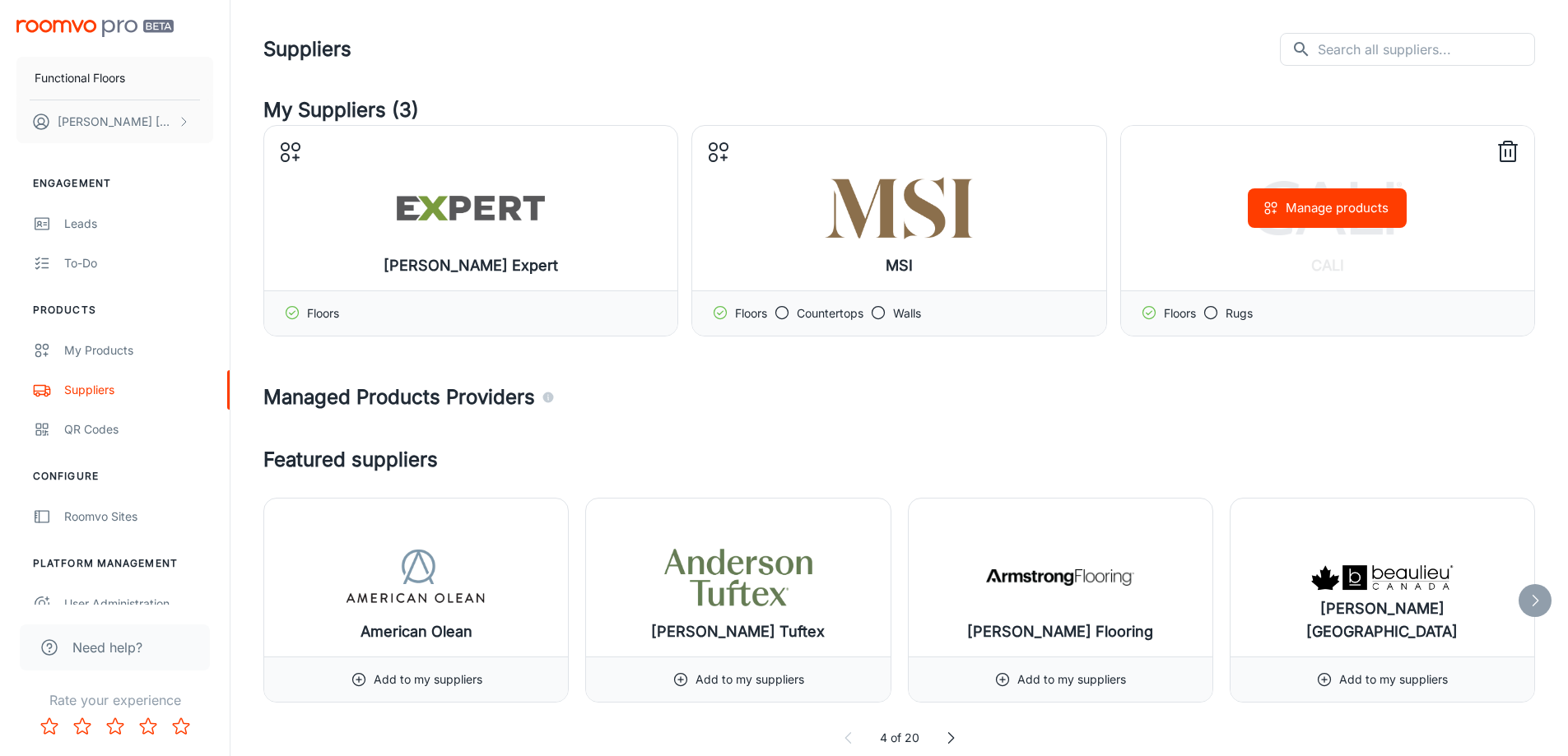 click on "Manage products" at bounding box center (1327, 208) 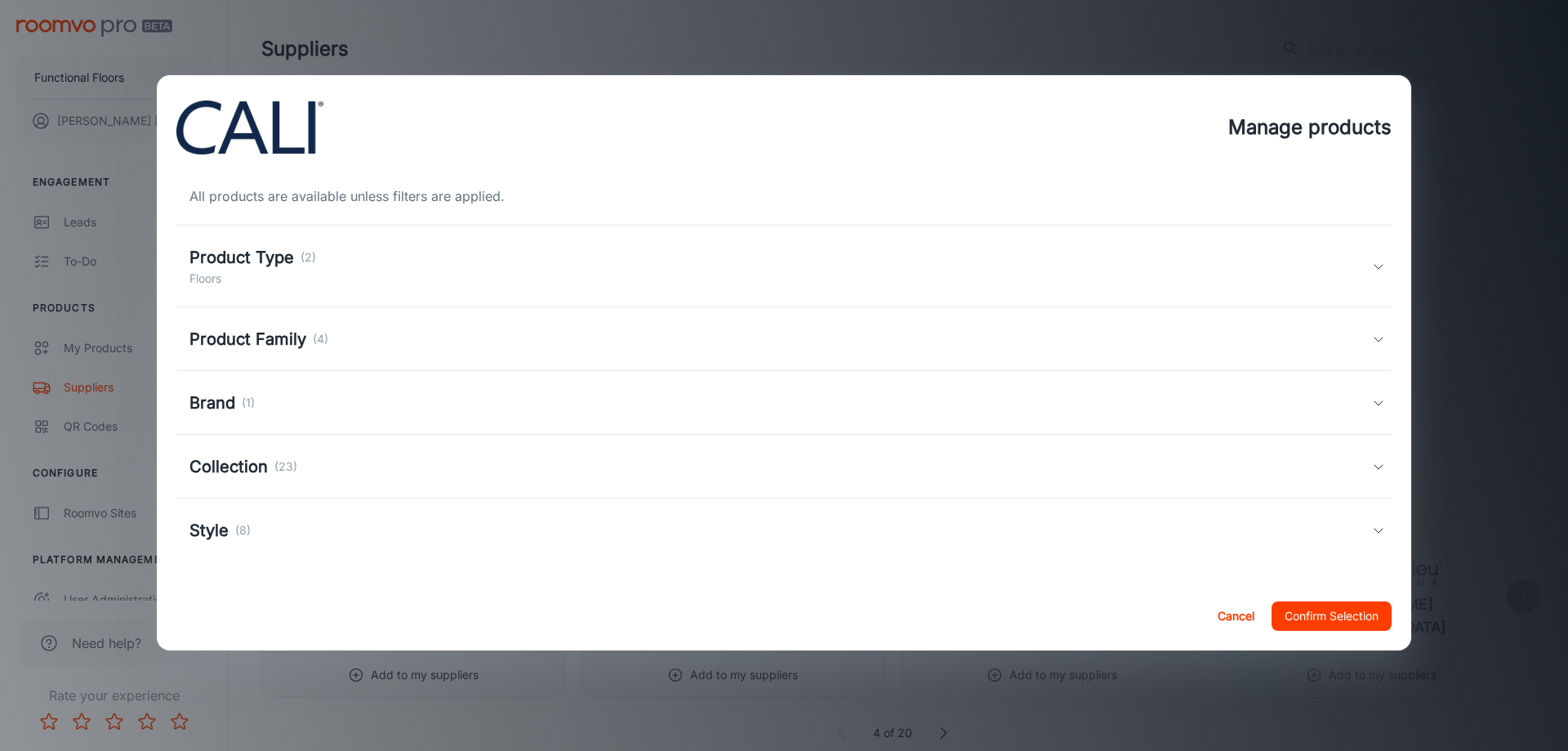 click on "Collection" at bounding box center (229, 467) 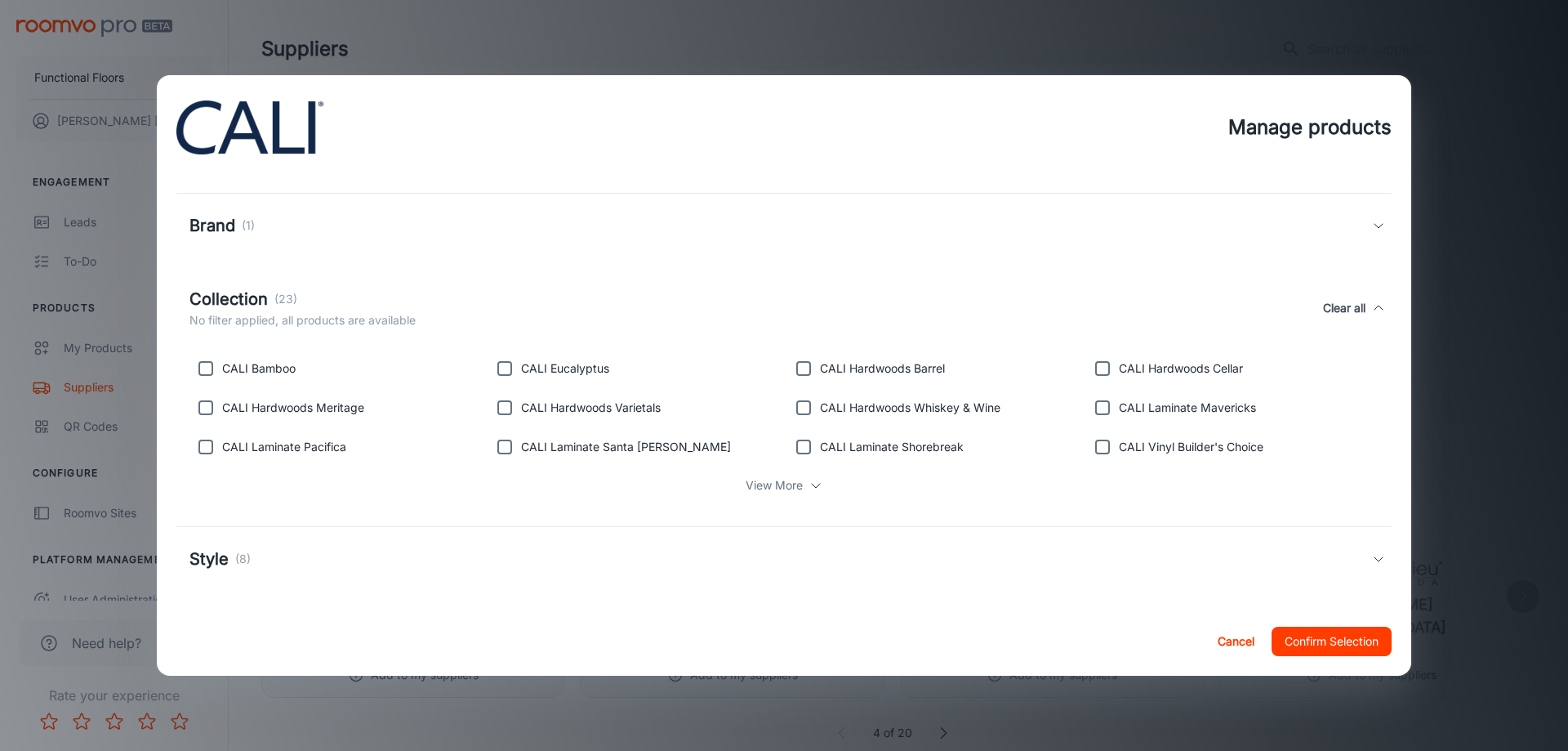 scroll, scrollTop: 181, scrollLeft: 0, axis: vertical 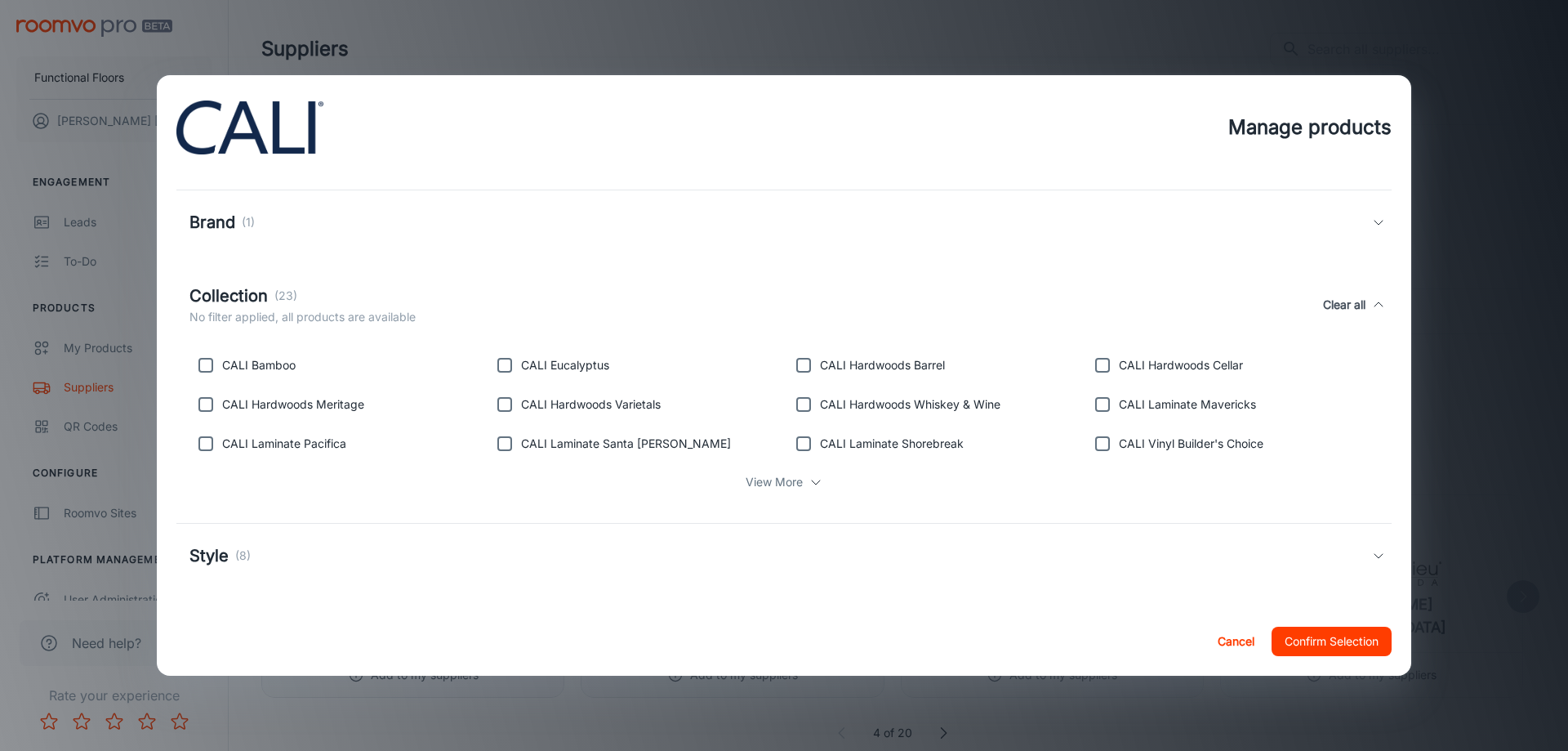 click at bounding box center (505, 405) 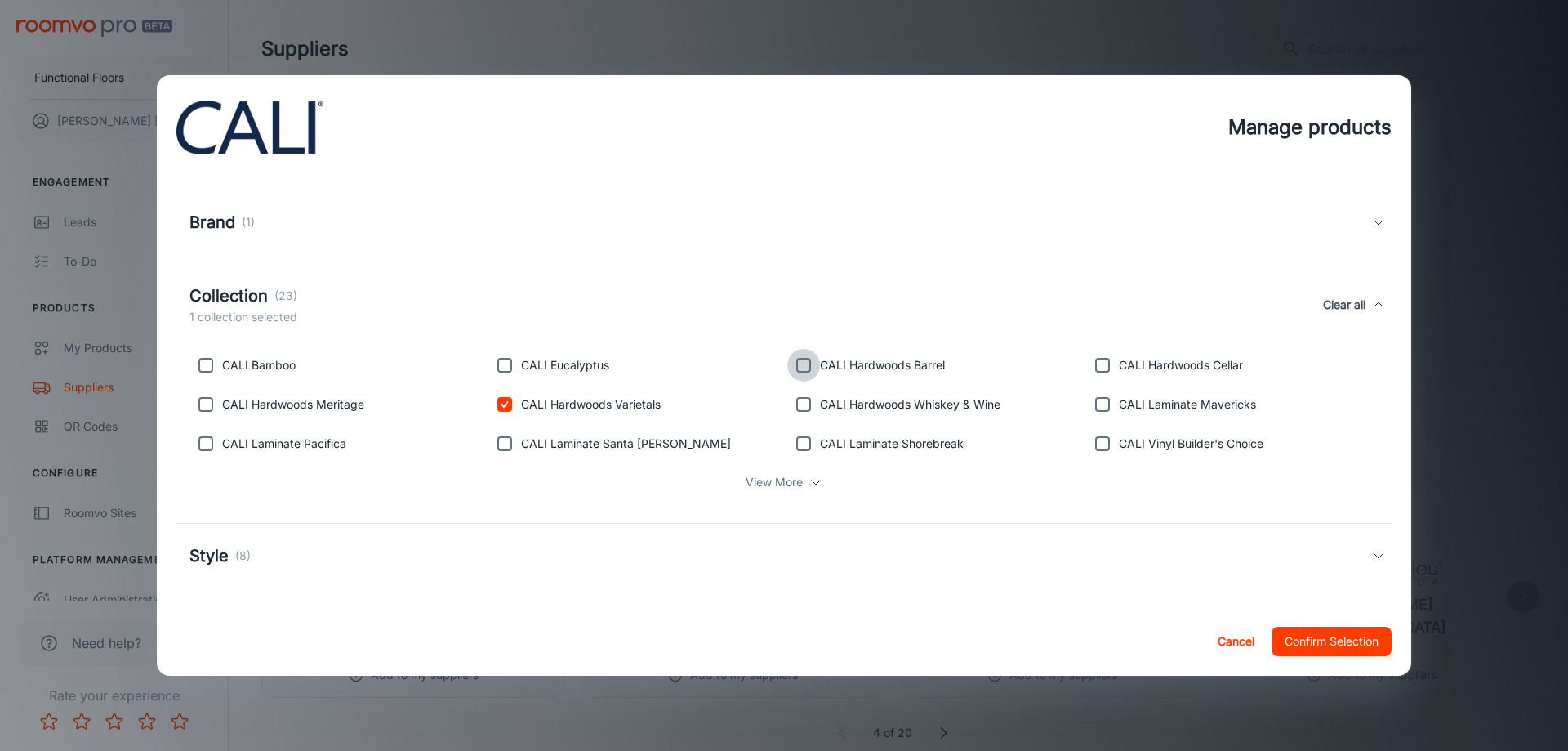click at bounding box center [804, 365] 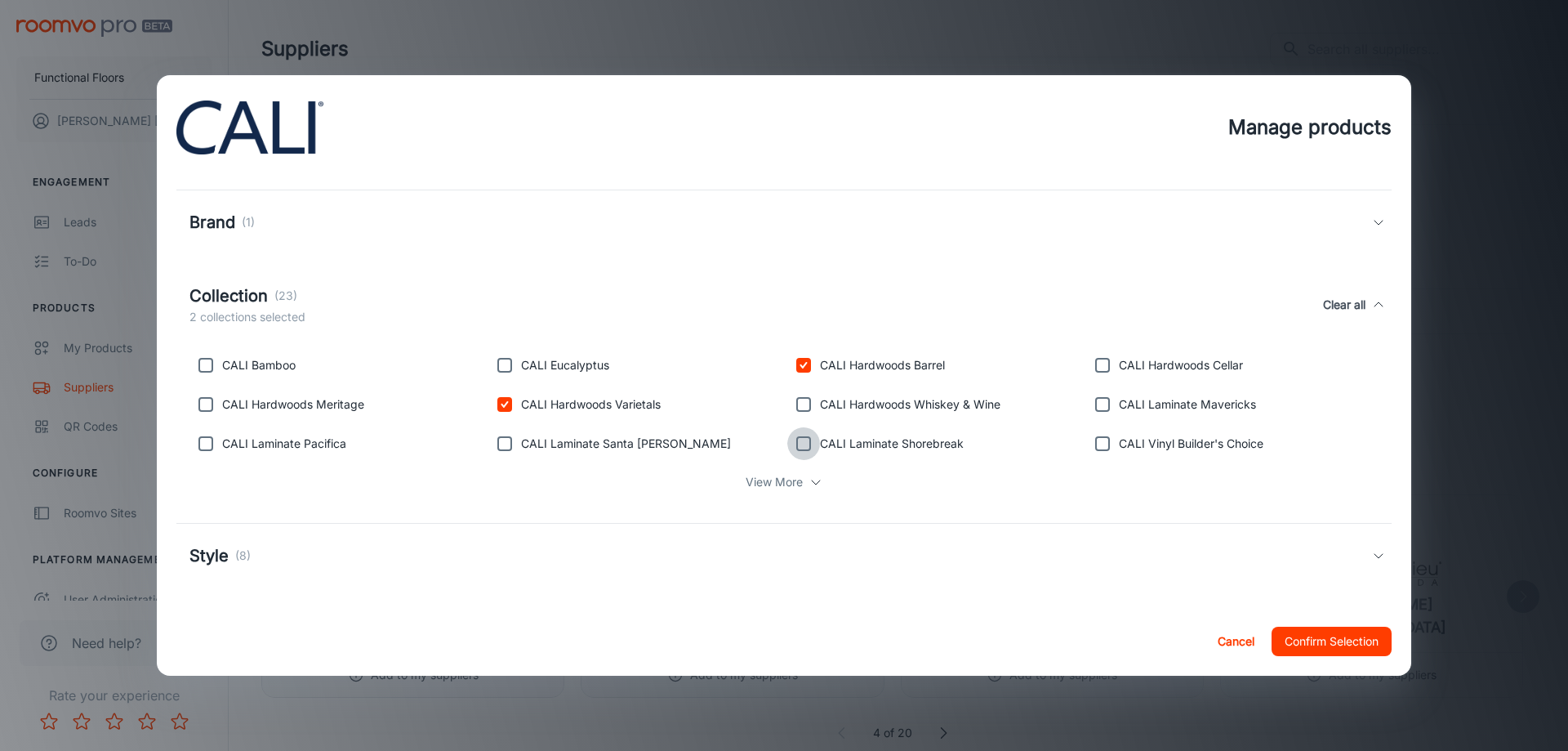 drag, startPoint x: 791, startPoint y: 447, endPoint x: 816, endPoint y: 440, distance: 25.96151 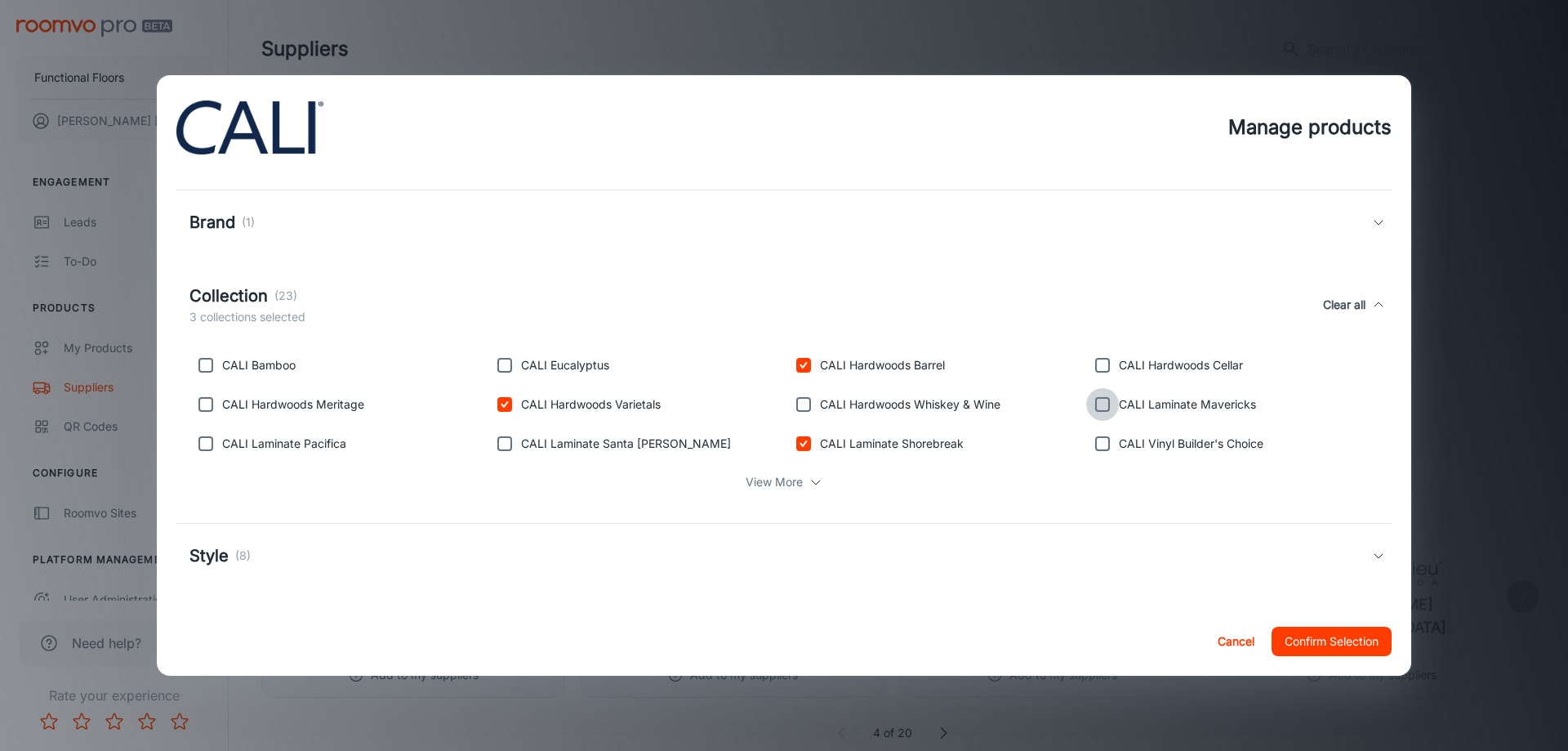 click at bounding box center [1102, 405] 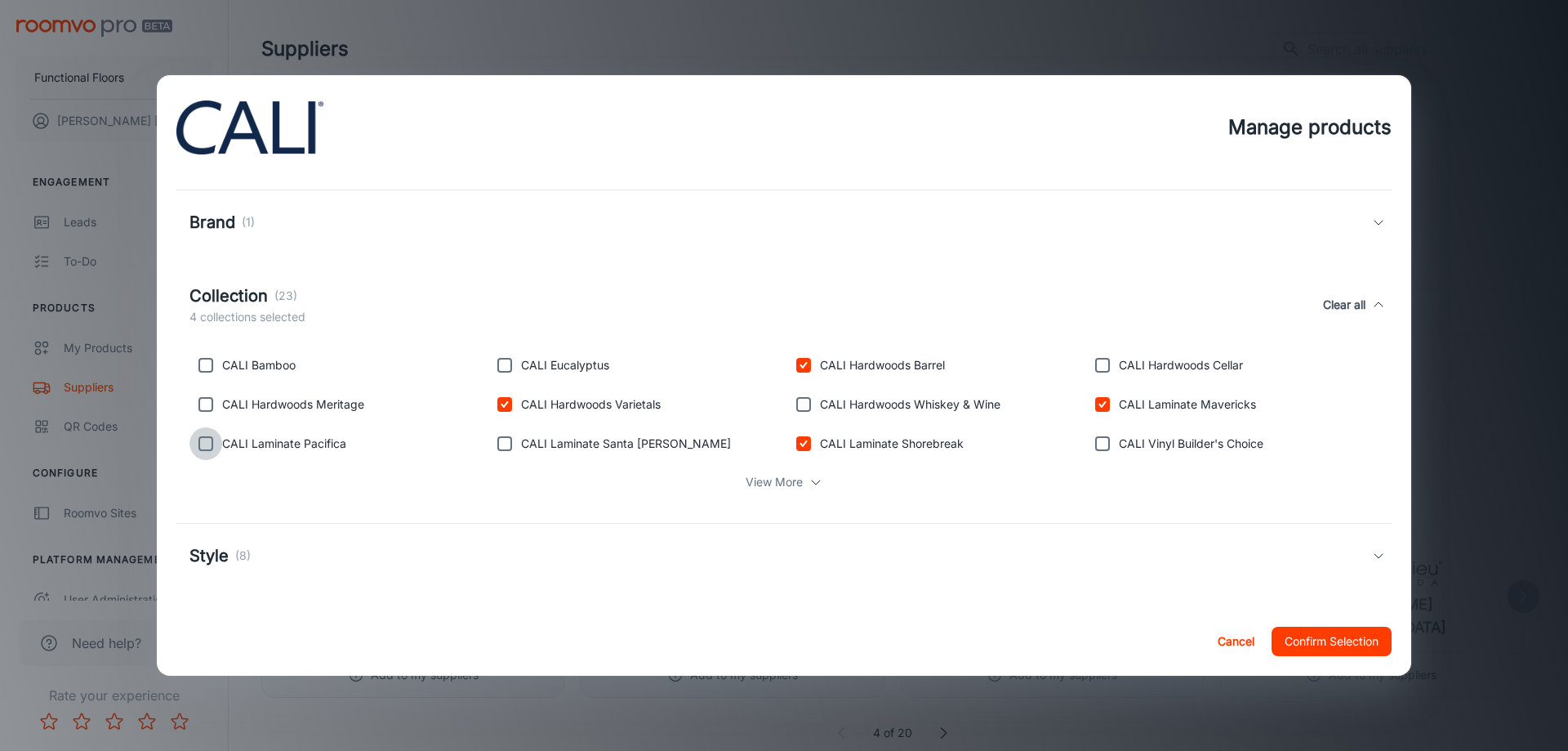 click at bounding box center [206, 444] 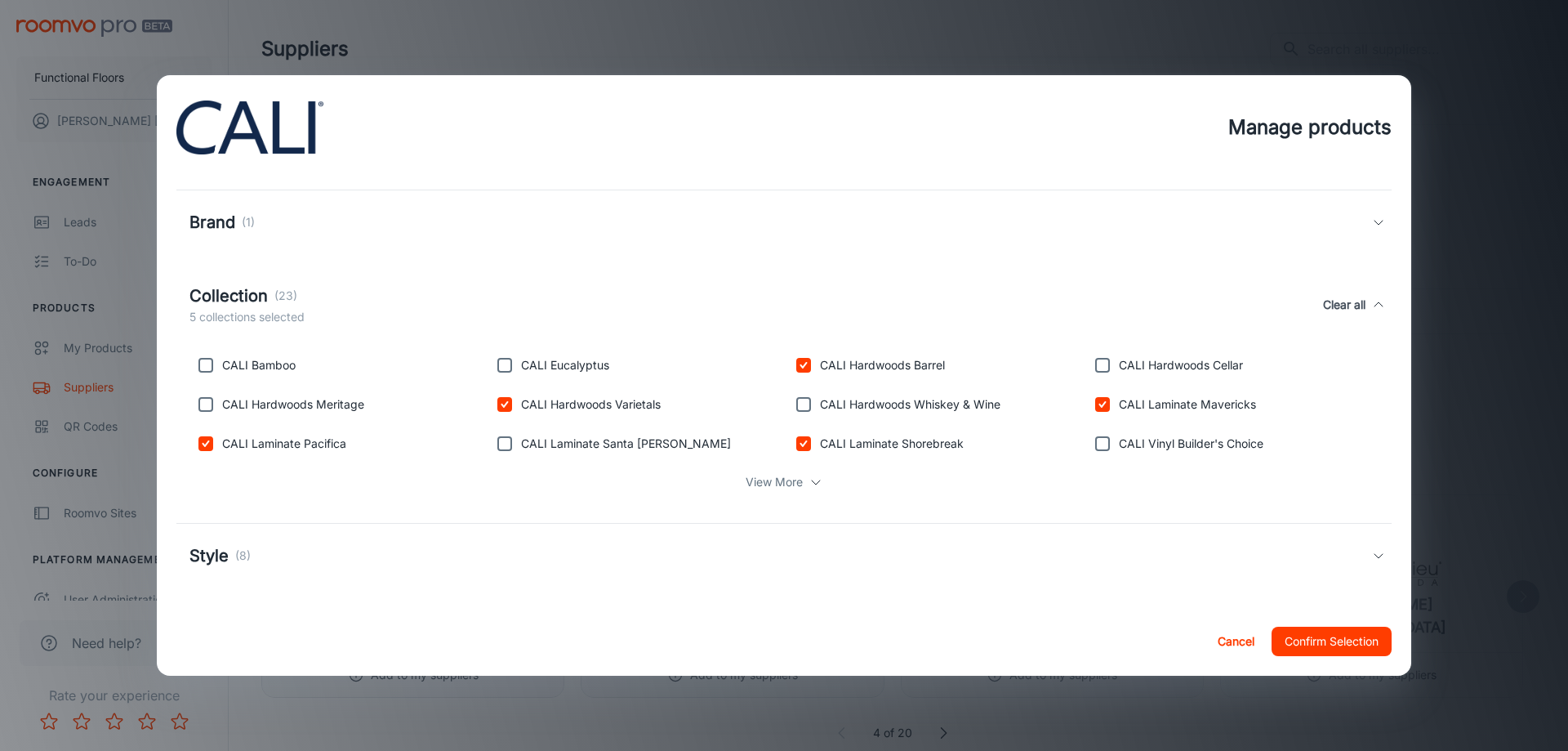 click on "View More" at bounding box center (774, 482) 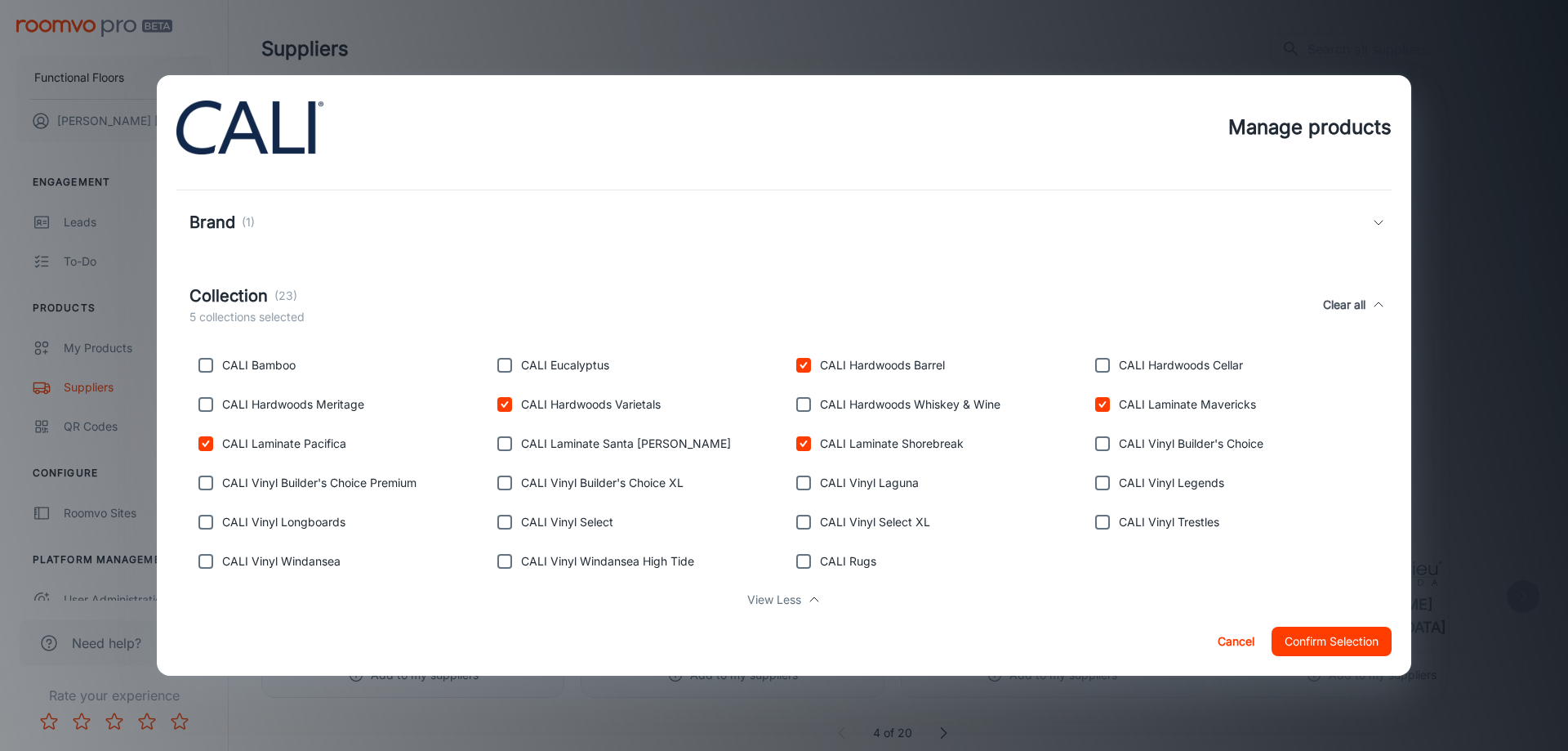 click at bounding box center (1102, 483) 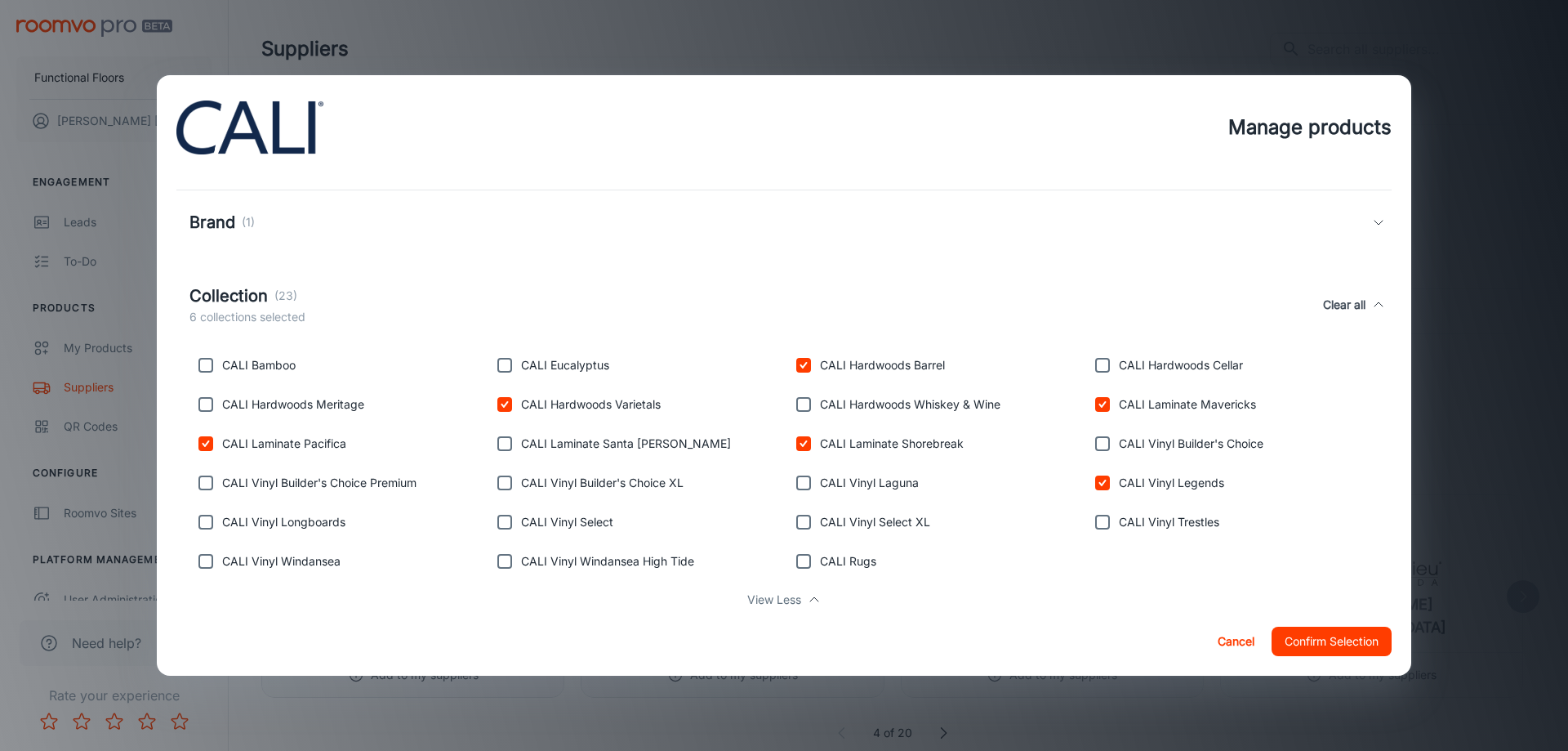click on "CALI Vinyl Longboards" at bounding box center [283, 522] 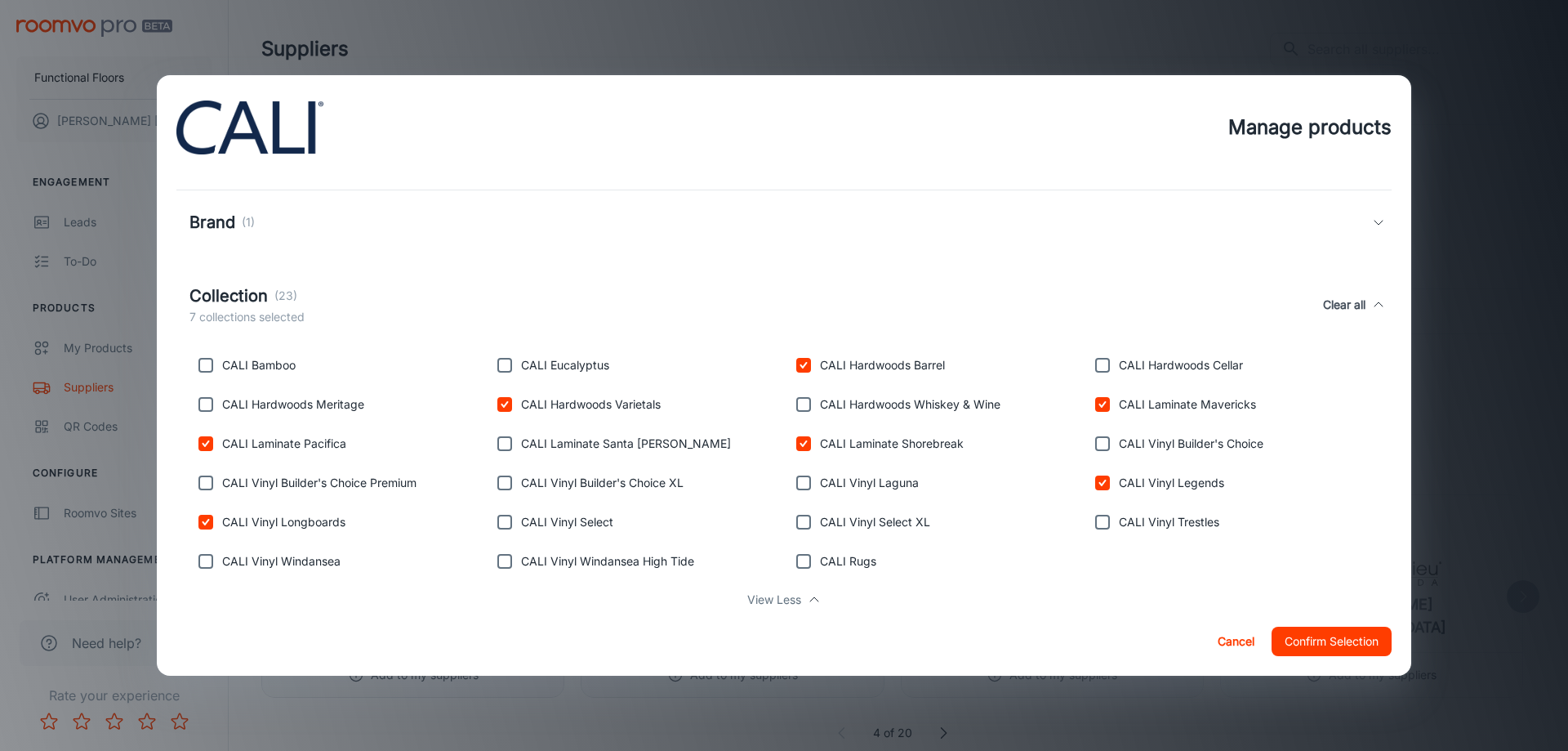 click at bounding box center [804, 483] 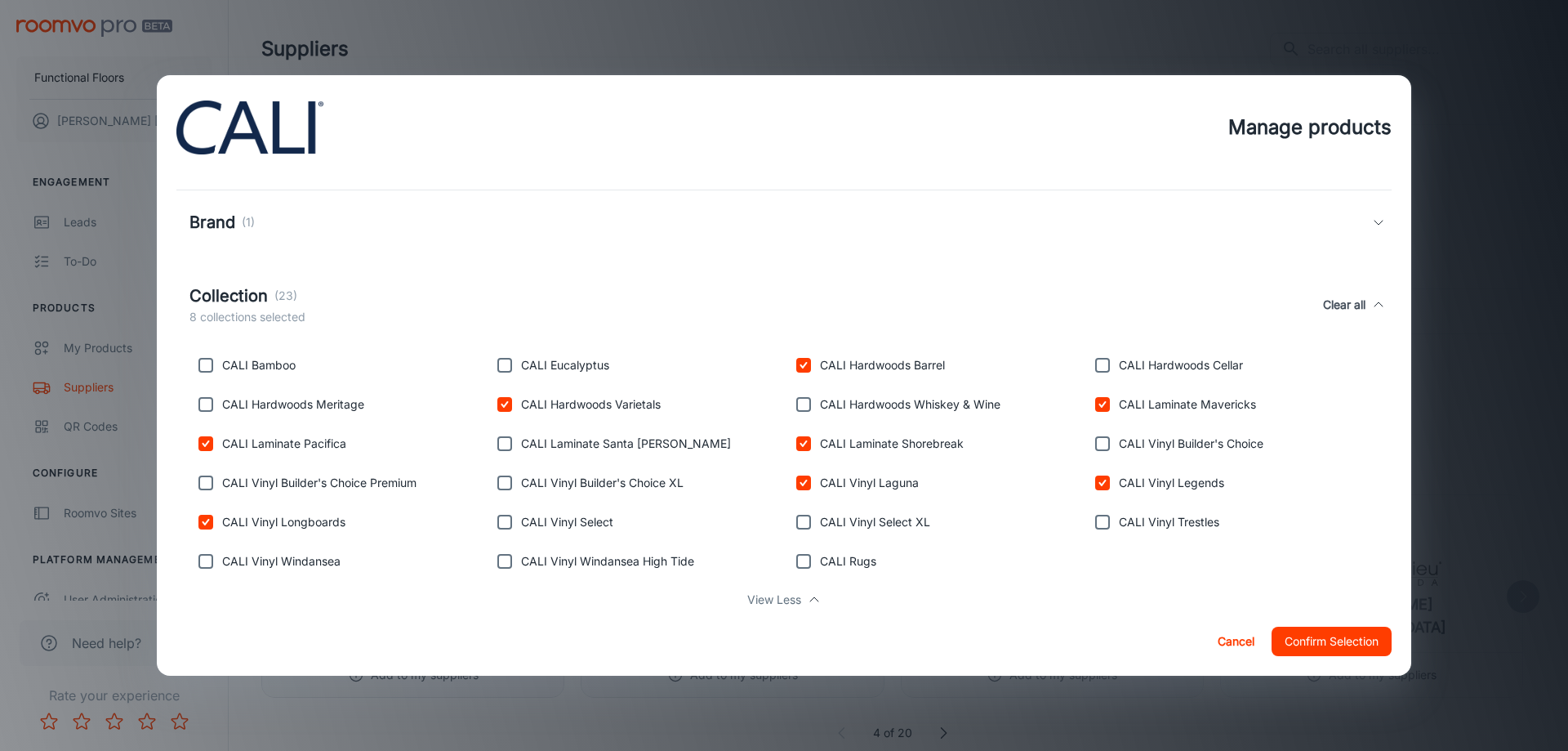 scroll, scrollTop: 262, scrollLeft: 0, axis: vertical 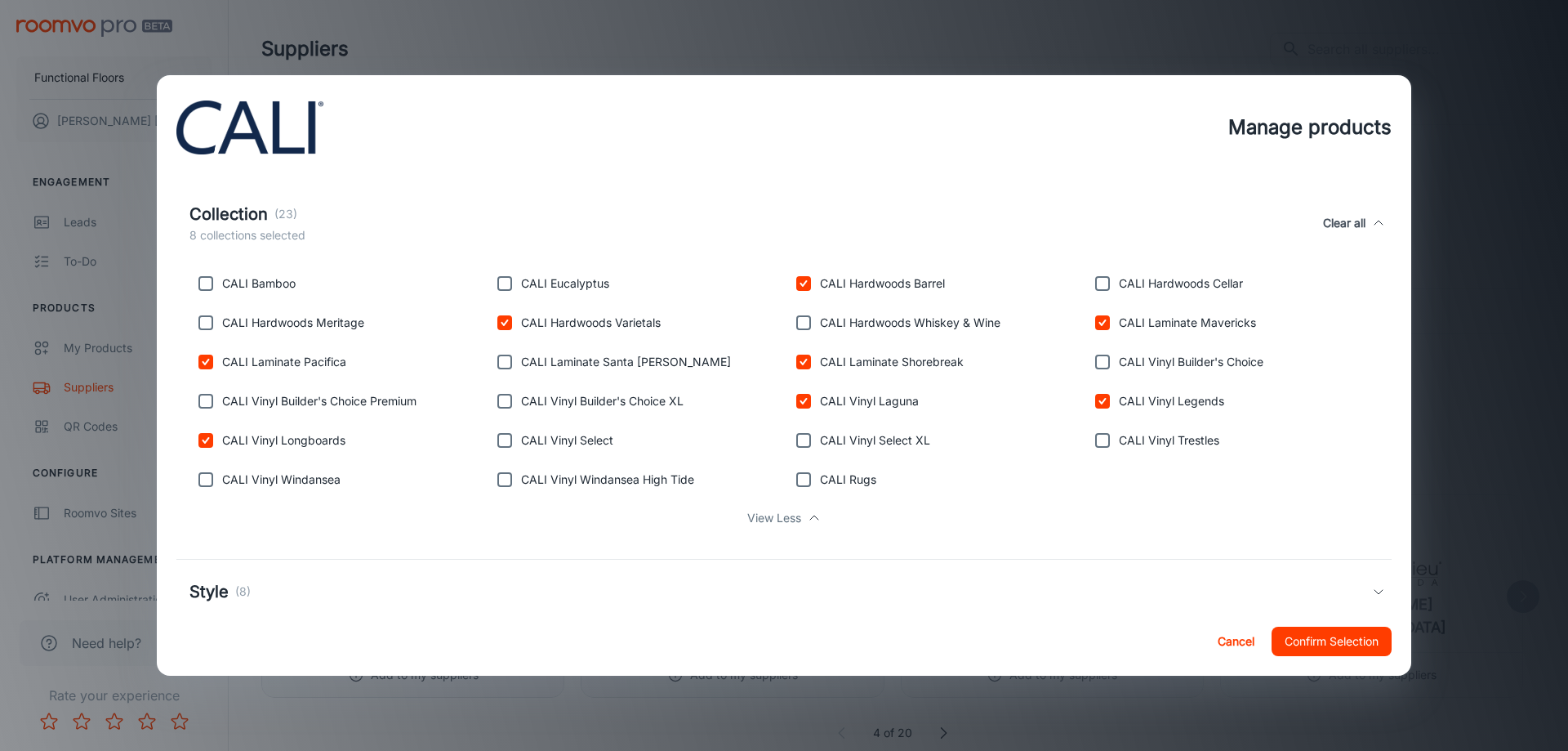 click at bounding box center [1102, 440] 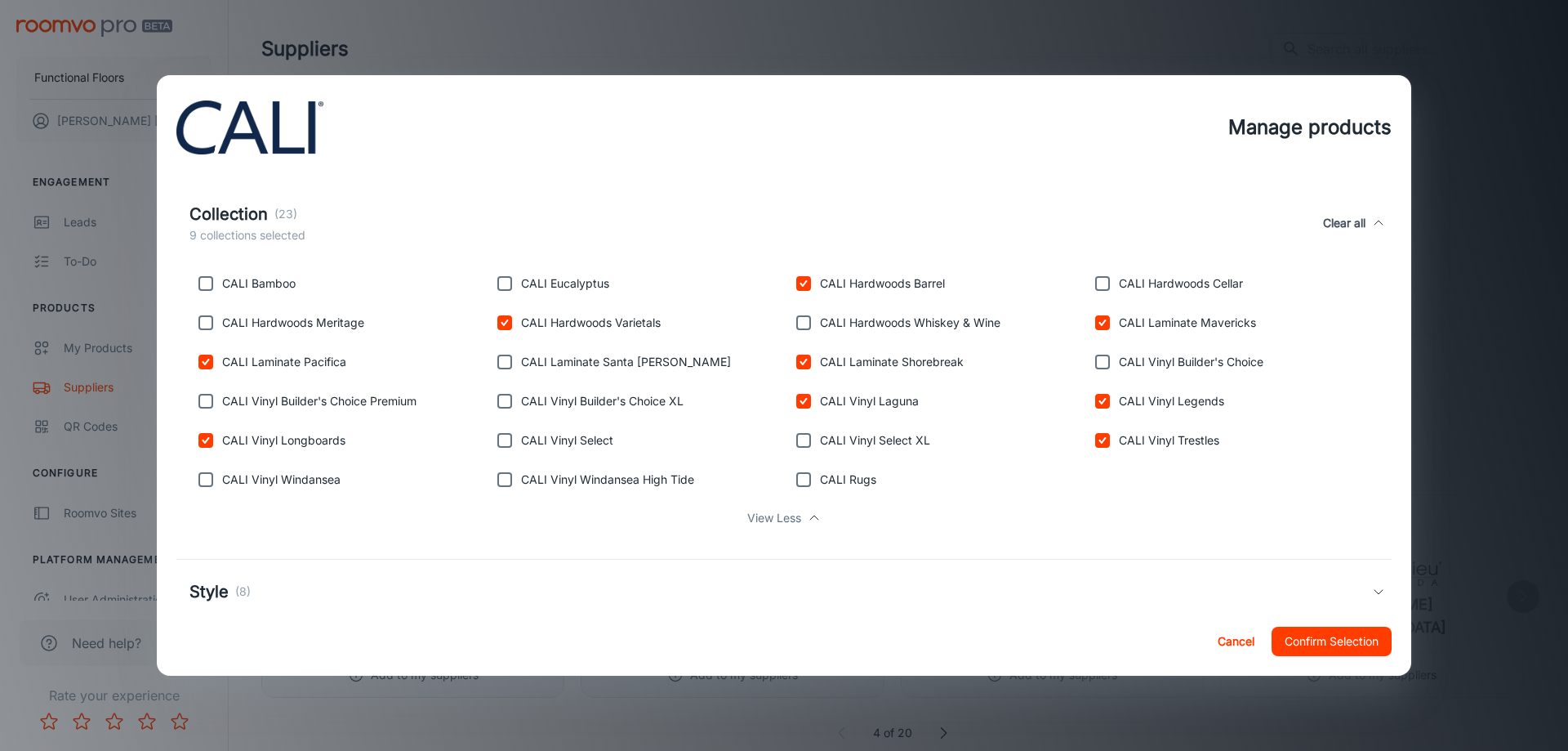 click at bounding box center (206, 480) 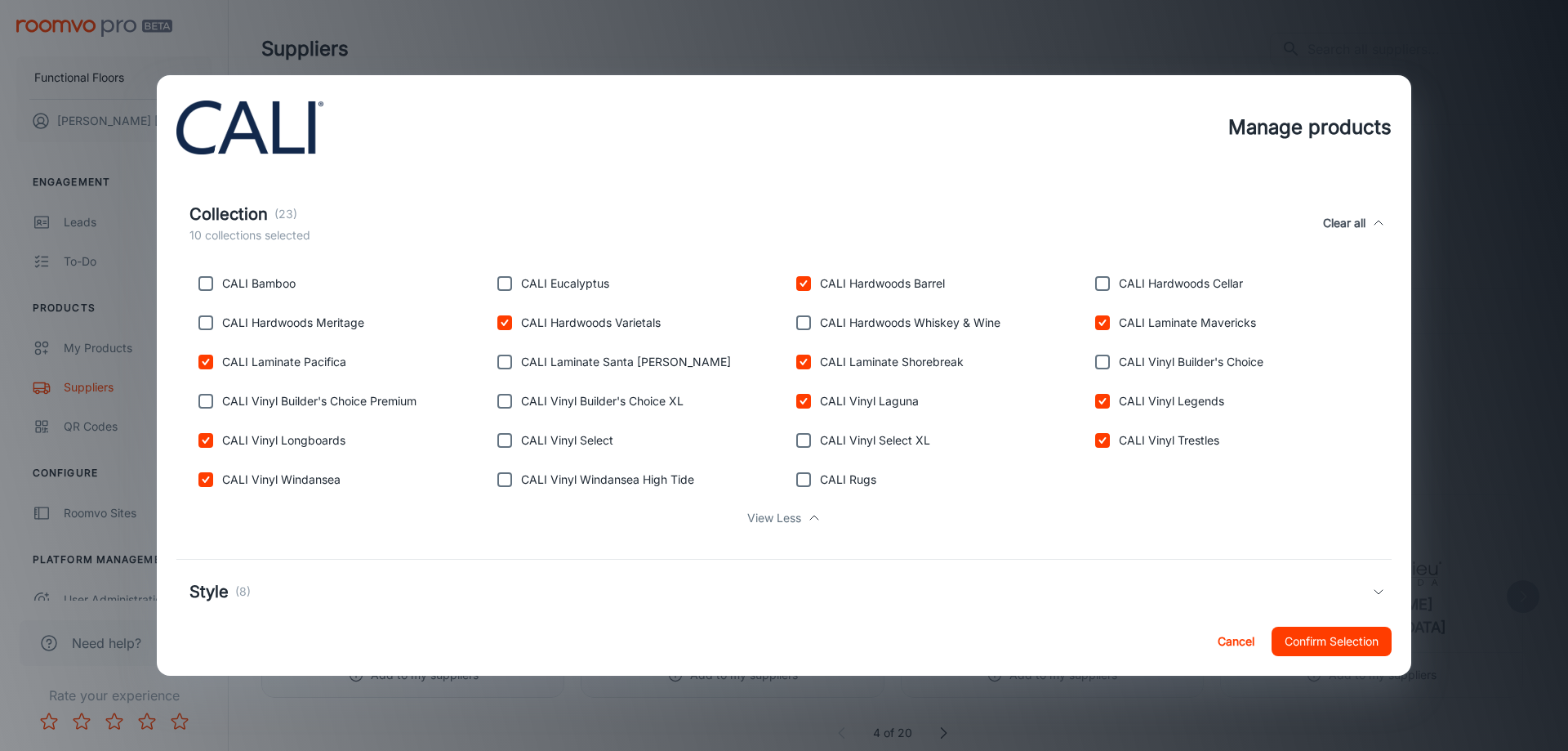 click at bounding box center [505, 362] 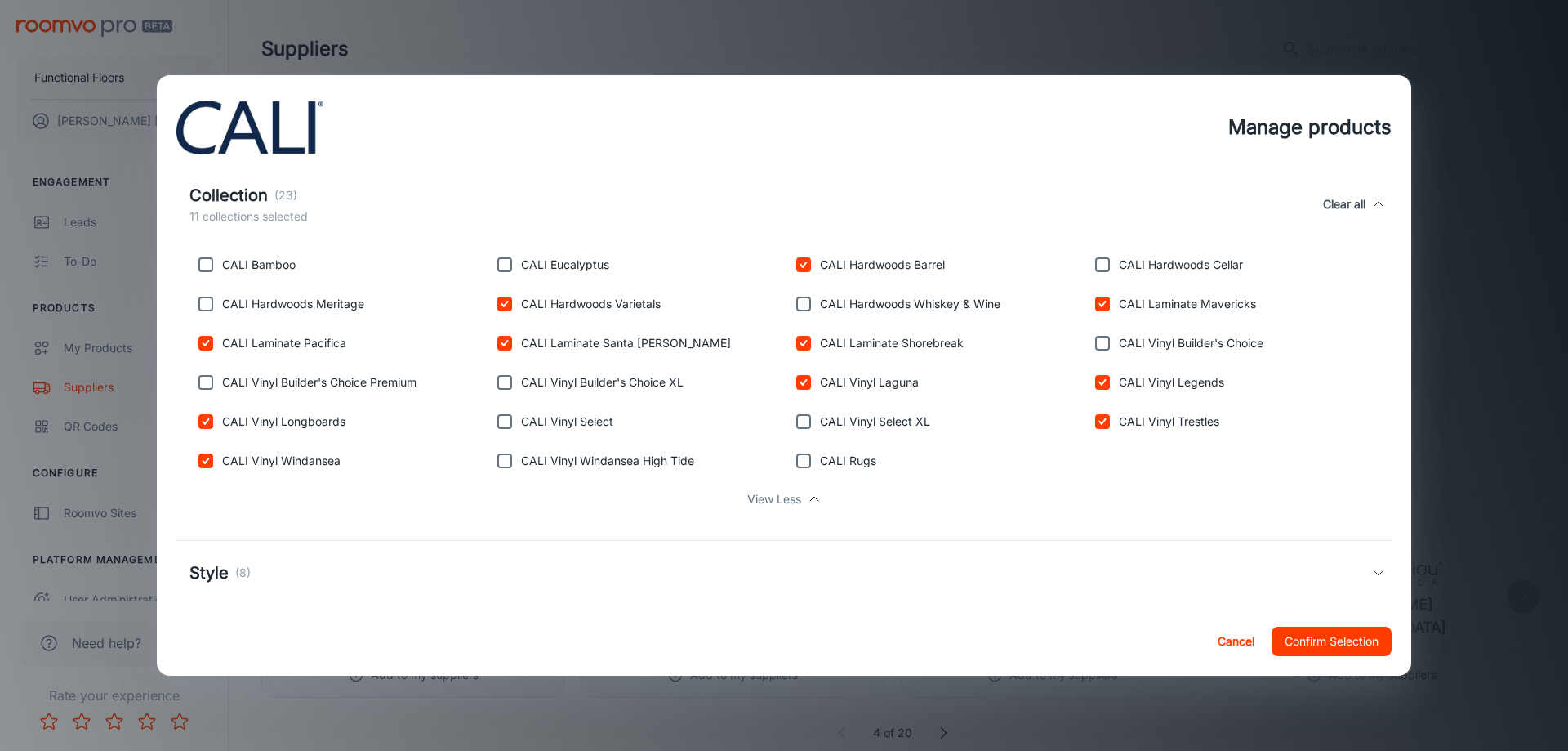 scroll, scrollTop: 298, scrollLeft: 0, axis: vertical 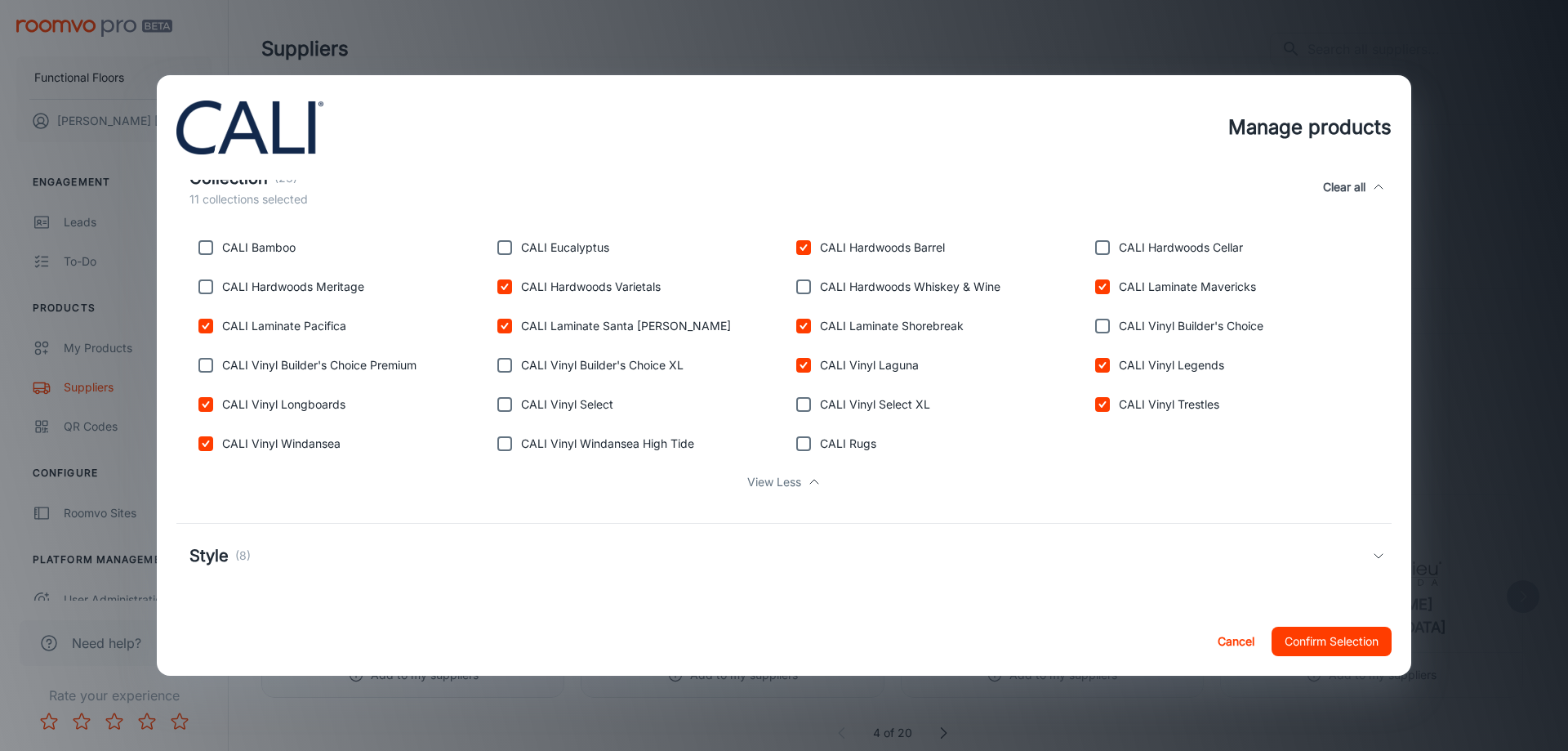 click on "Confirm Selection" at bounding box center [1331, 641] 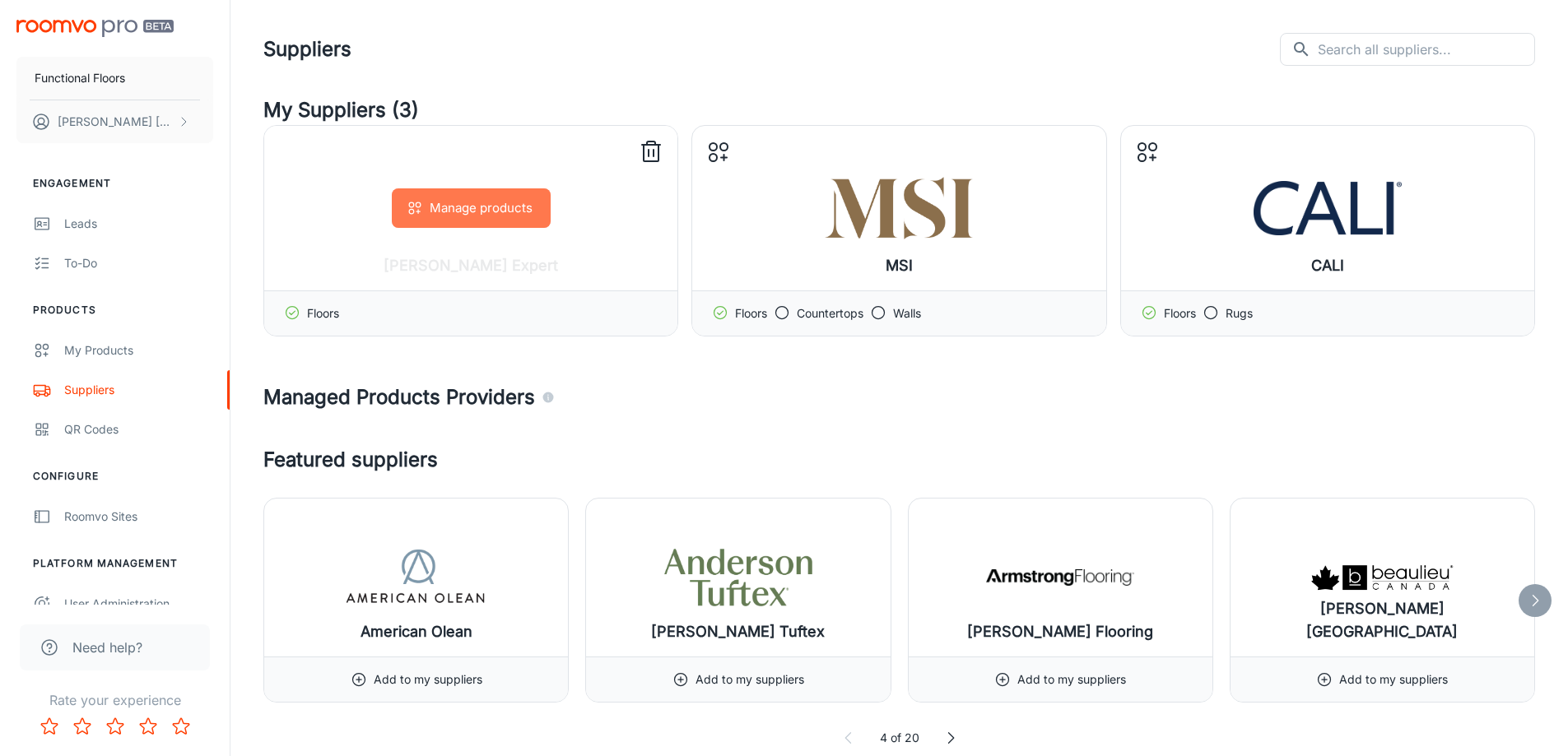 click on "Manage products" at bounding box center (471, 208) 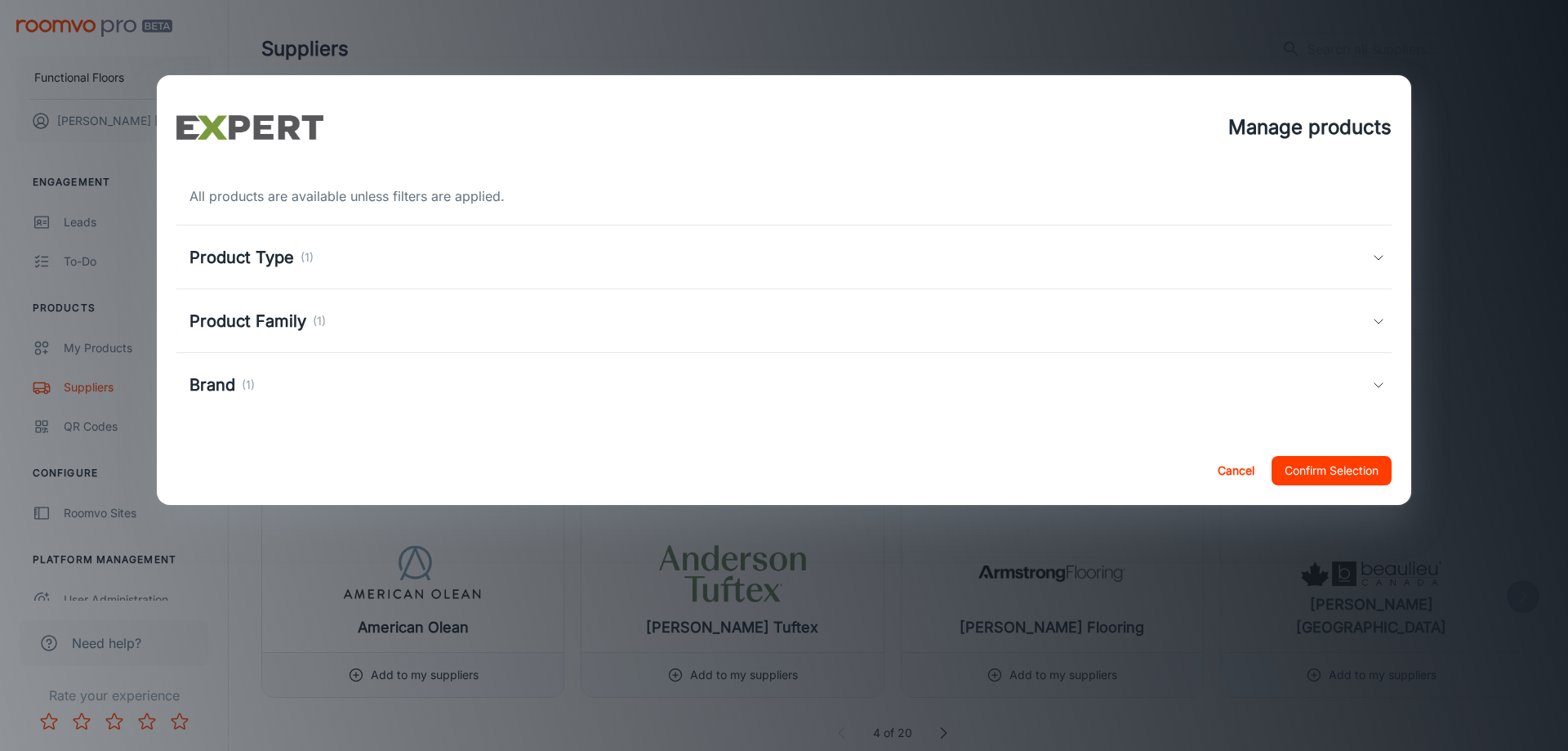 click on "Brand (1)" at bounding box center [222, 385] 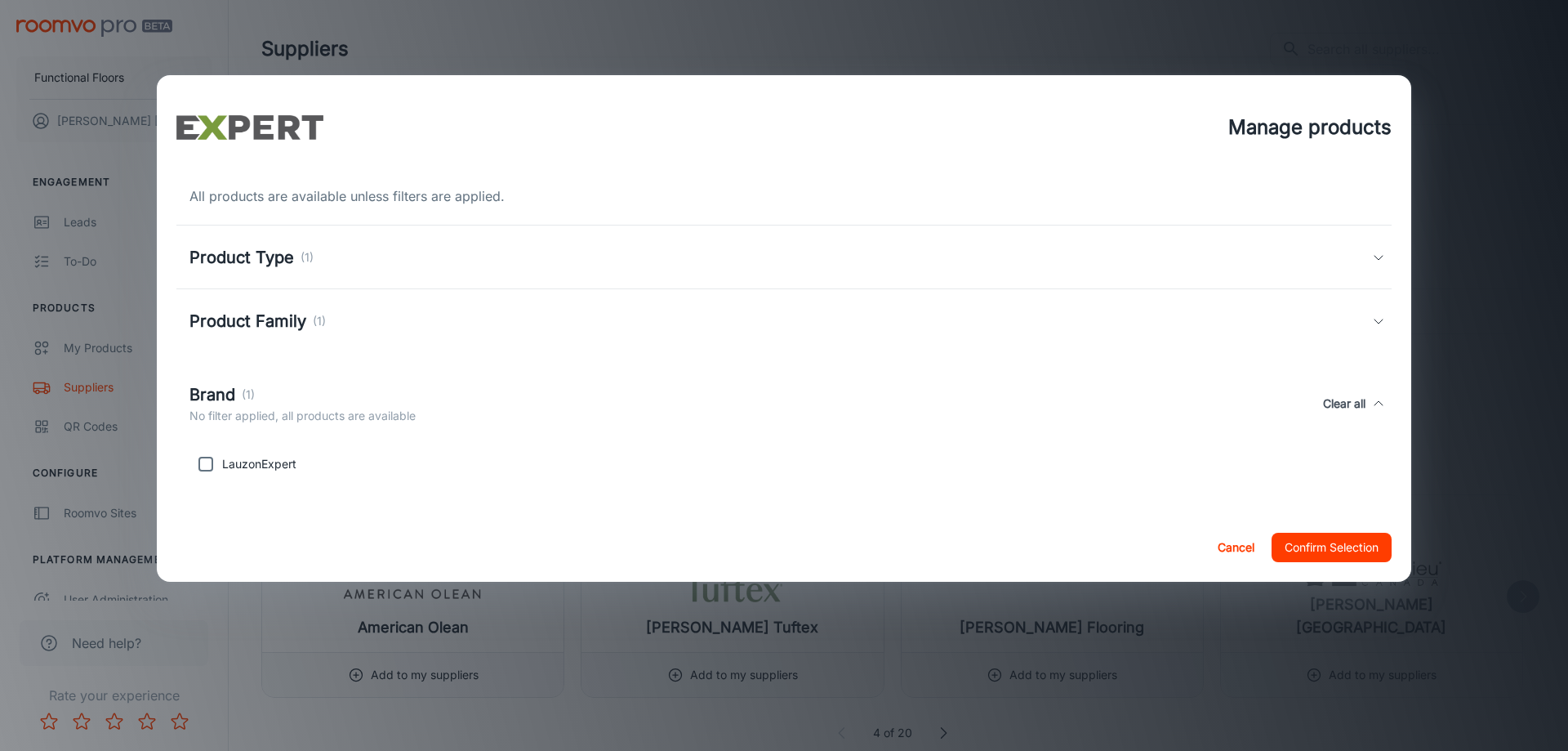 click on "Brand" at bounding box center [212, 395] 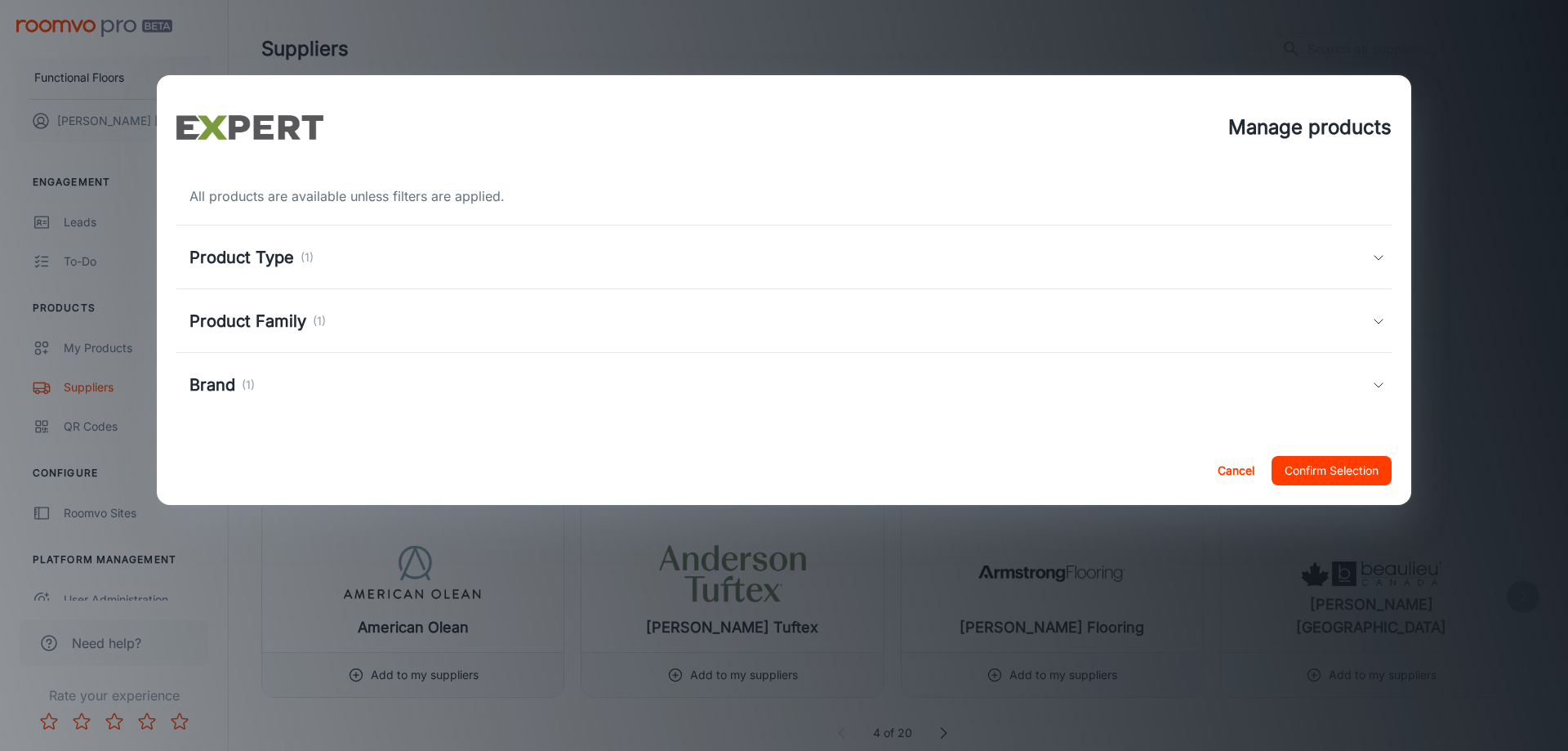 click on "Product Family" at bounding box center [247, 321] 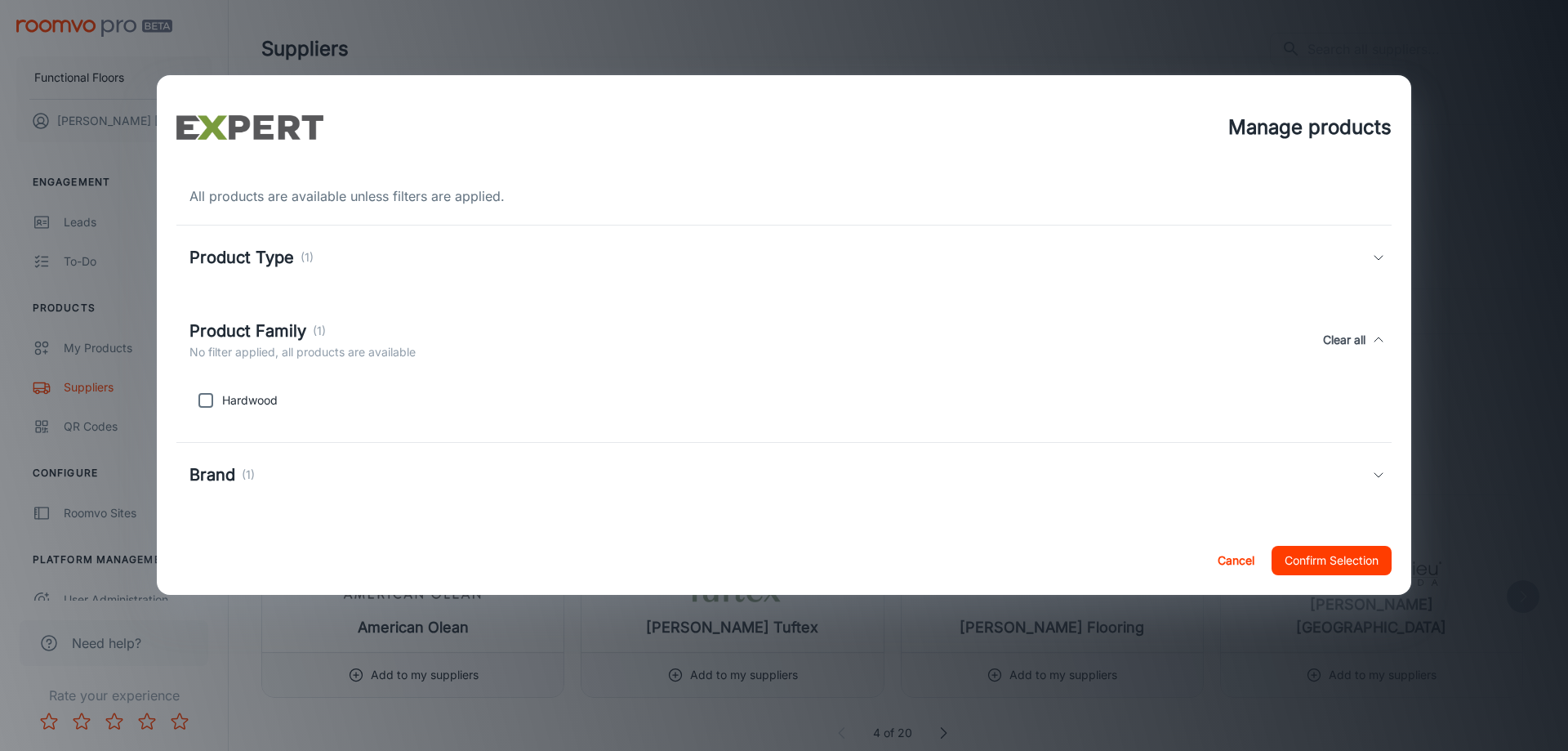 drag, startPoint x: 272, startPoint y: 321, endPoint x: 277, endPoint y: 266, distance: 55.22681 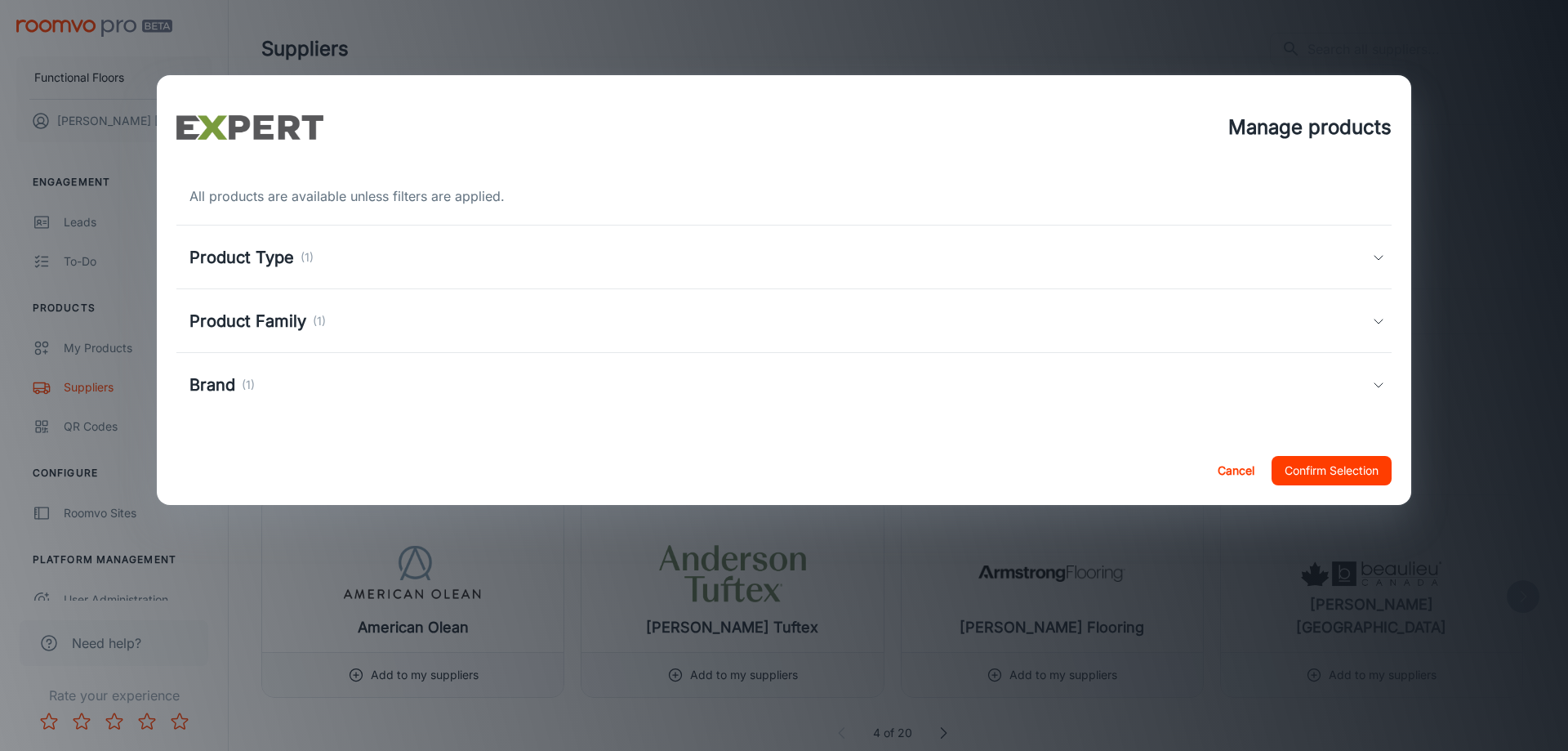 click on "Product Type" at bounding box center (242, 257) 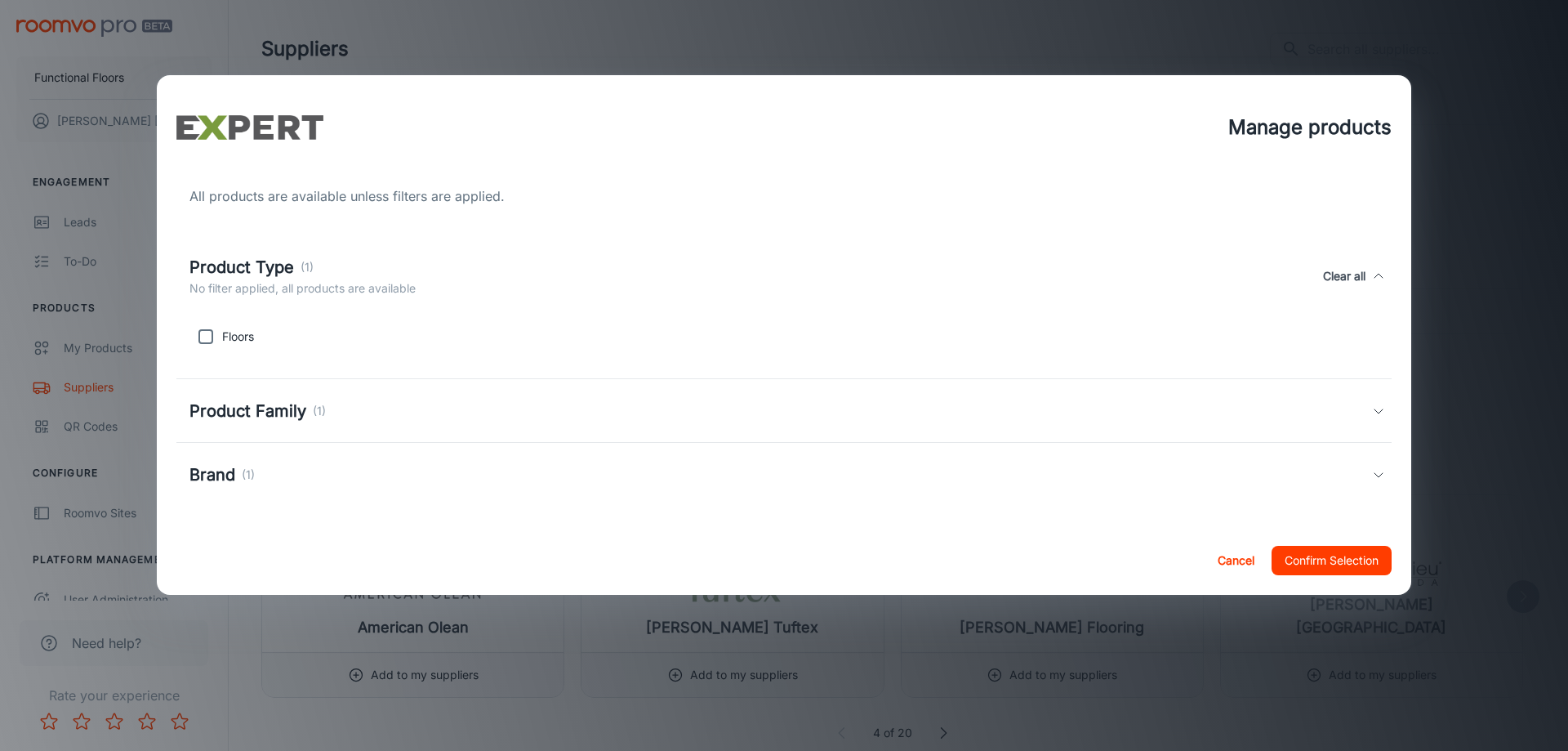 click on "Product Type" at bounding box center (242, 267) 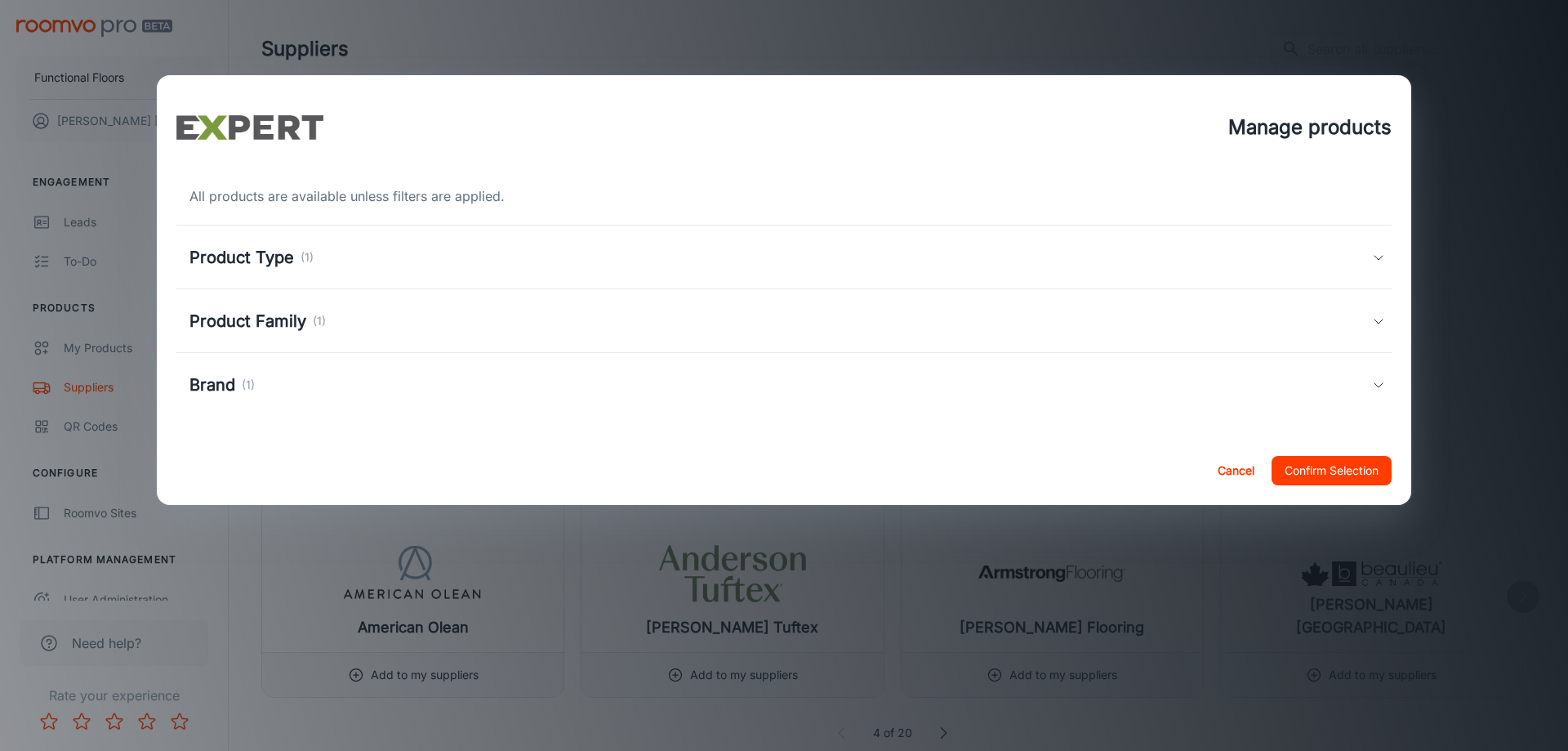 click on "Product Family (1)" at bounding box center (784, 321) 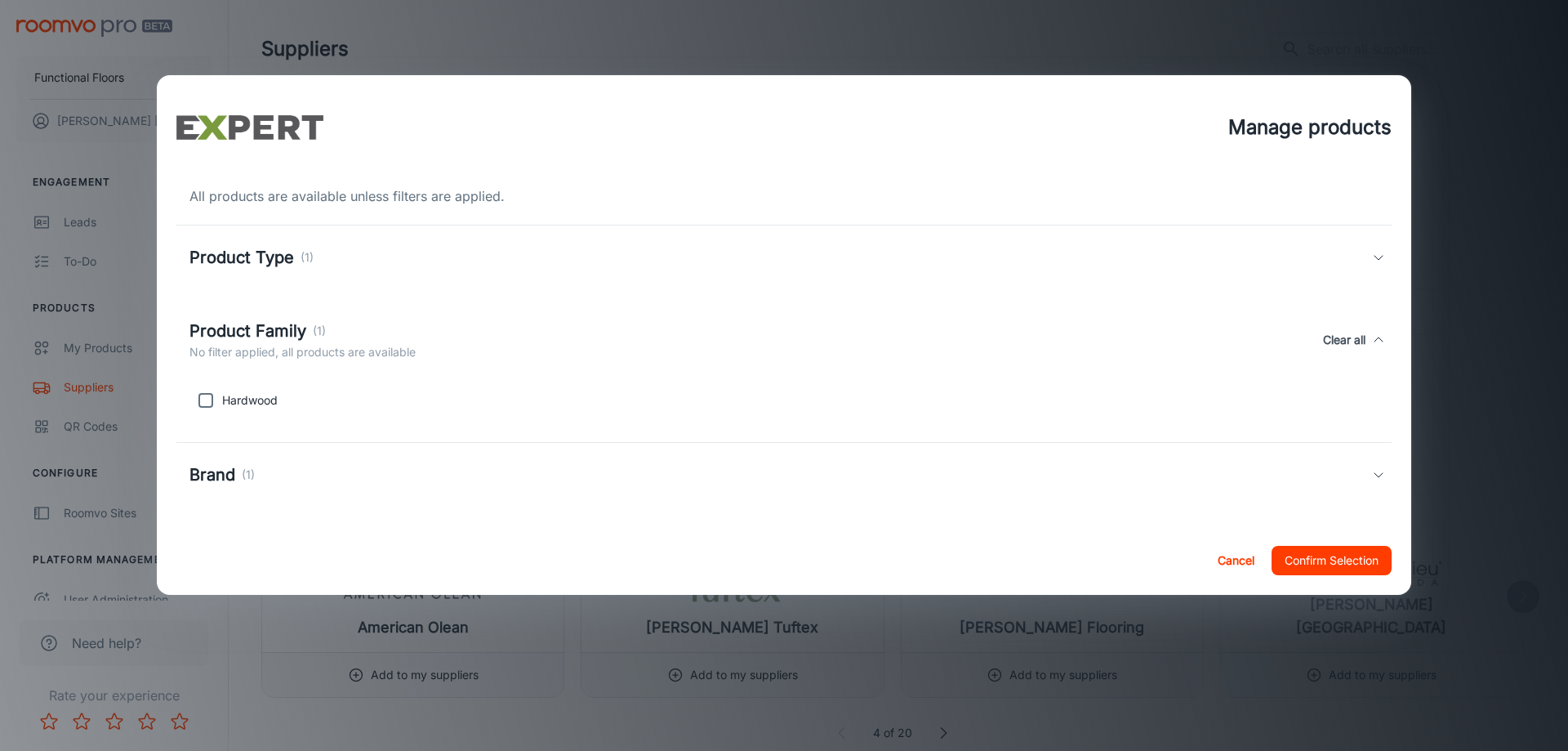click at bounding box center [206, 400] 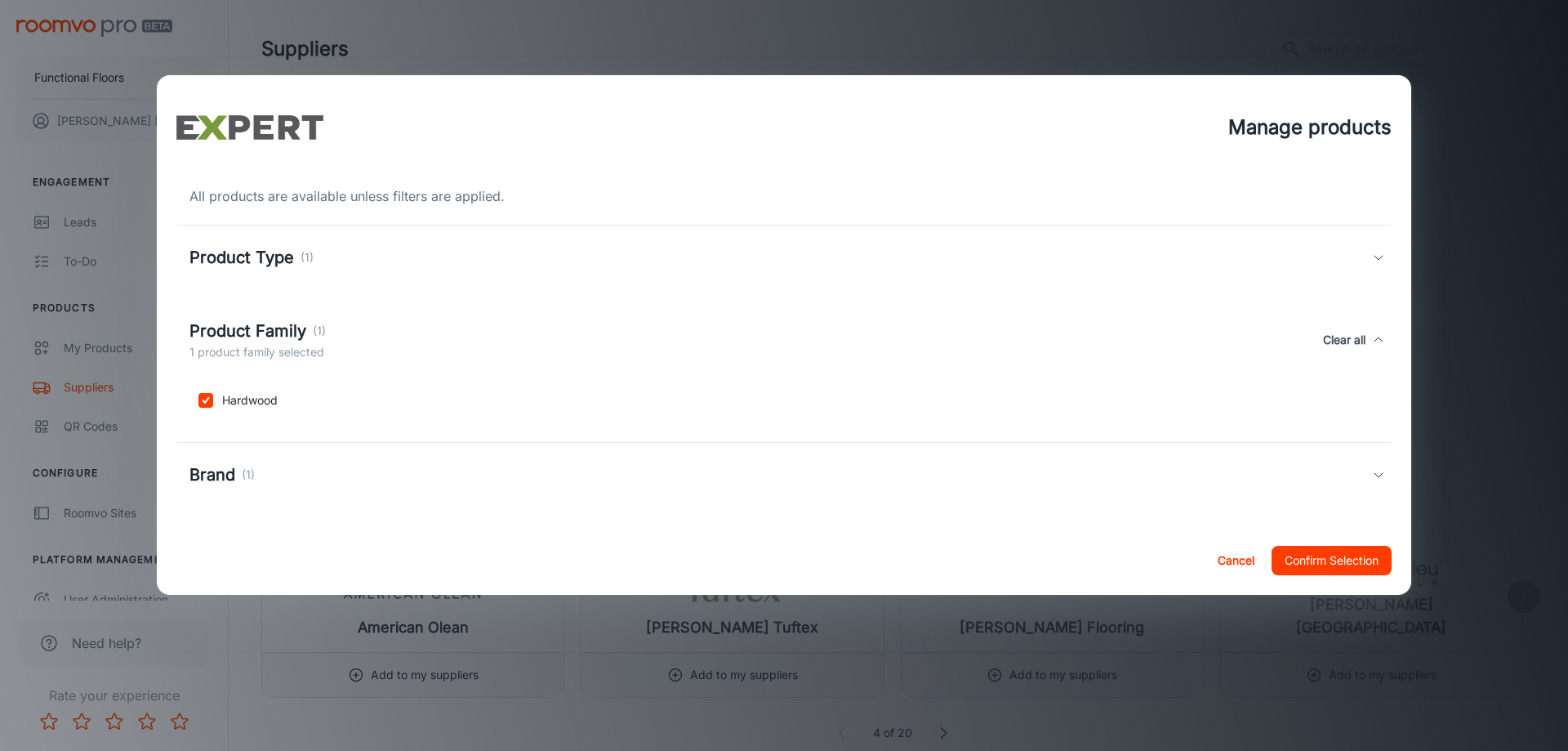 click on "Confirm Selection" at bounding box center (1331, 561) 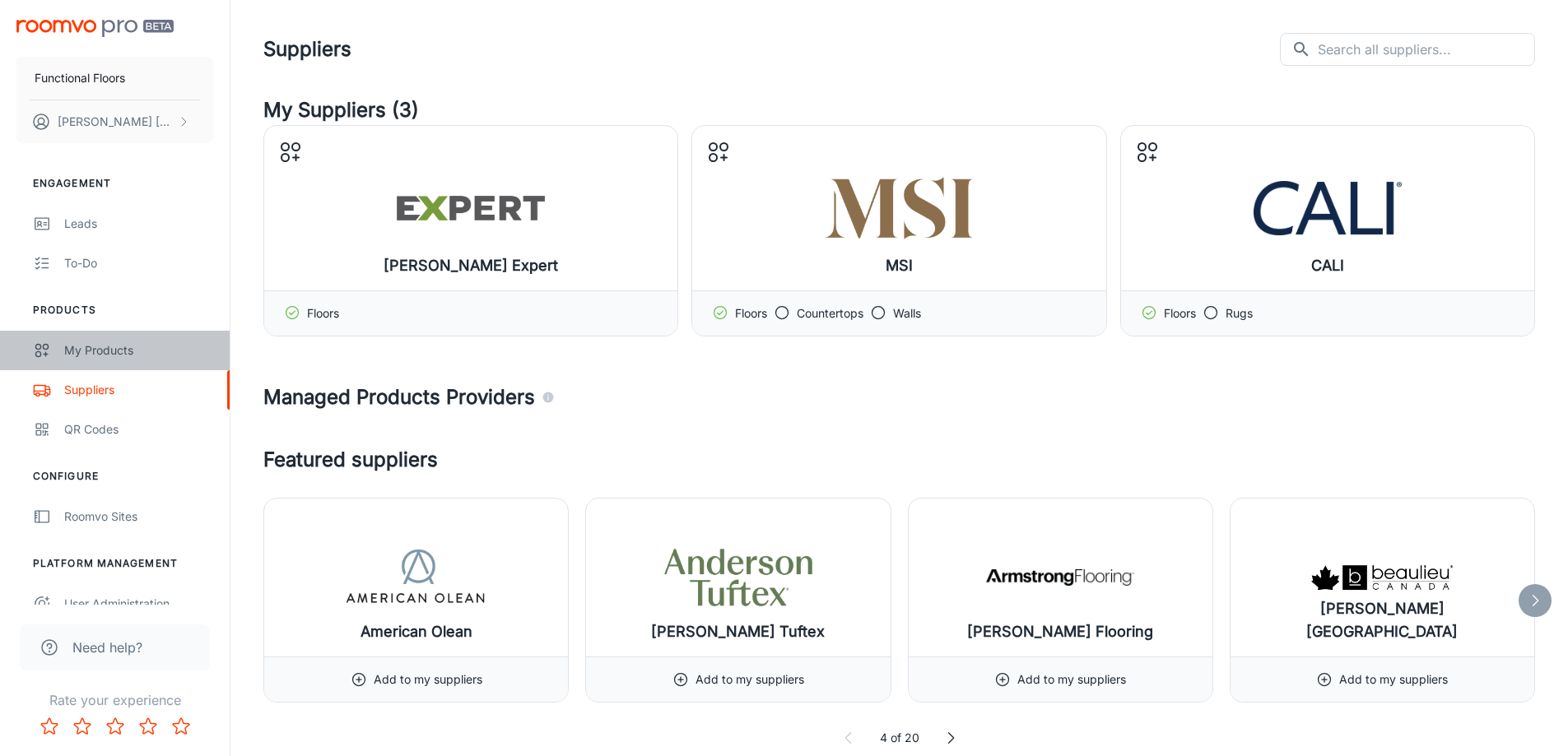 click on "My Products" at bounding box center [138, 350] 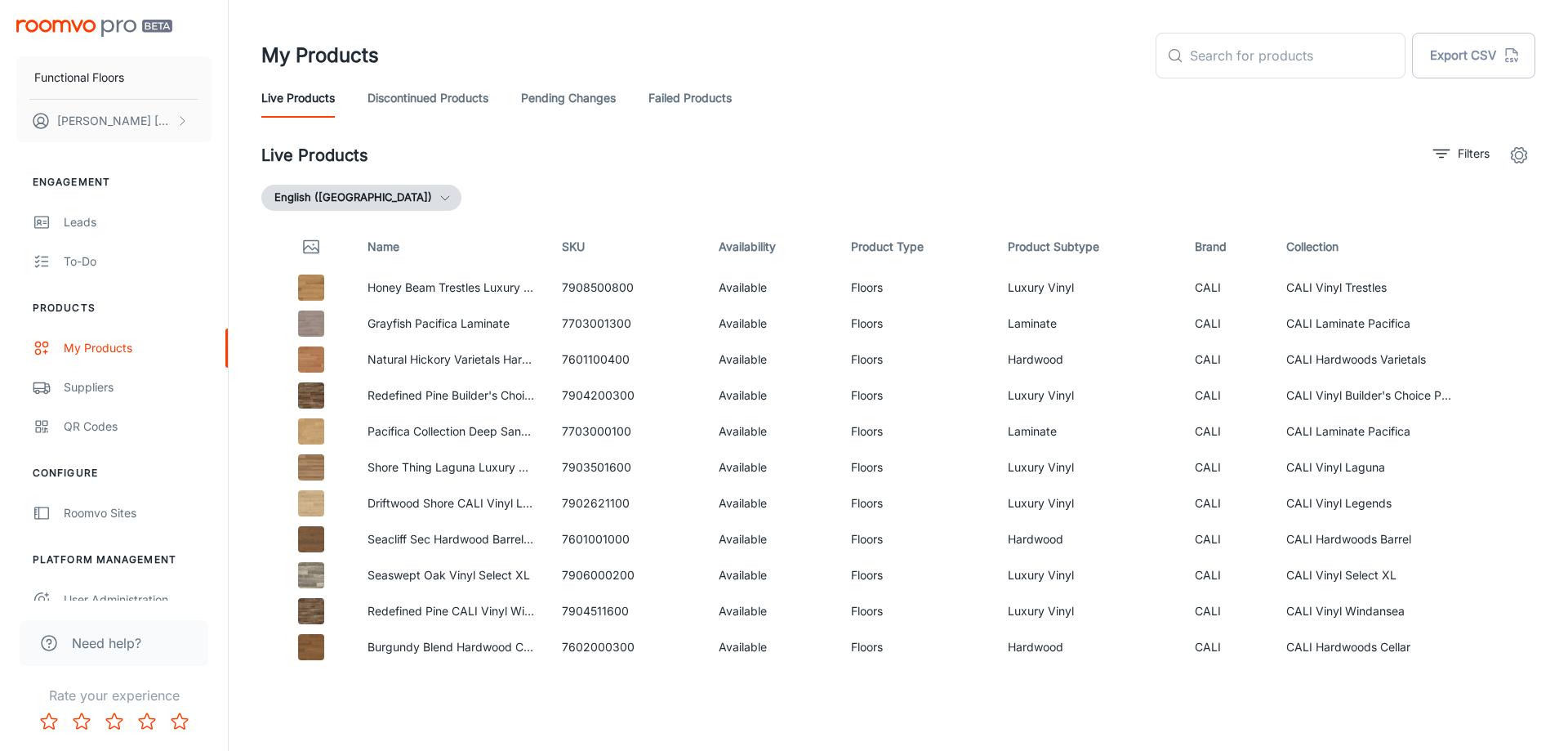 click on "Brand" at bounding box center [1227, 247] 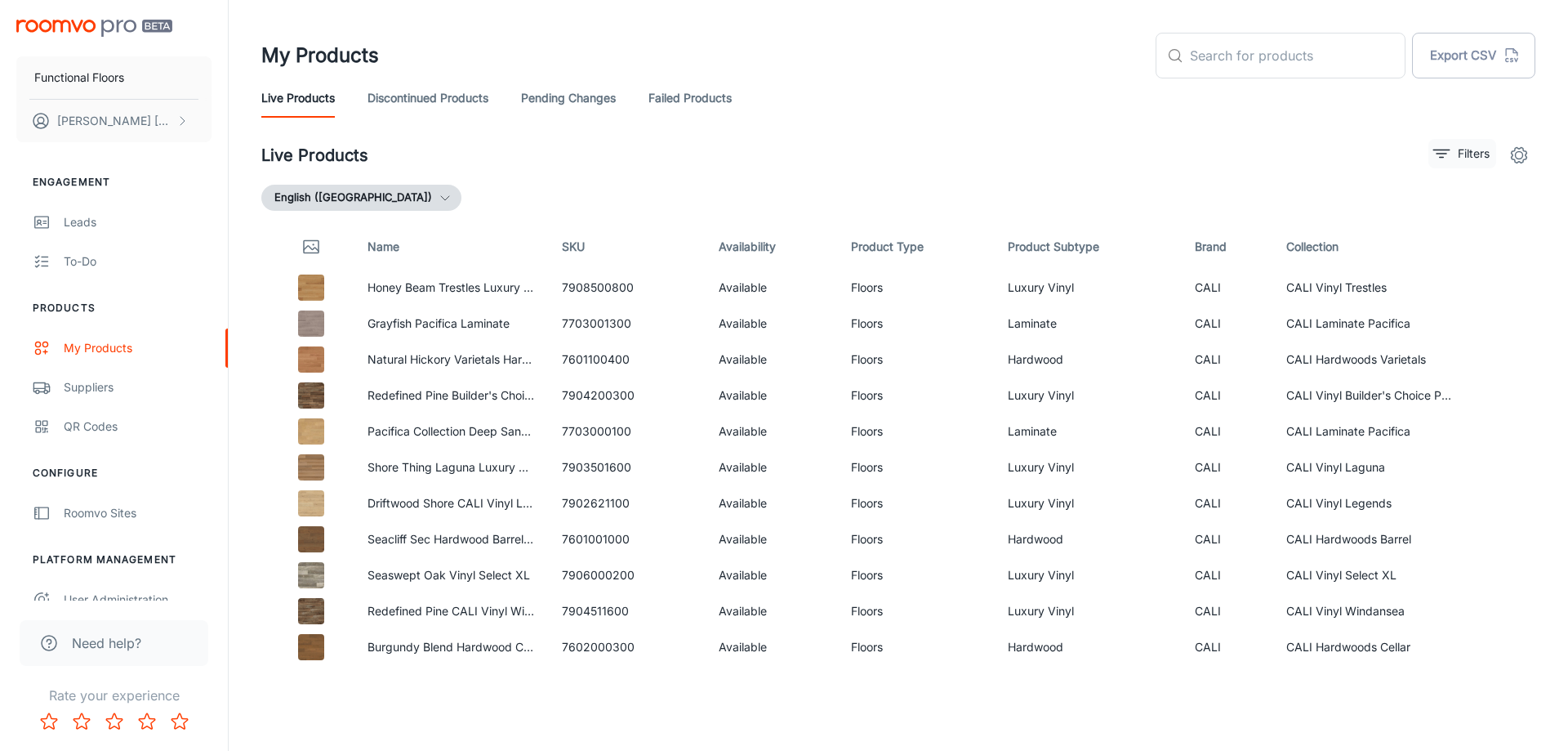 click on "Filters" at bounding box center [1473, 154] 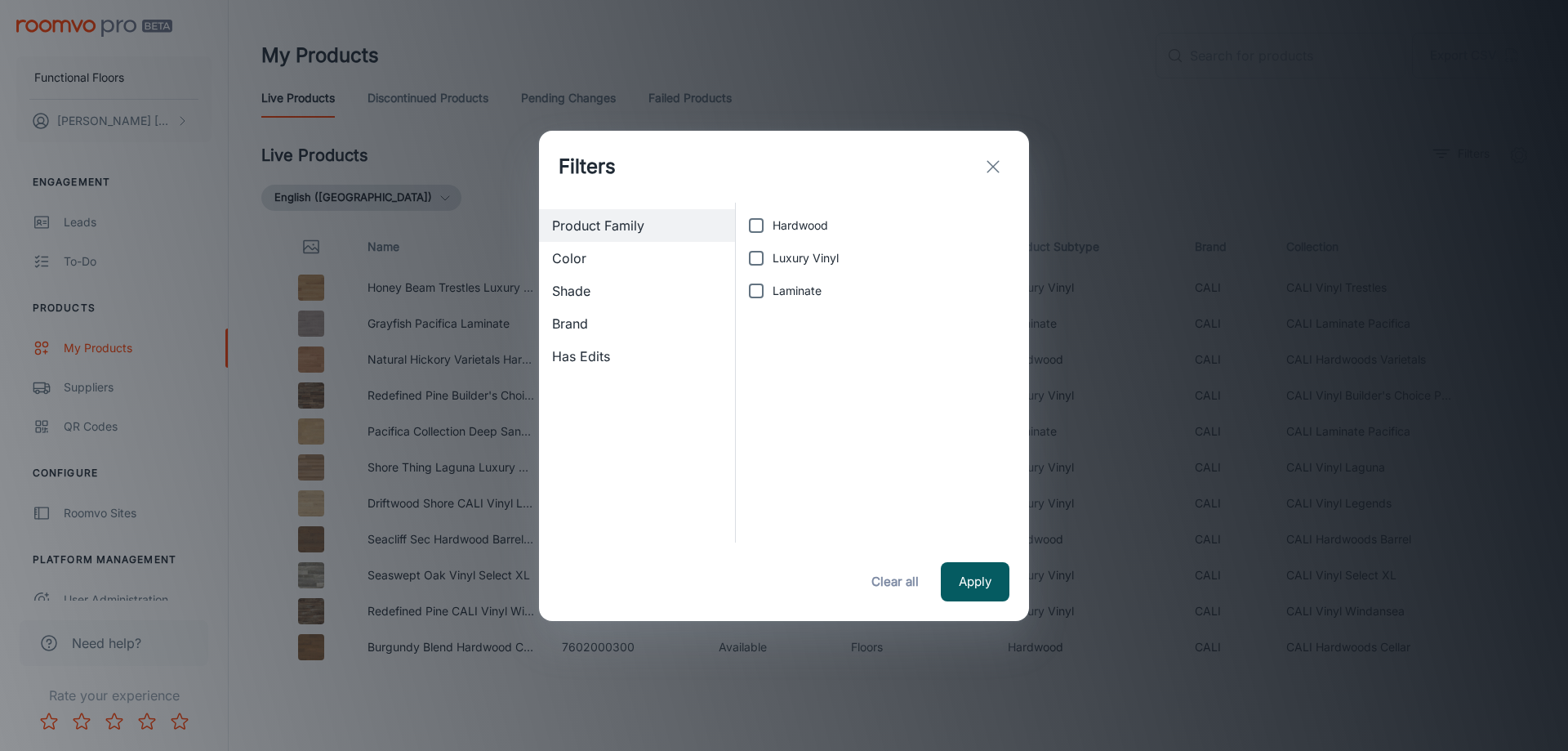 click on "Filters Product Family Color Shade Brand Has Edits Hardwood Luxury Vinyl Laminate Apply Clear all" at bounding box center (784, 375) 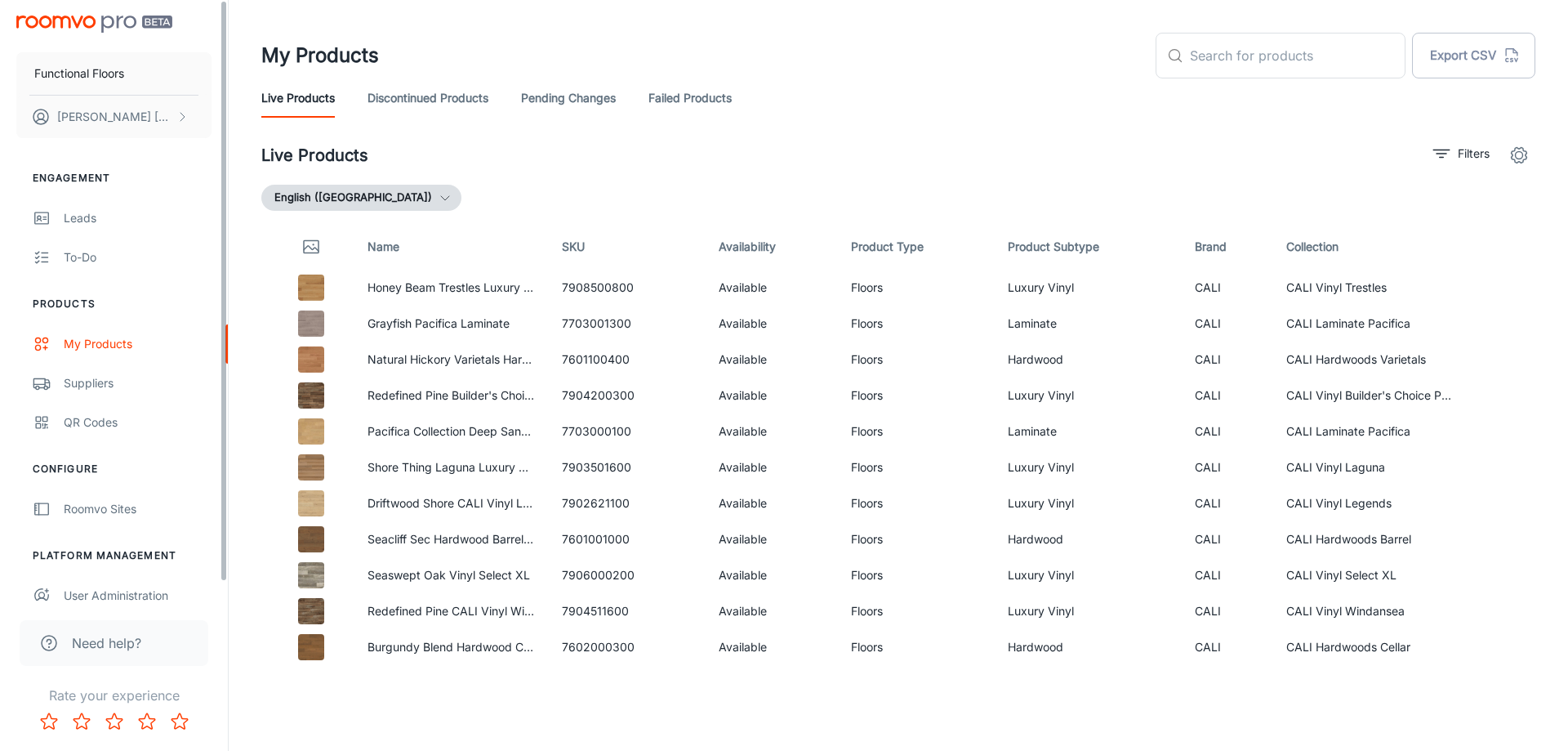 scroll, scrollTop: 0, scrollLeft: 0, axis: both 